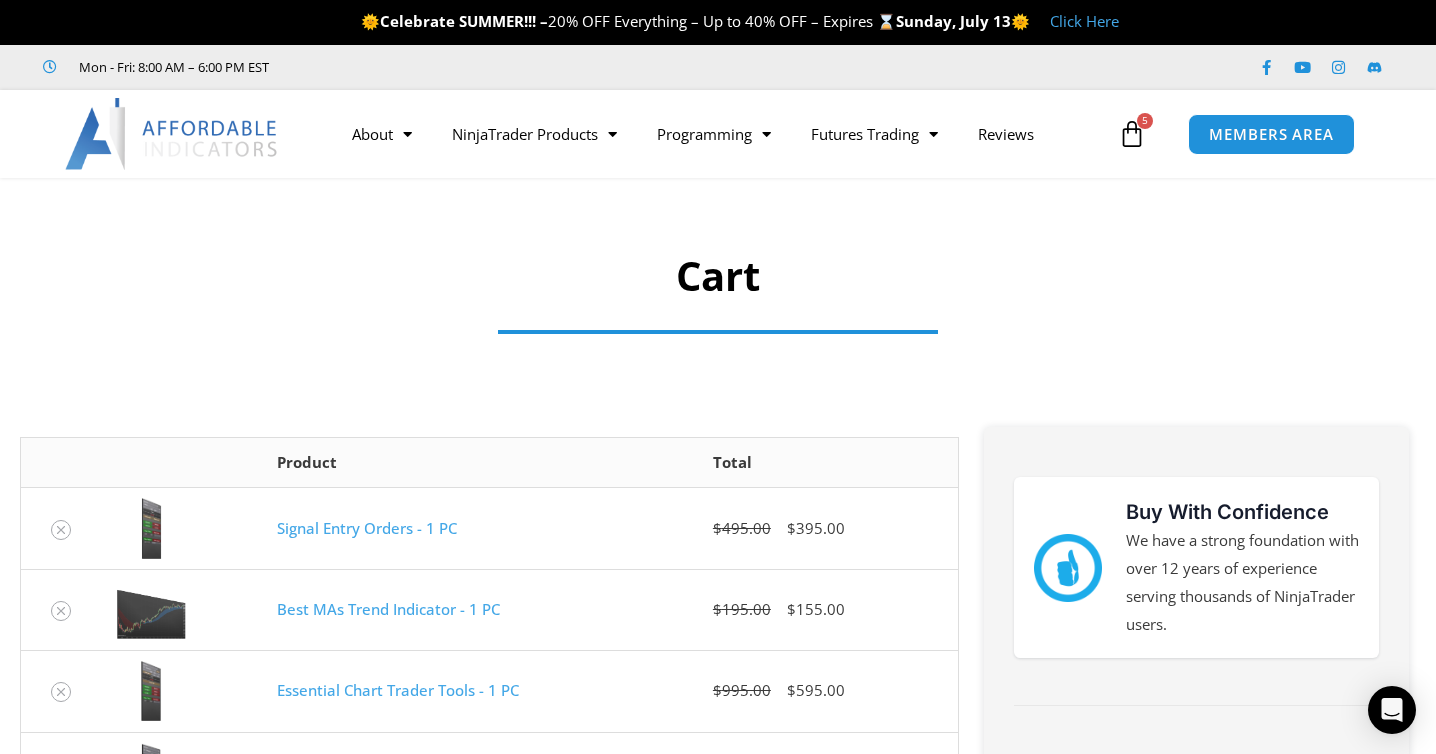 scroll, scrollTop: 0, scrollLeft: 0, axis: both 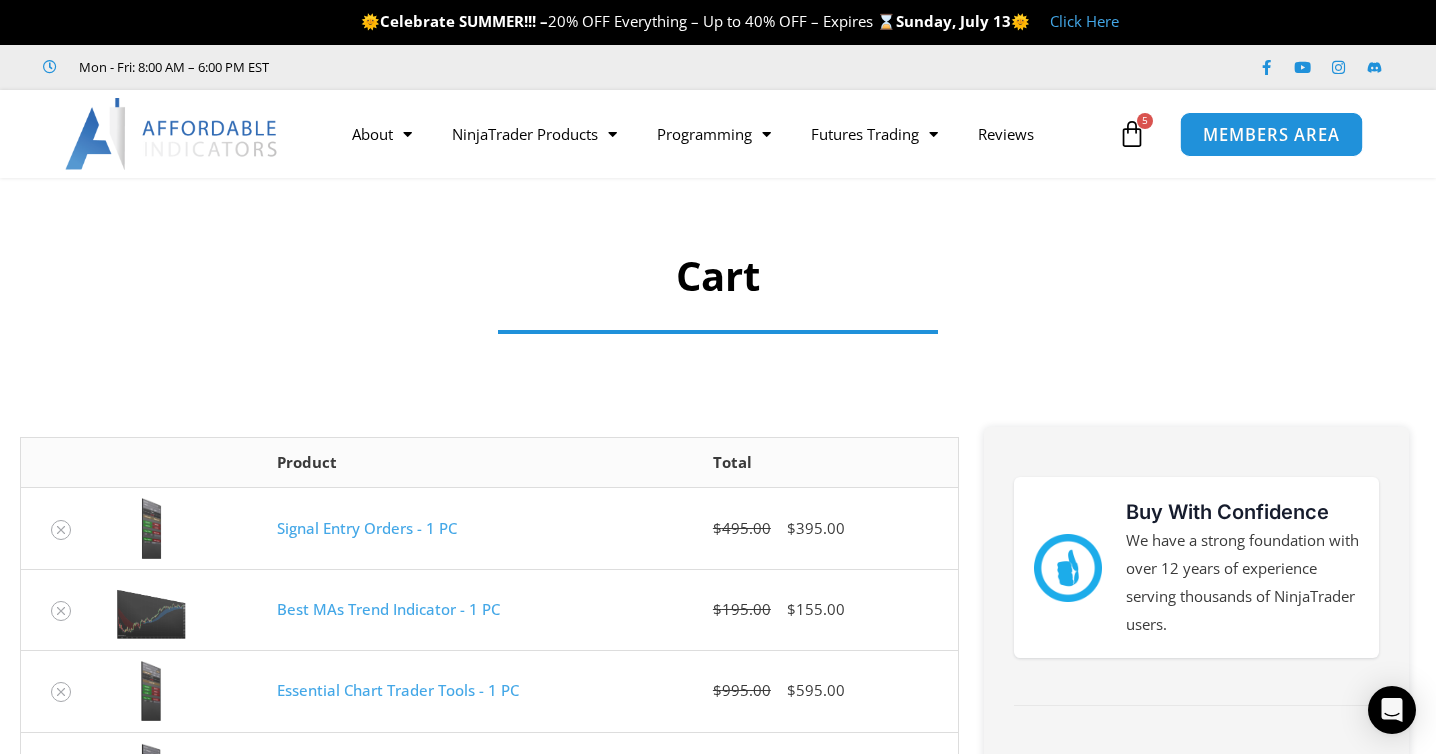 click on "MEMBERS AREA" at bounding box center (1271, 134) 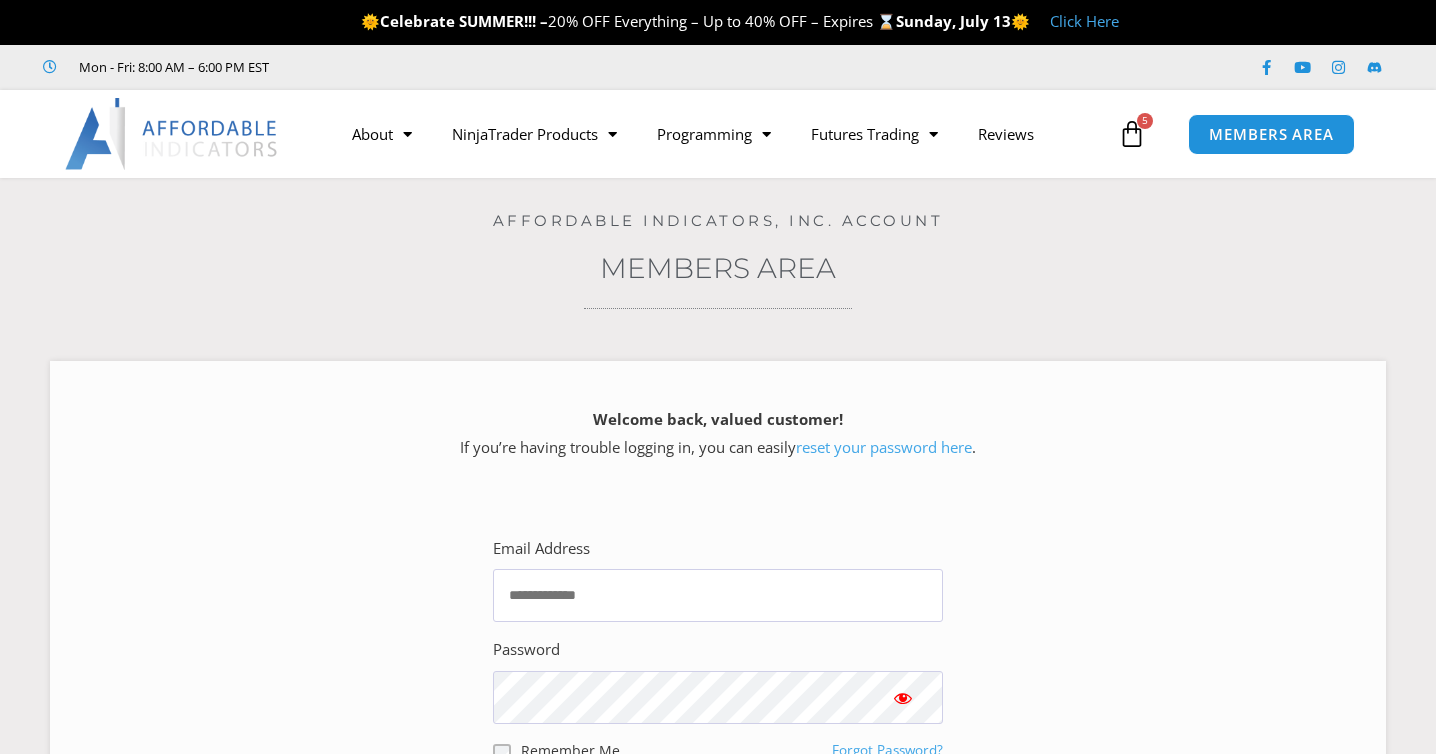 scroll, scrollTop: 0, scrollLeft: 0, axis: both 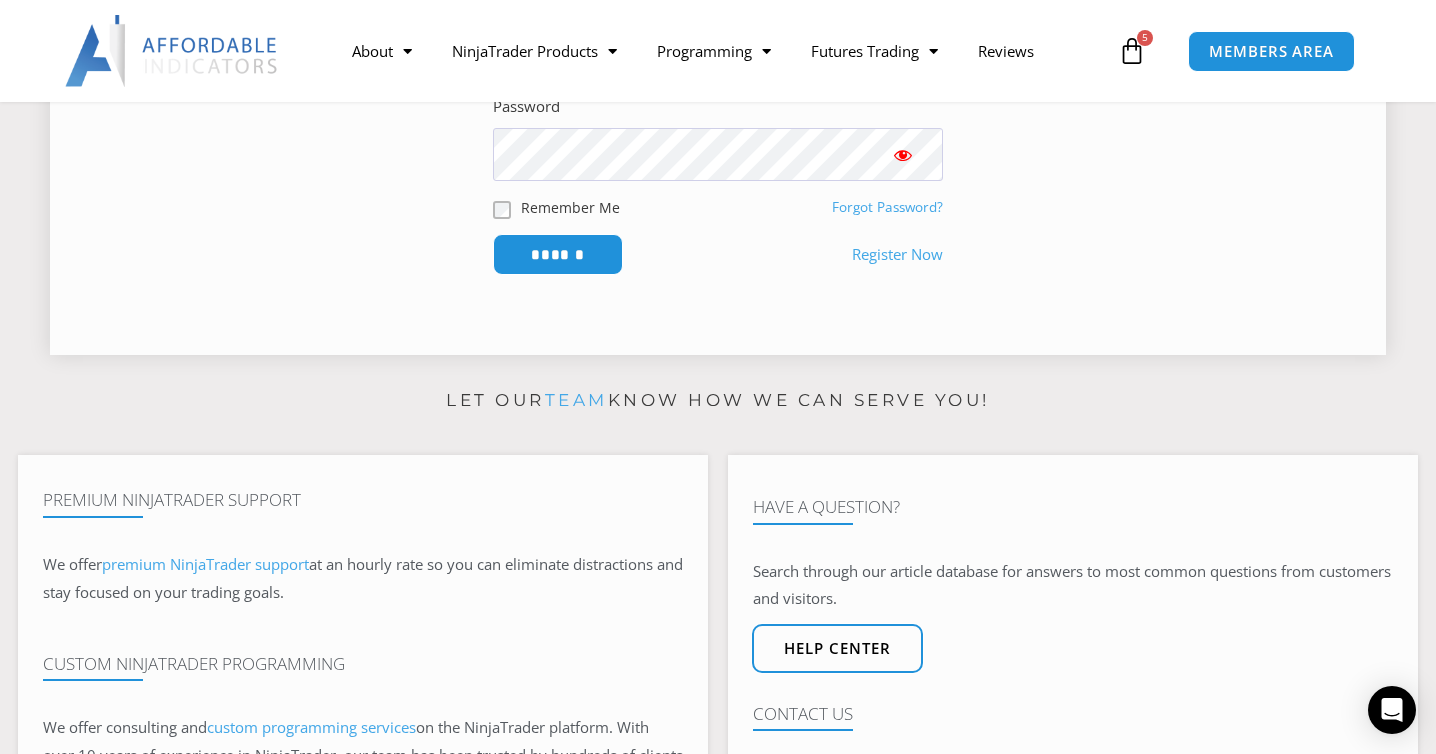 click on "Register Now" at bounding box center [897, 255] 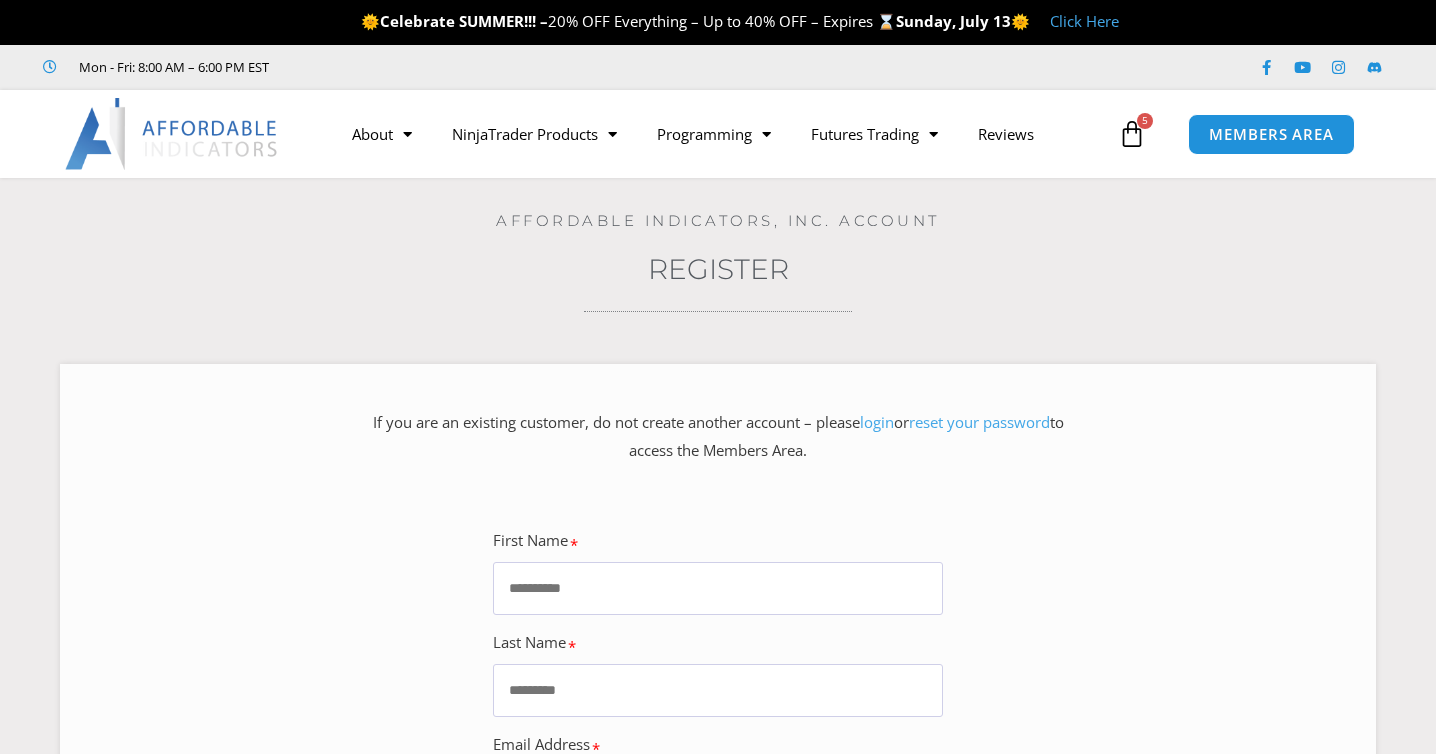 scroll, scrollTop: 0, scrollLeft: 0, axis: both 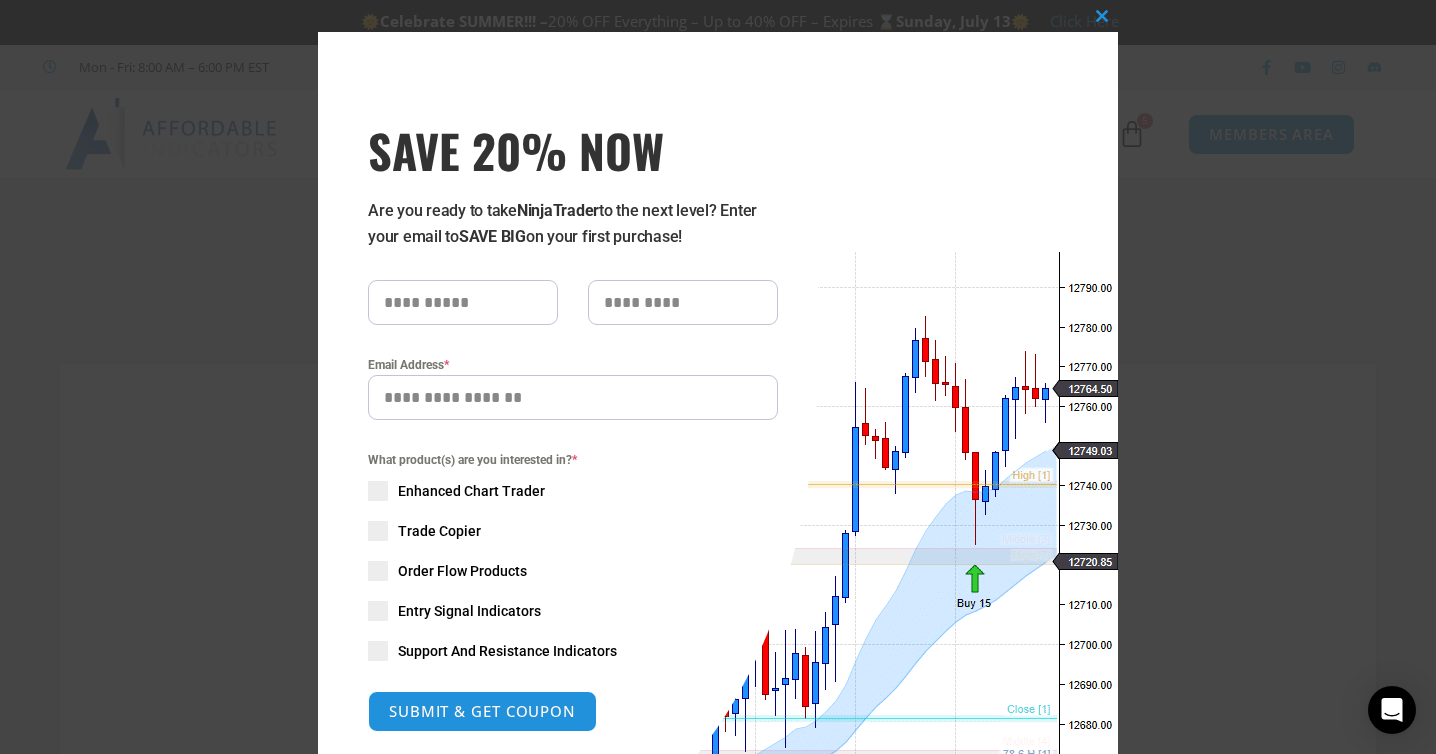click at bounding box center [463, 302] 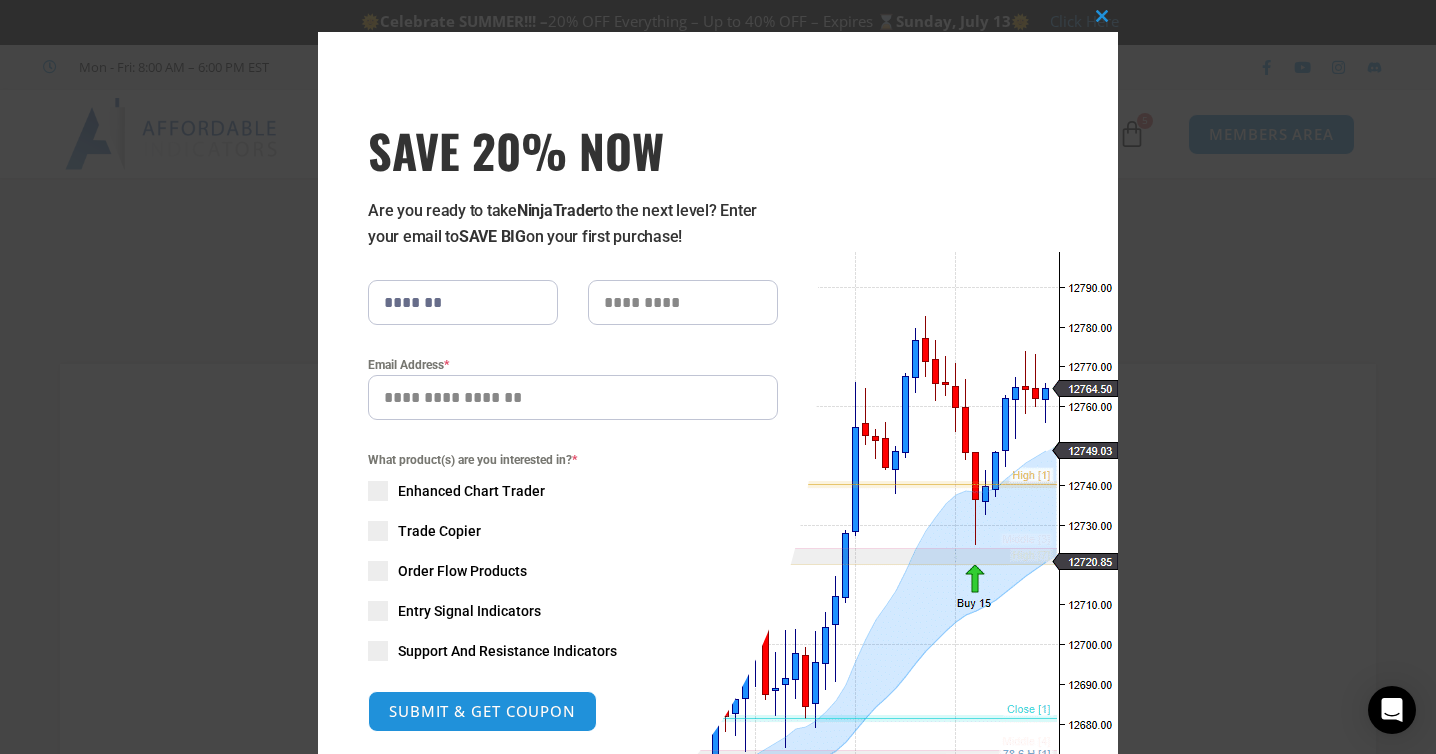type on "******" 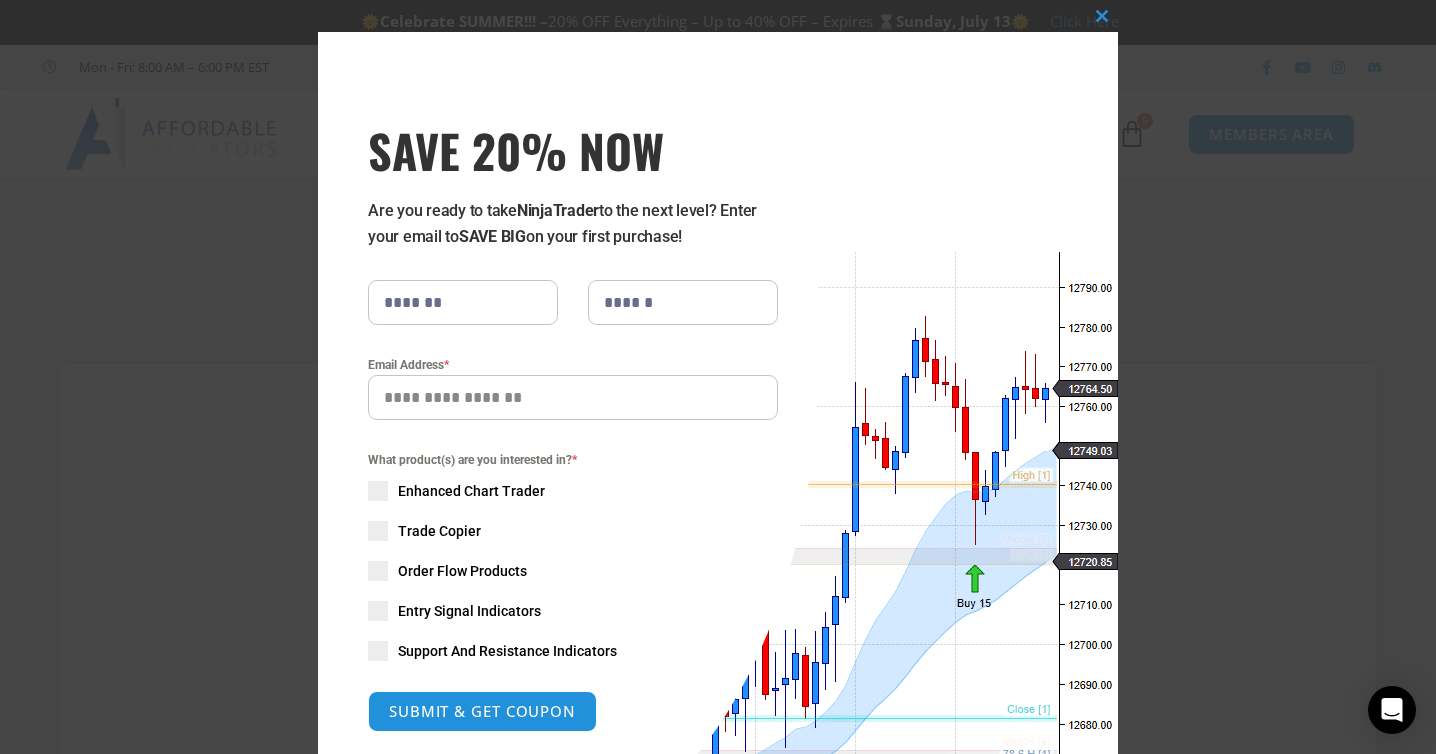 type on "**********" 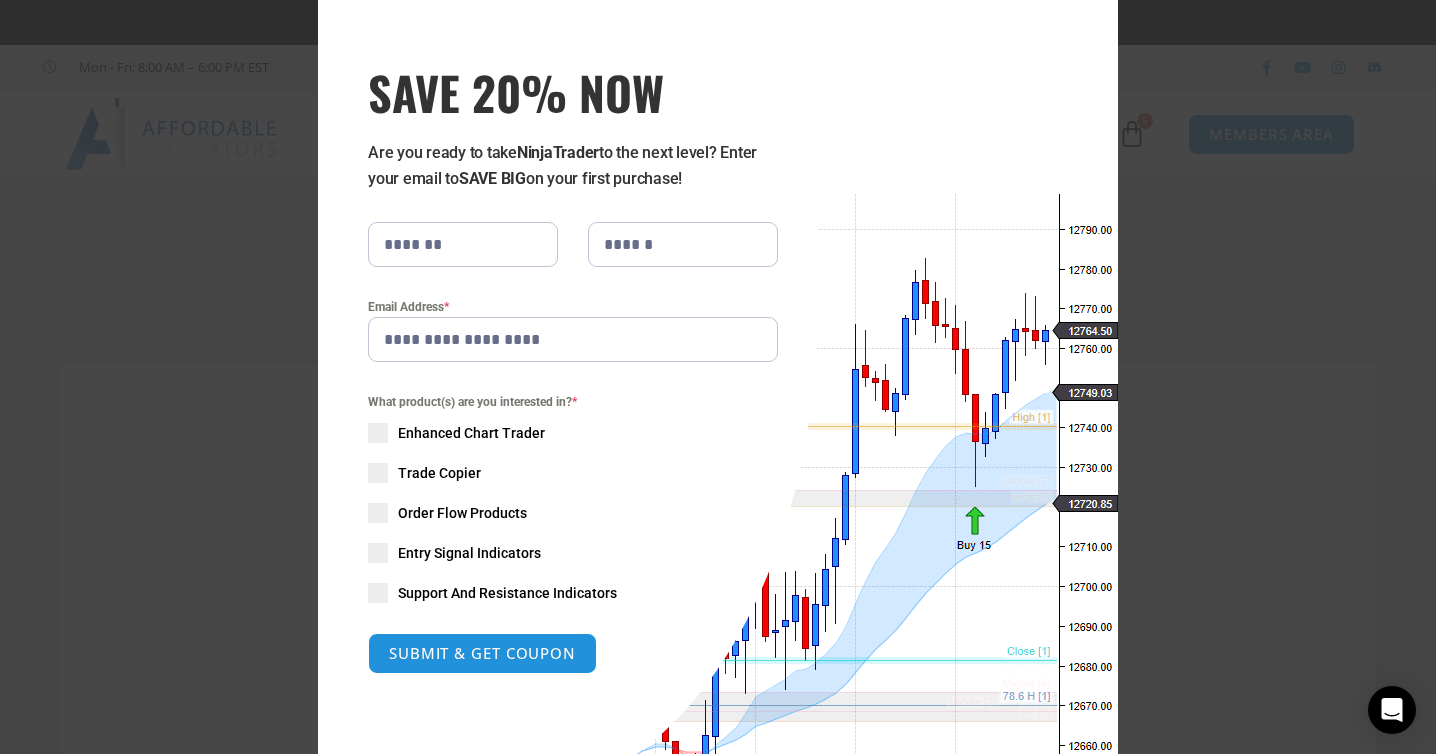 scroll, scrollTop: 114, scrollLeft: 0, axis: vertical 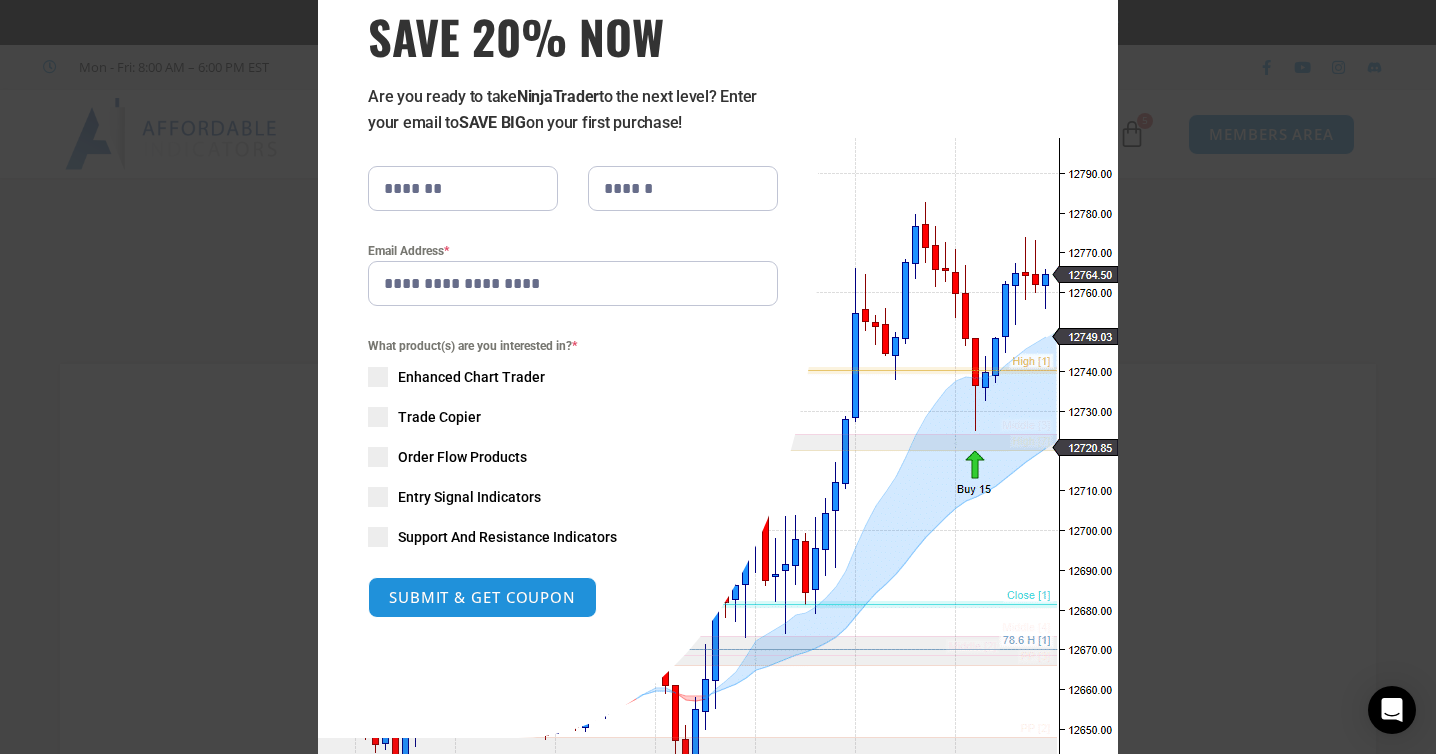 click at bounding box center [378, 377] 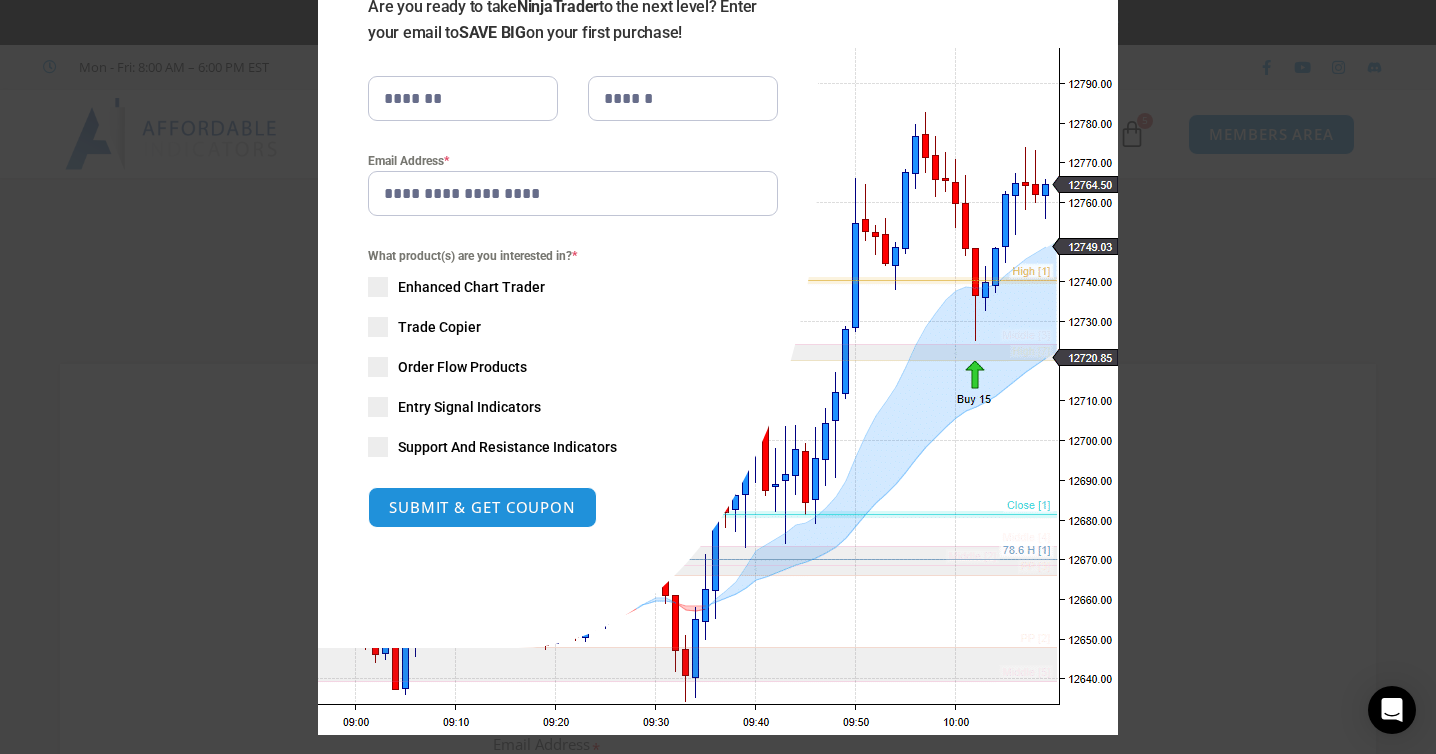 scroll, scrollTop: 226, scrollLeft: 0, axis: vertical 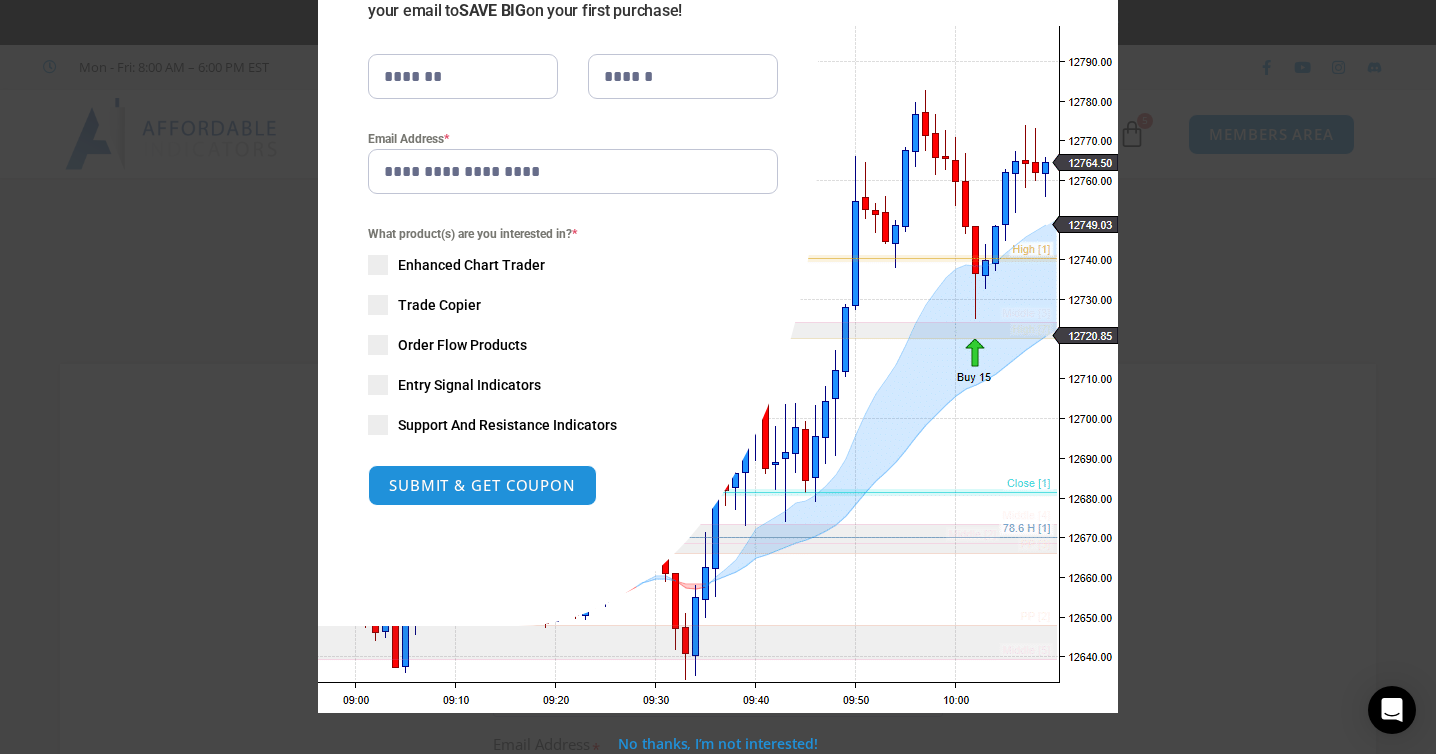 click at bounding box center [378, 385] 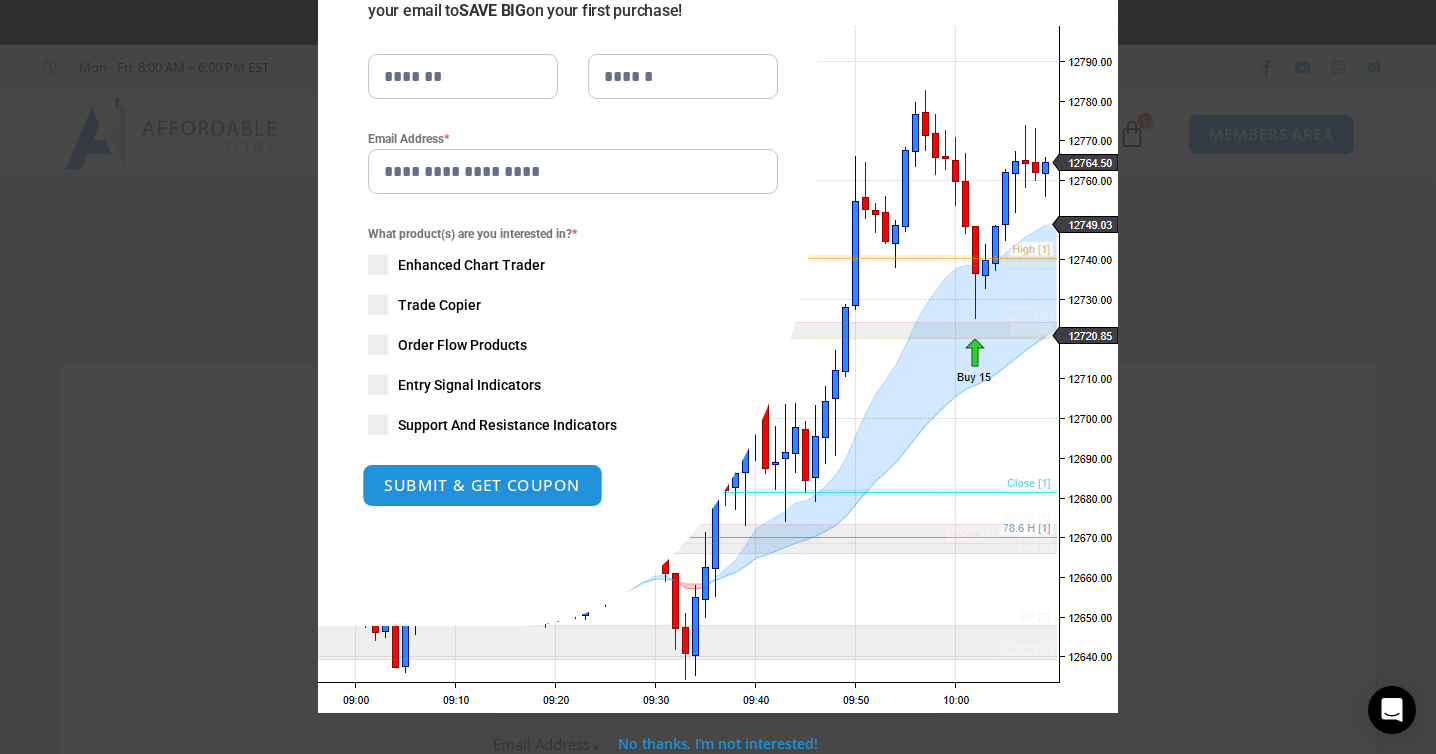 click on "SUBMIT & GET COUPON" at bounding box center (482, 485) 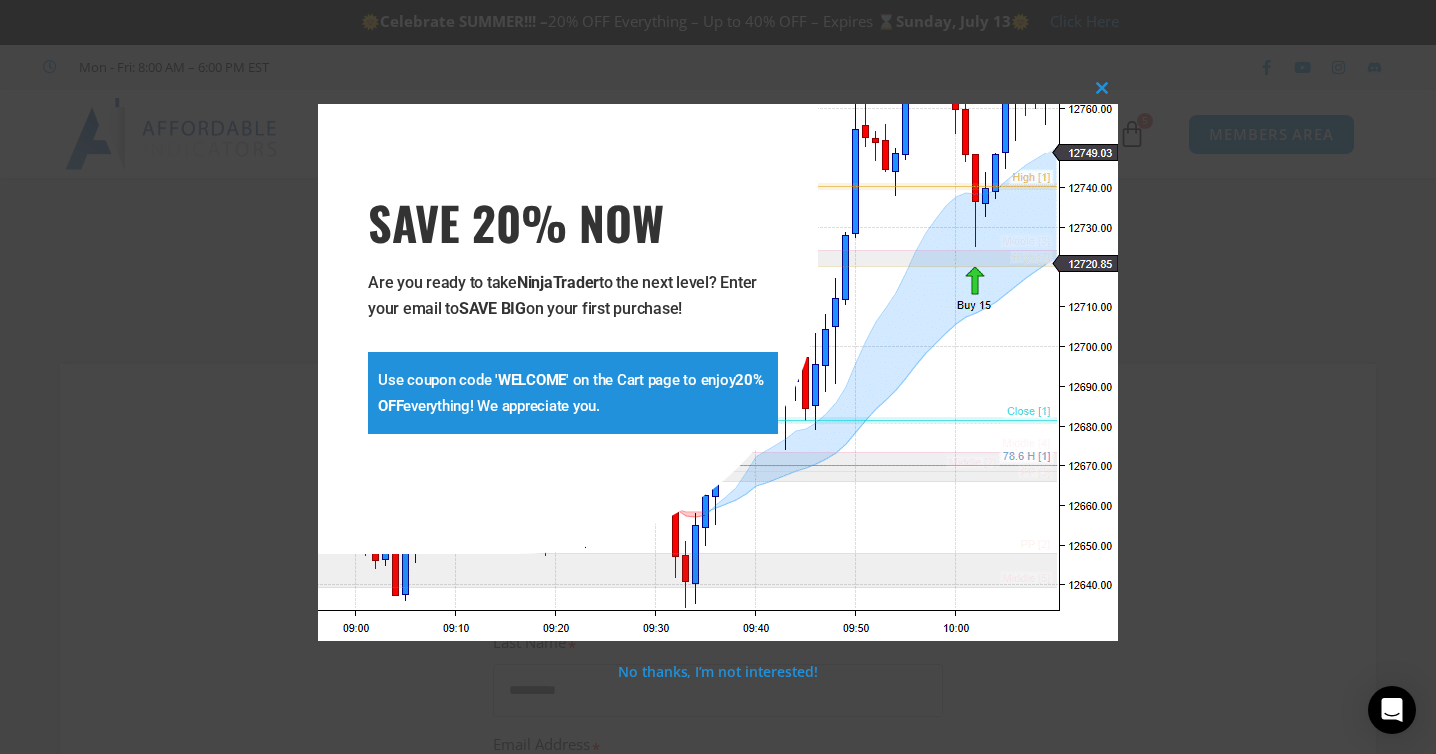 scroll, scrollTop: 0, scrollLeft: 0, axis: both 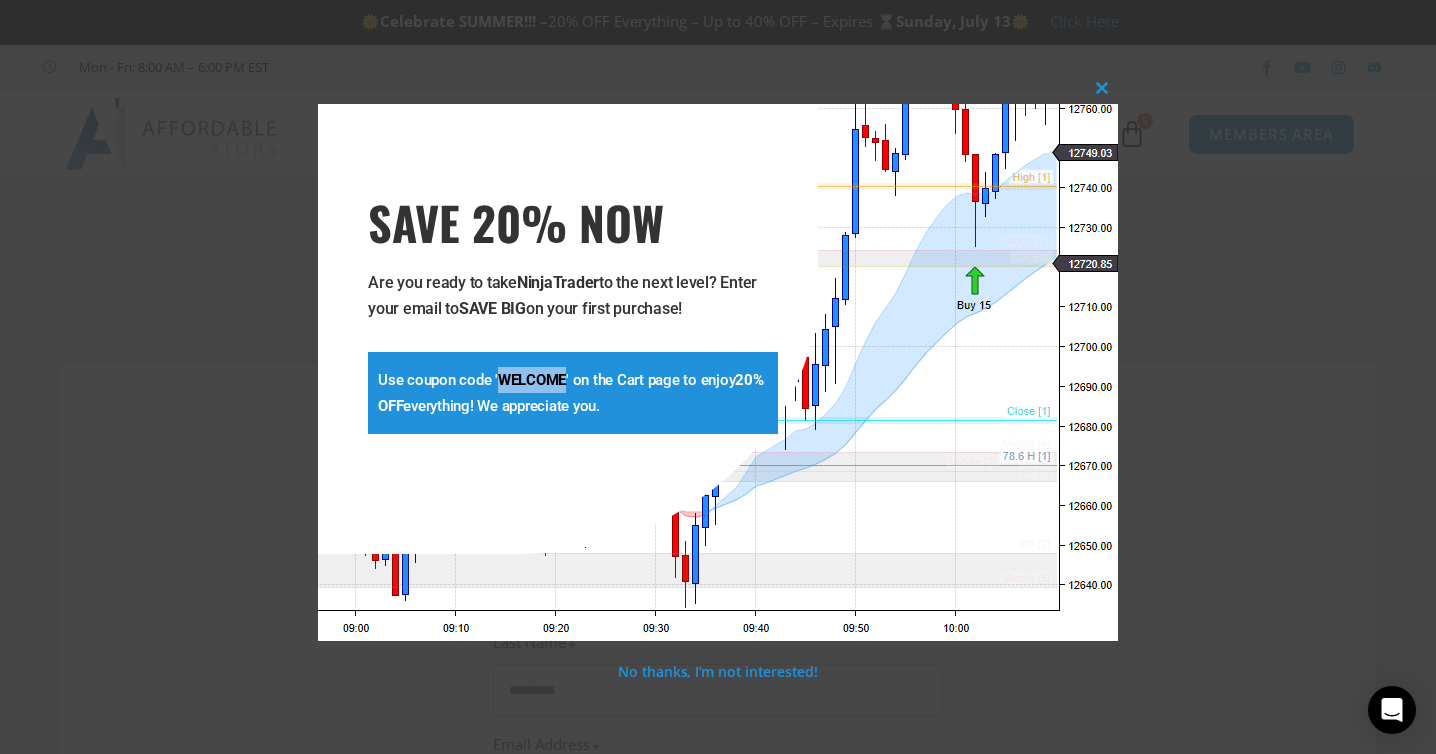 click on "WELCOME" at bounding box center (532, 380) 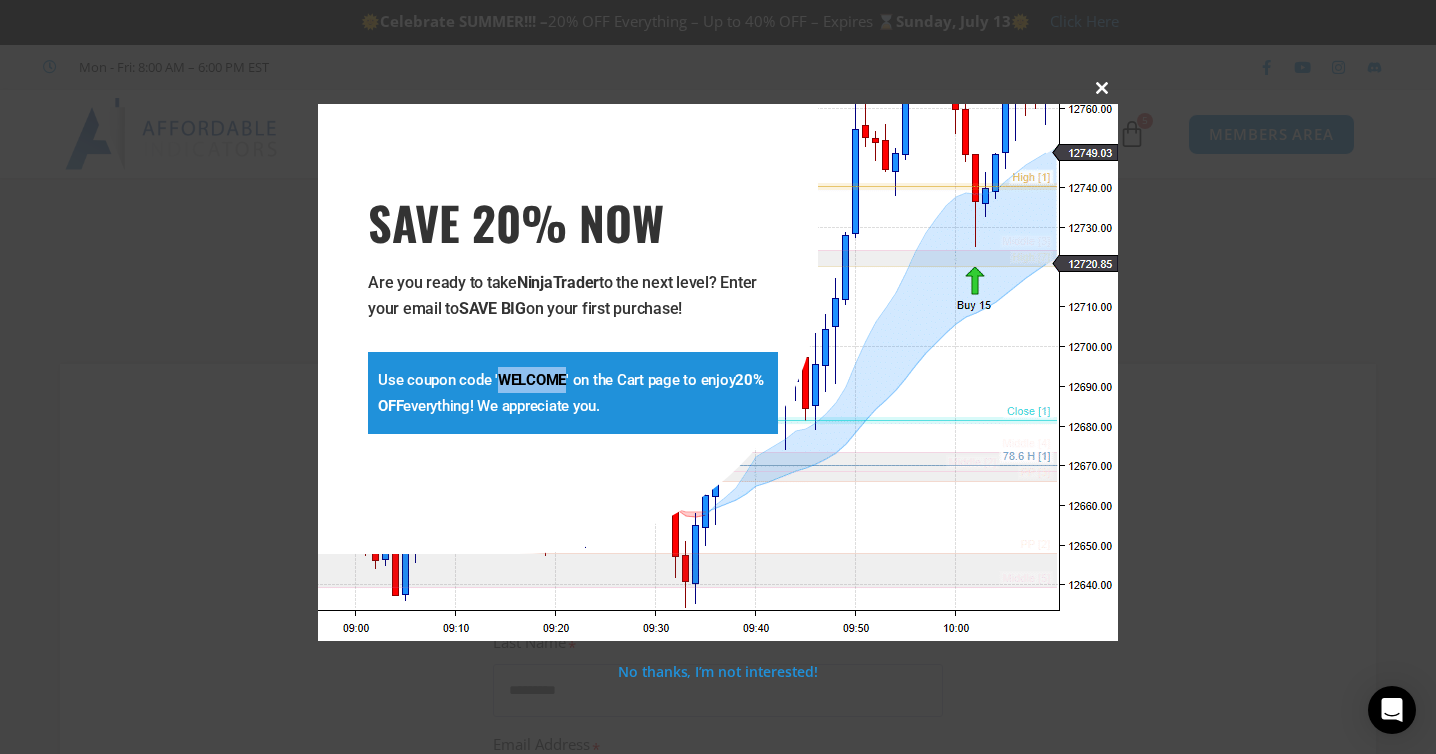 click at bounding box center [1102, 88] 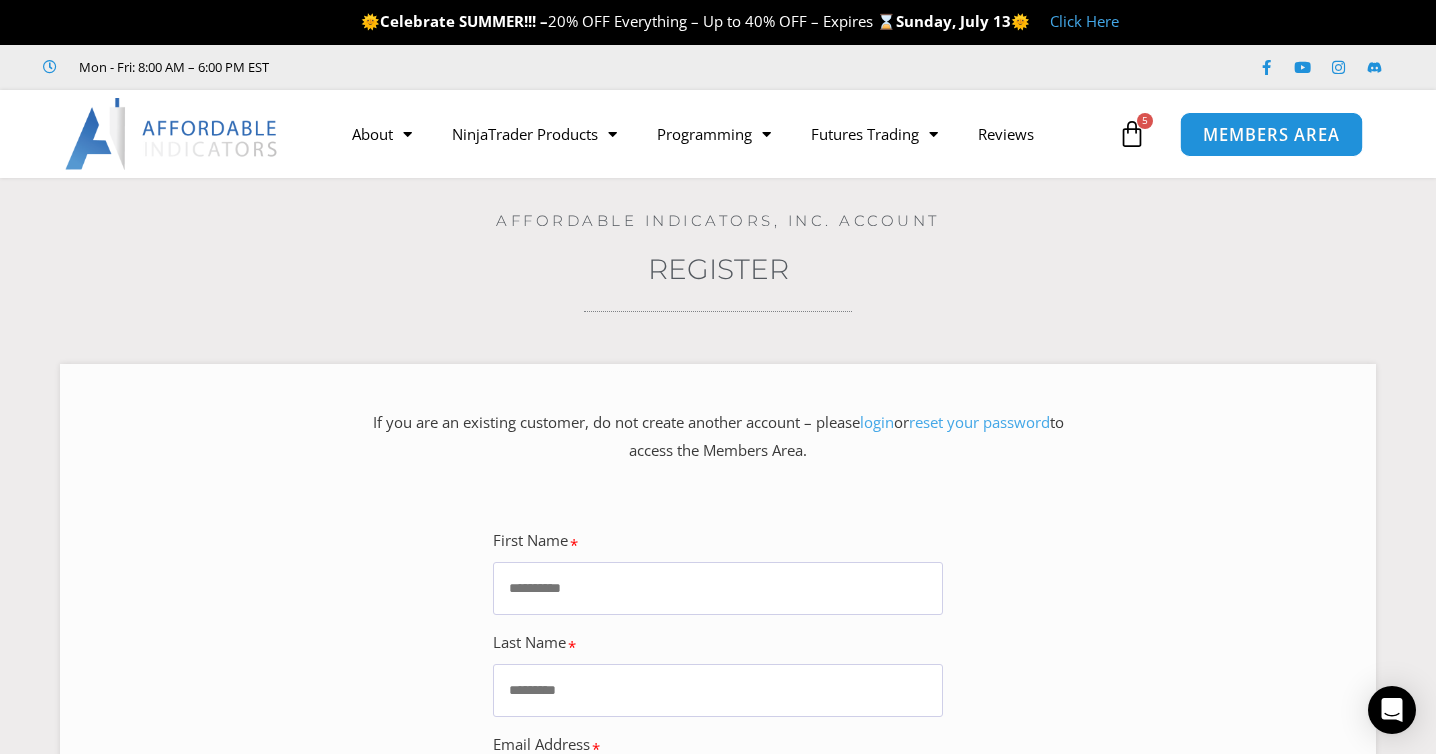 scroll, scrollTop: 0, scrollLeft: 0, axis: both 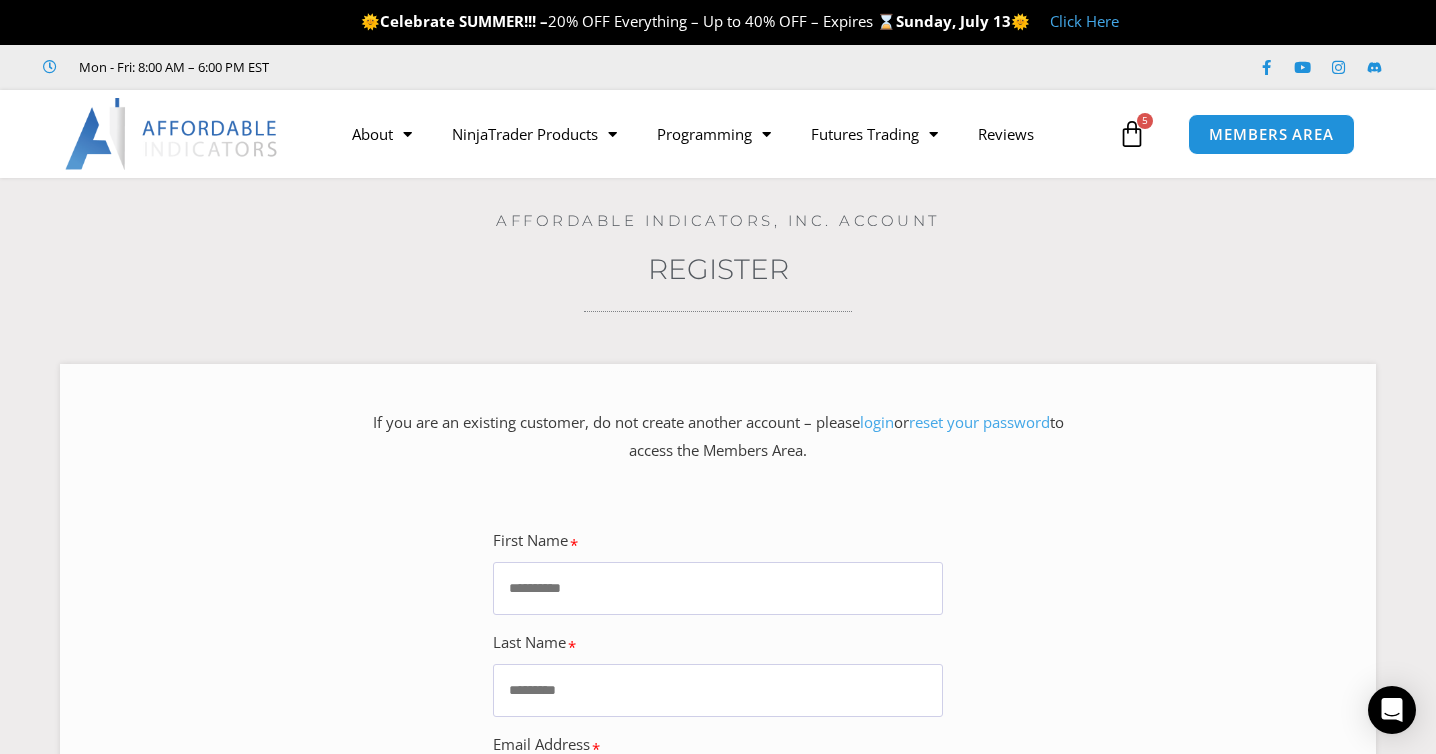click at bounding box center [1132, 134] 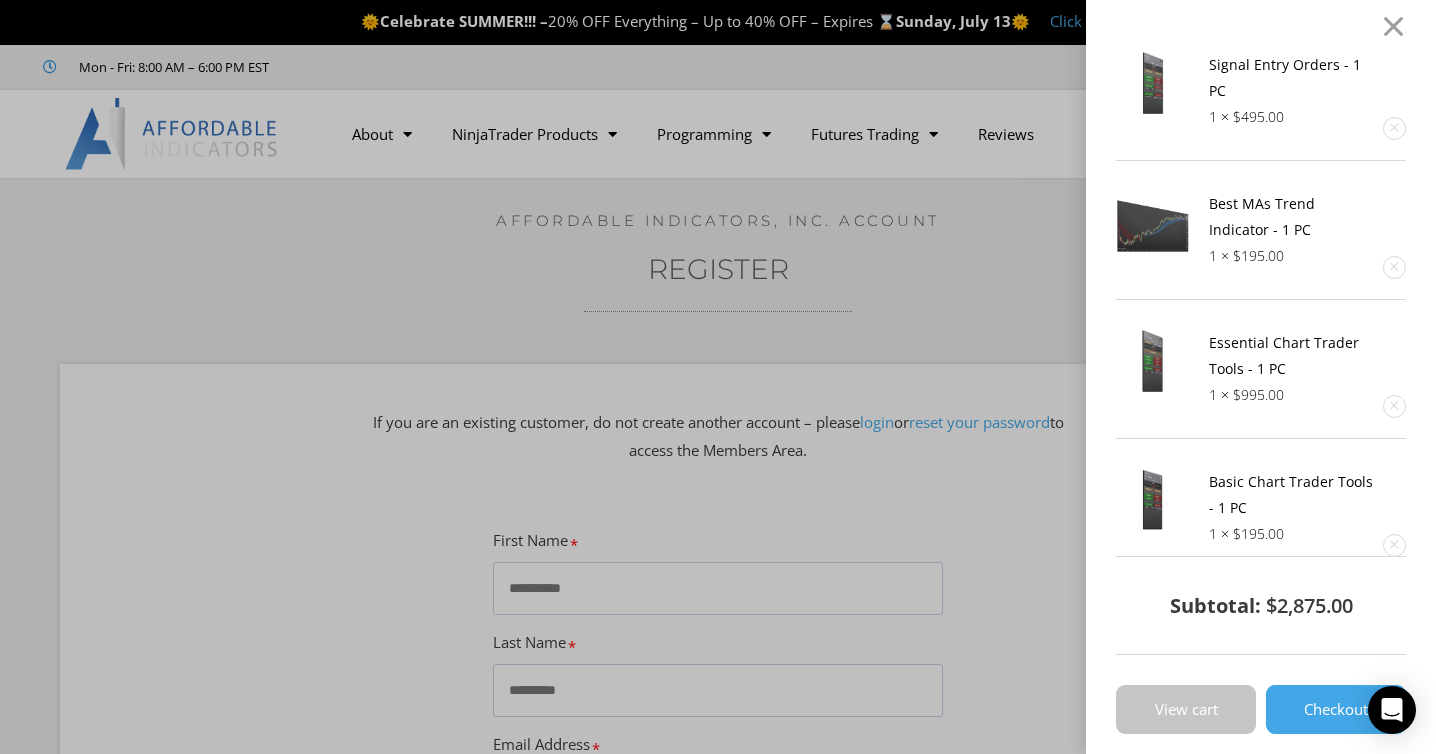 click on "View cart" at bounding box center (1186, 709) 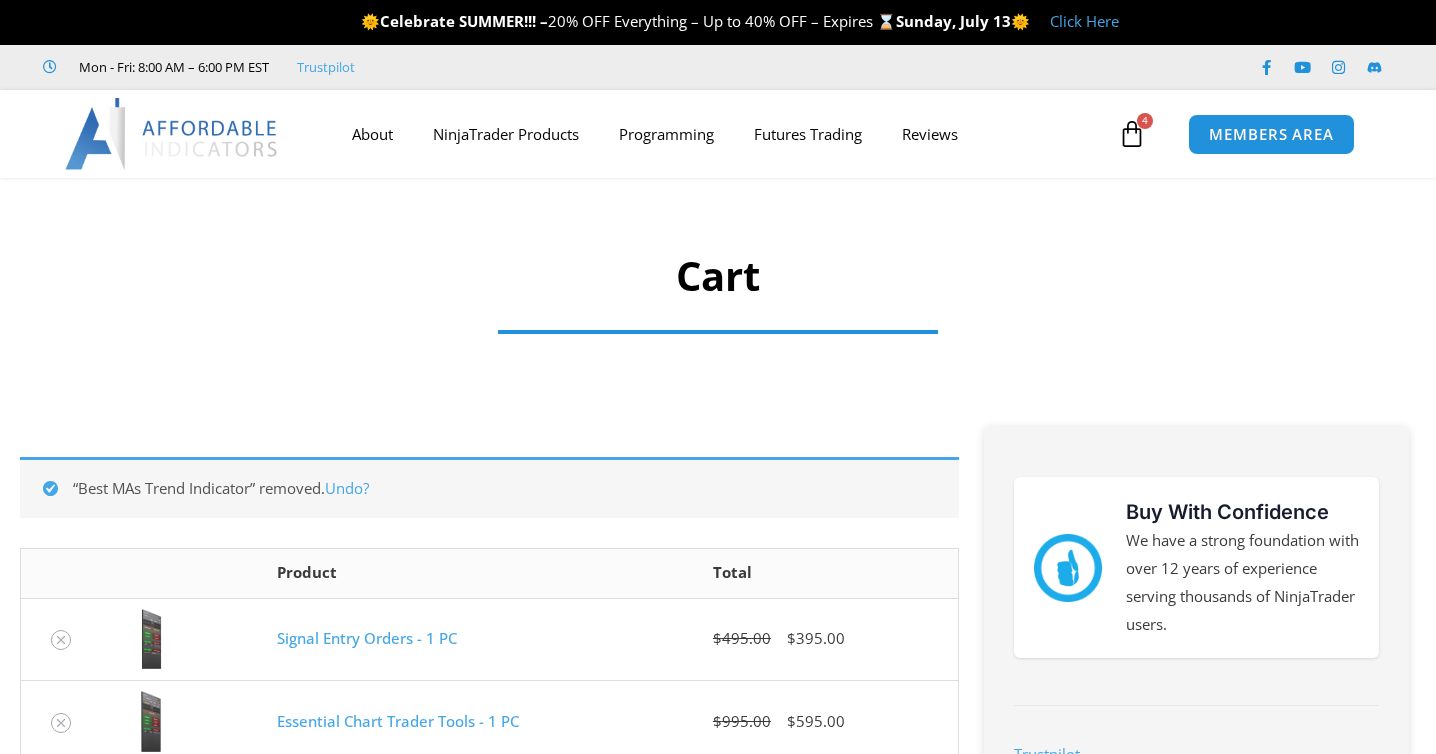 scroll, scrollTop: 0, scrollLeft: 0, axis: both 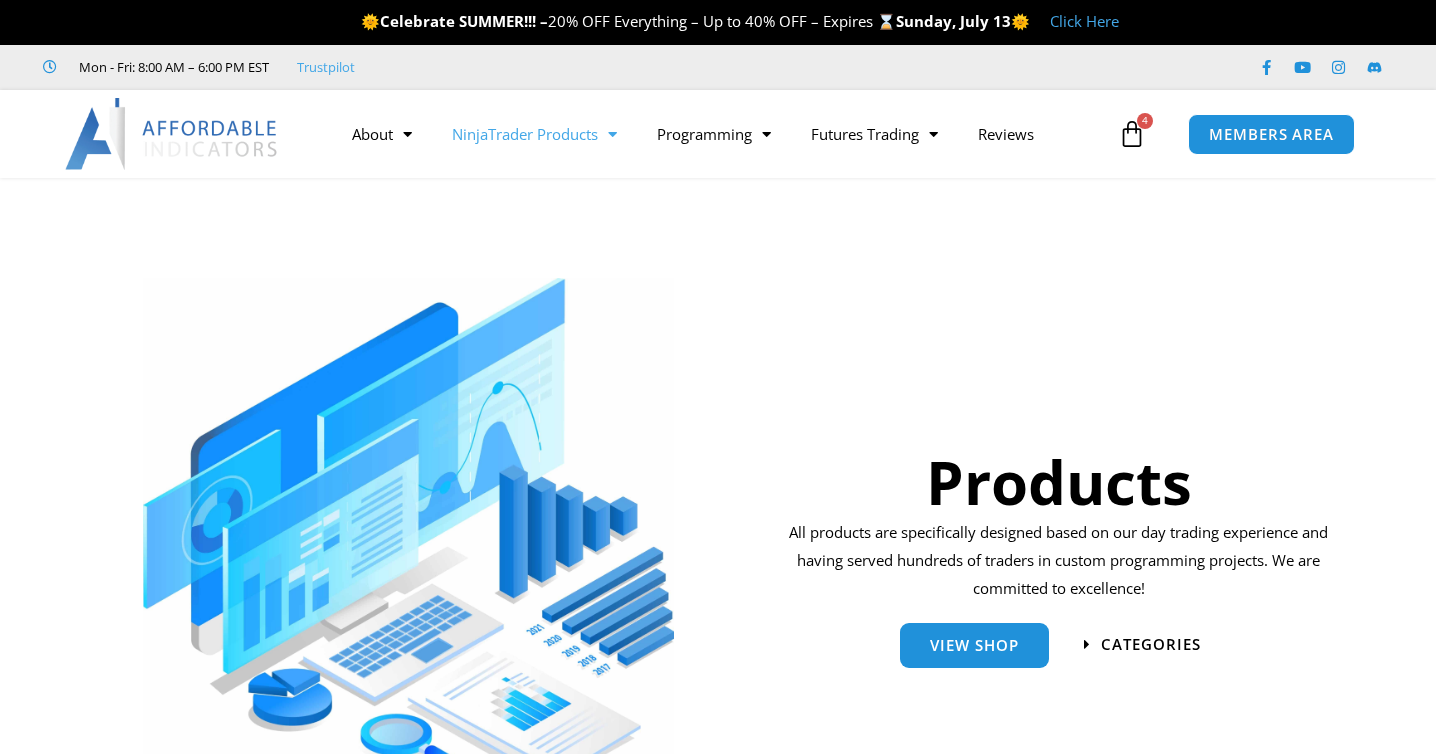 click on "Products           All products are specifically designed based on our day trading experience and having served hundreds of traders in custom programming projects. We are committed to excellence!                         View Shop                                     categories" at bounding box center (1058, 516) 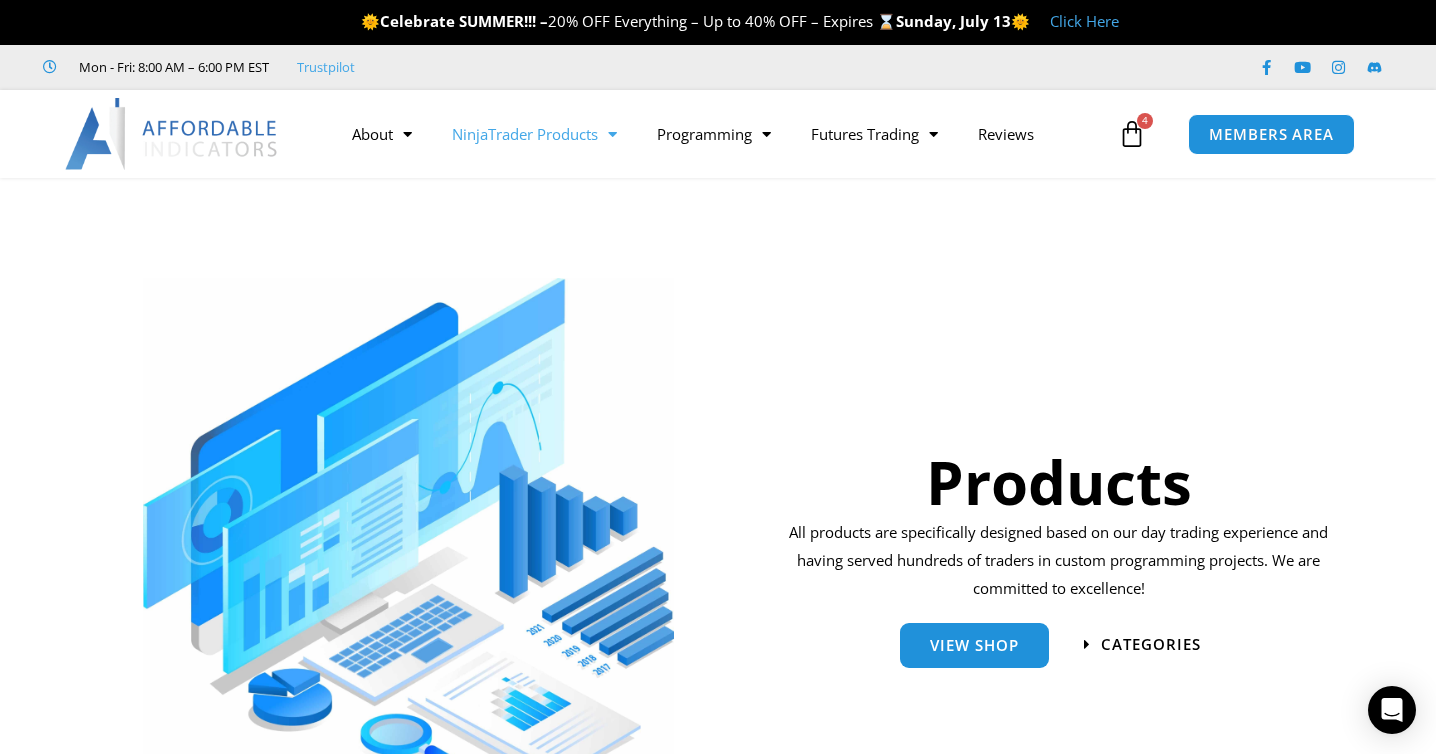scroll, scrollTop: 0, scrollLeft: 0, axis: both 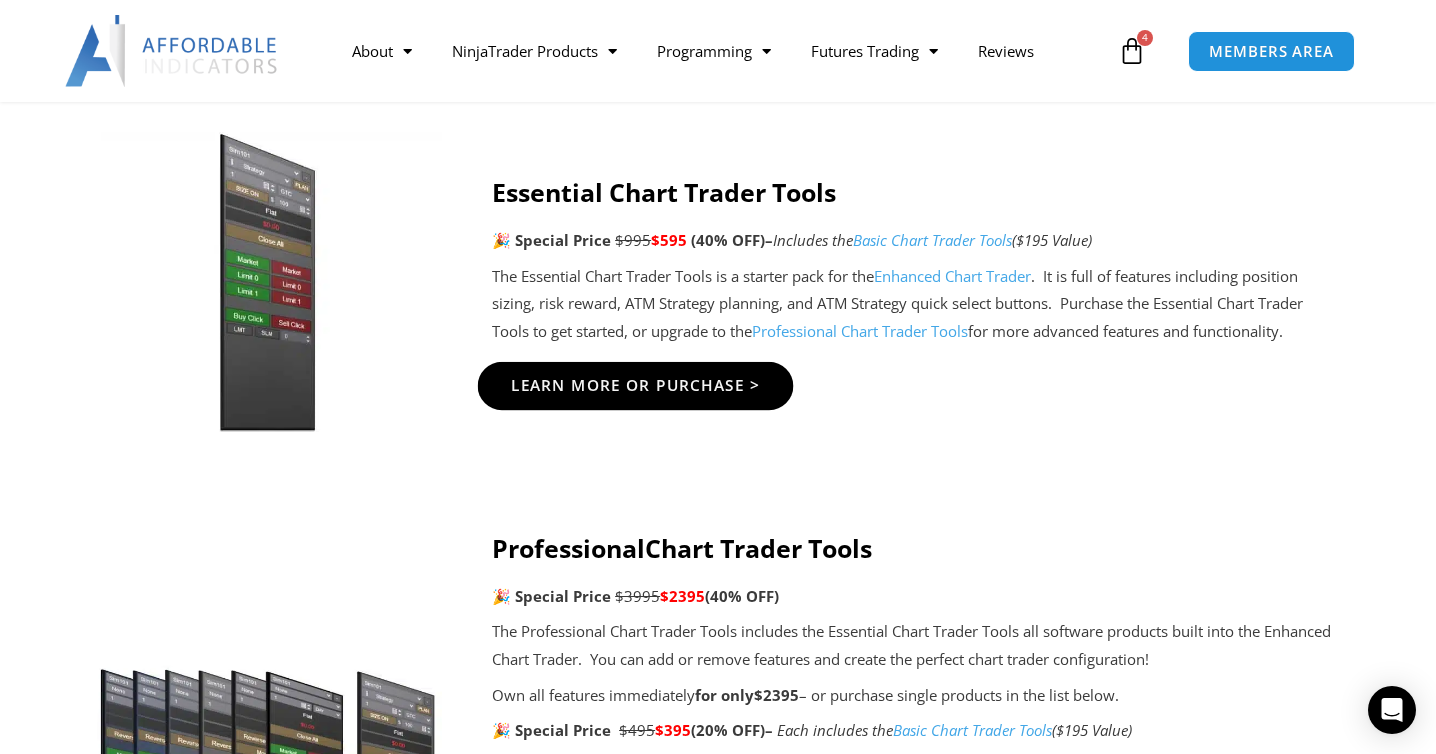 click on "Learn More Or Purchase >" at bounding box center [636, 385] 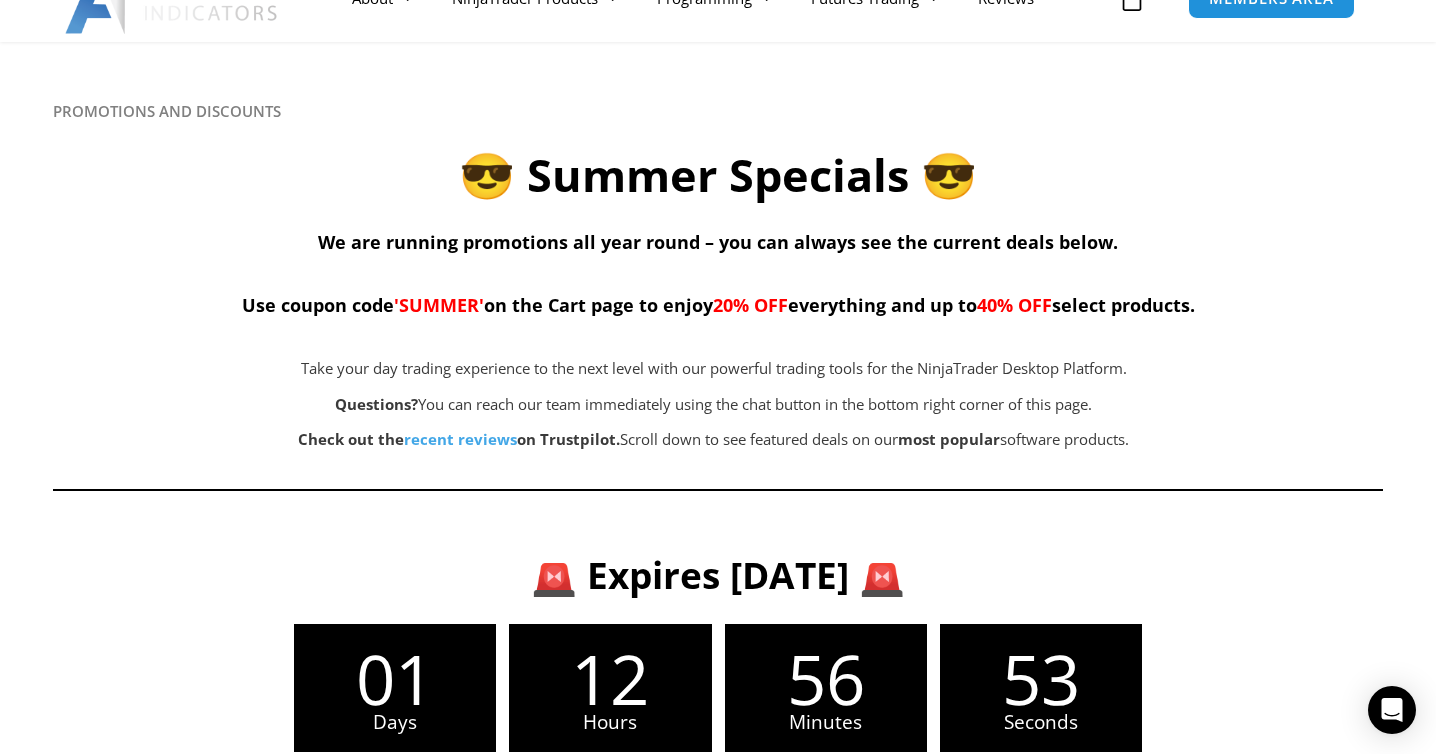 scroll, scrollTop: 22, scrollLeft: 0, axis: vertical 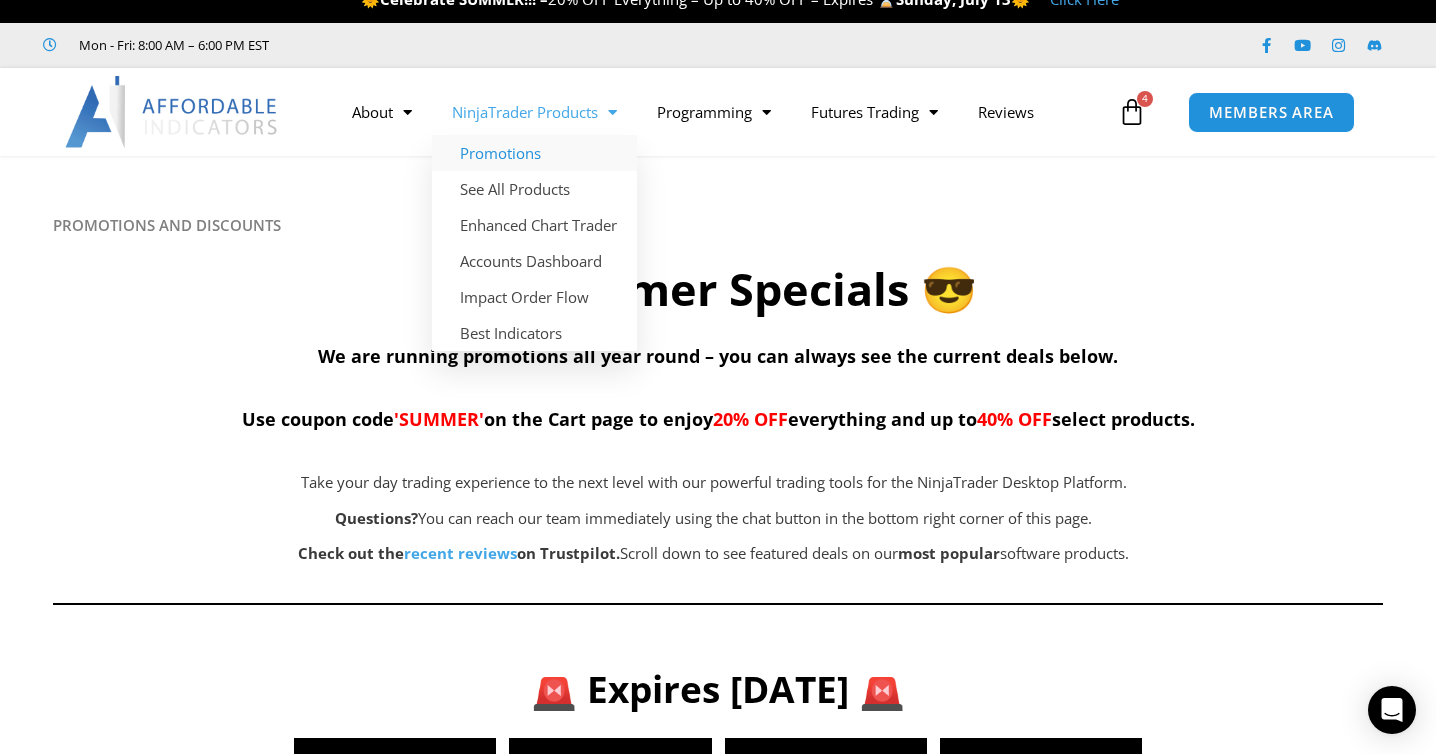 click on "NinjaTrader Products" 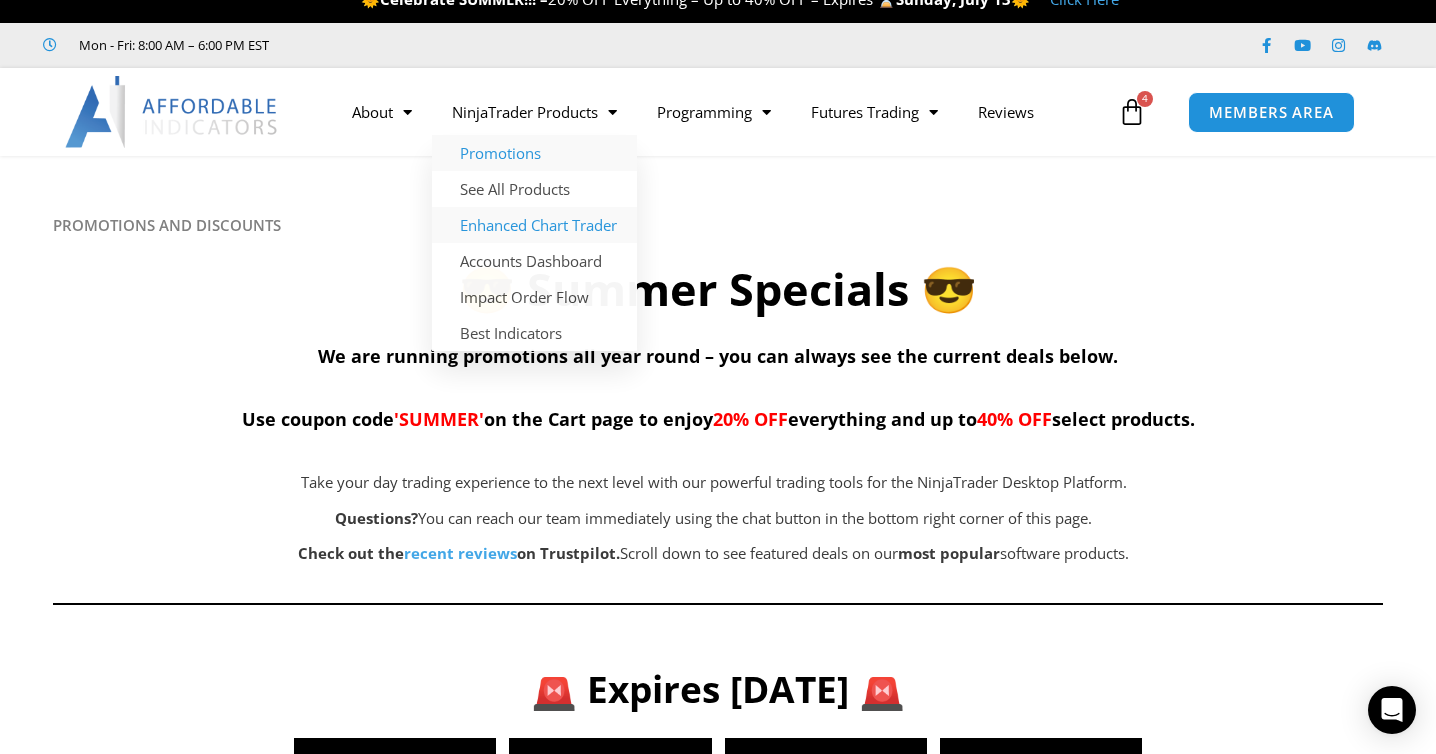 click on "Enhanced Chart Trader" 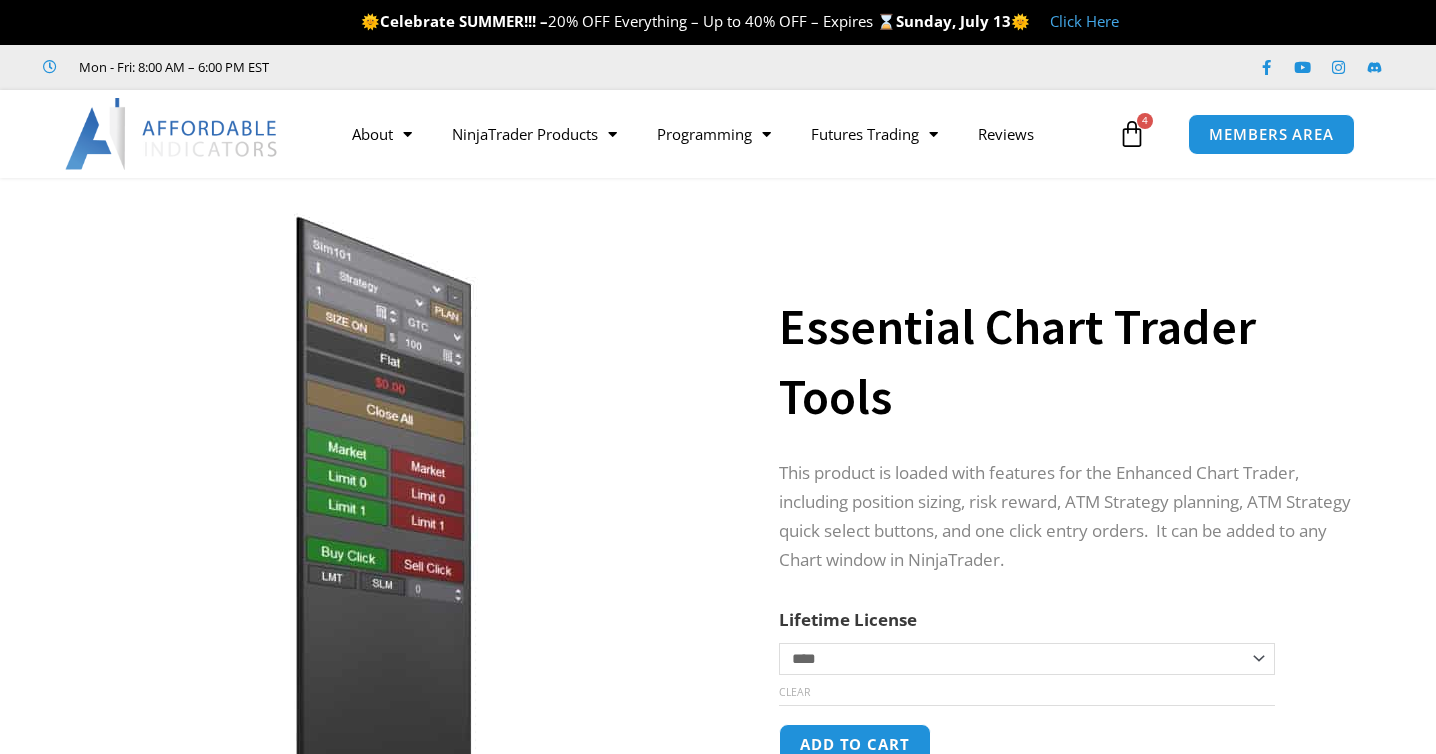 scroll, scrollTop: 0, scrollLeft: 0, axis: both 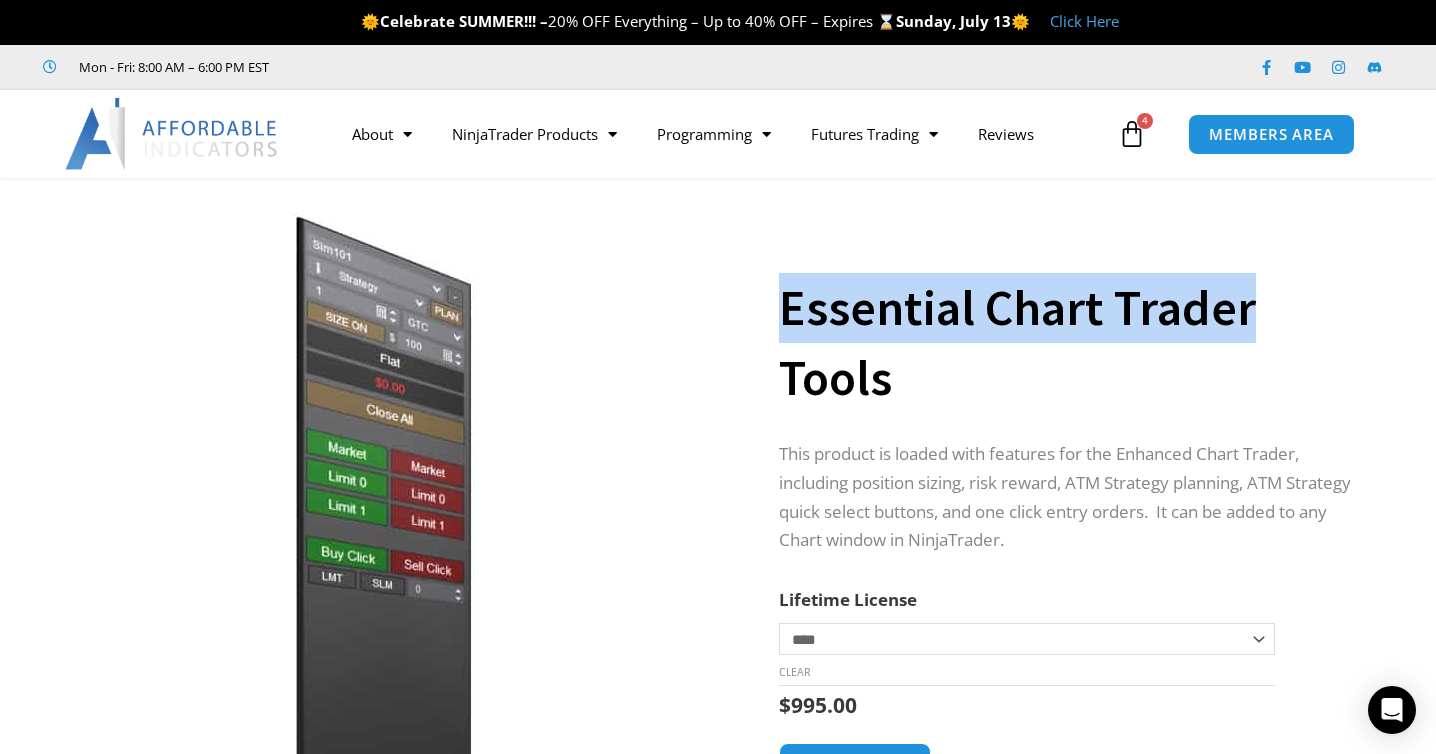 drag, startPoint x: 783, startPoint y: 305, endPoint x: 1248, endPoint y: 318, distance: 465.18167 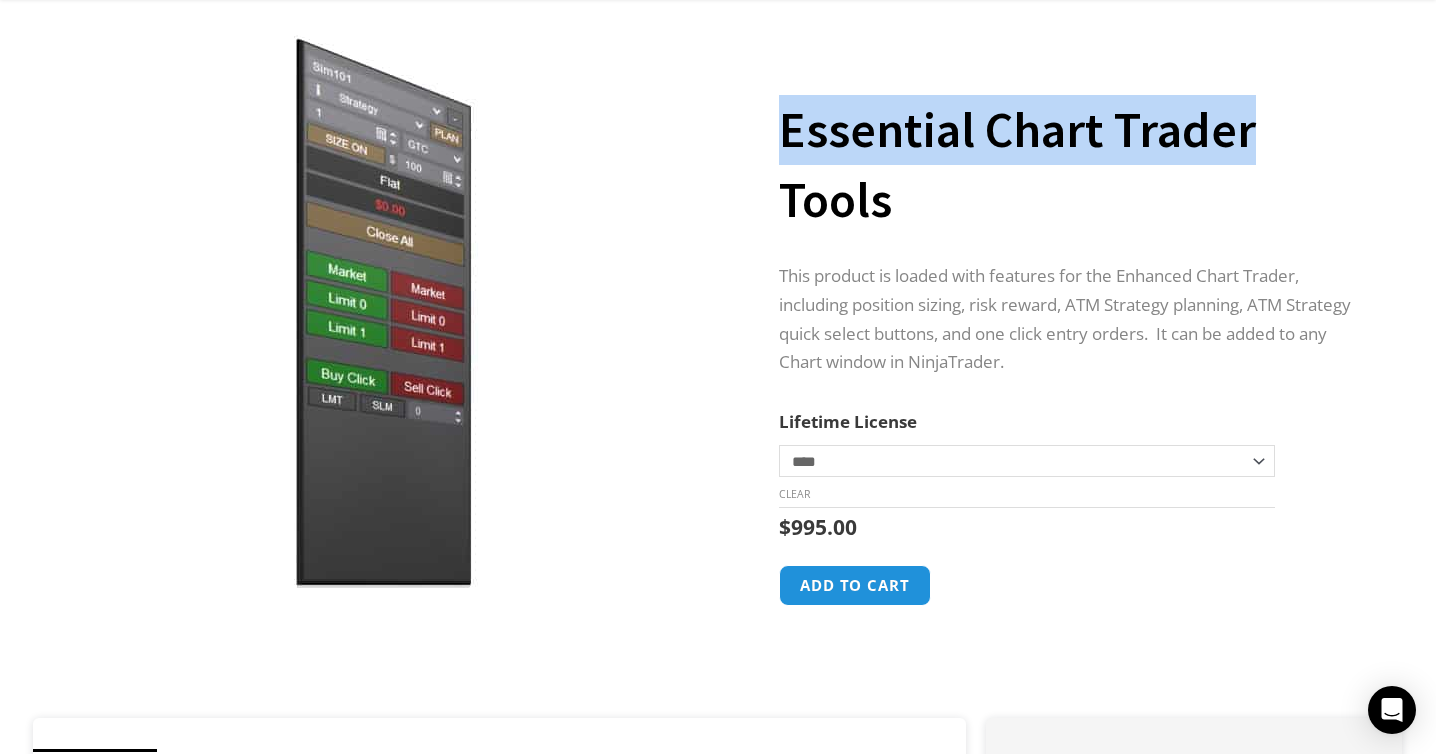scroll, scrollTop: 194, scrollLeft: 0, axis: vertical 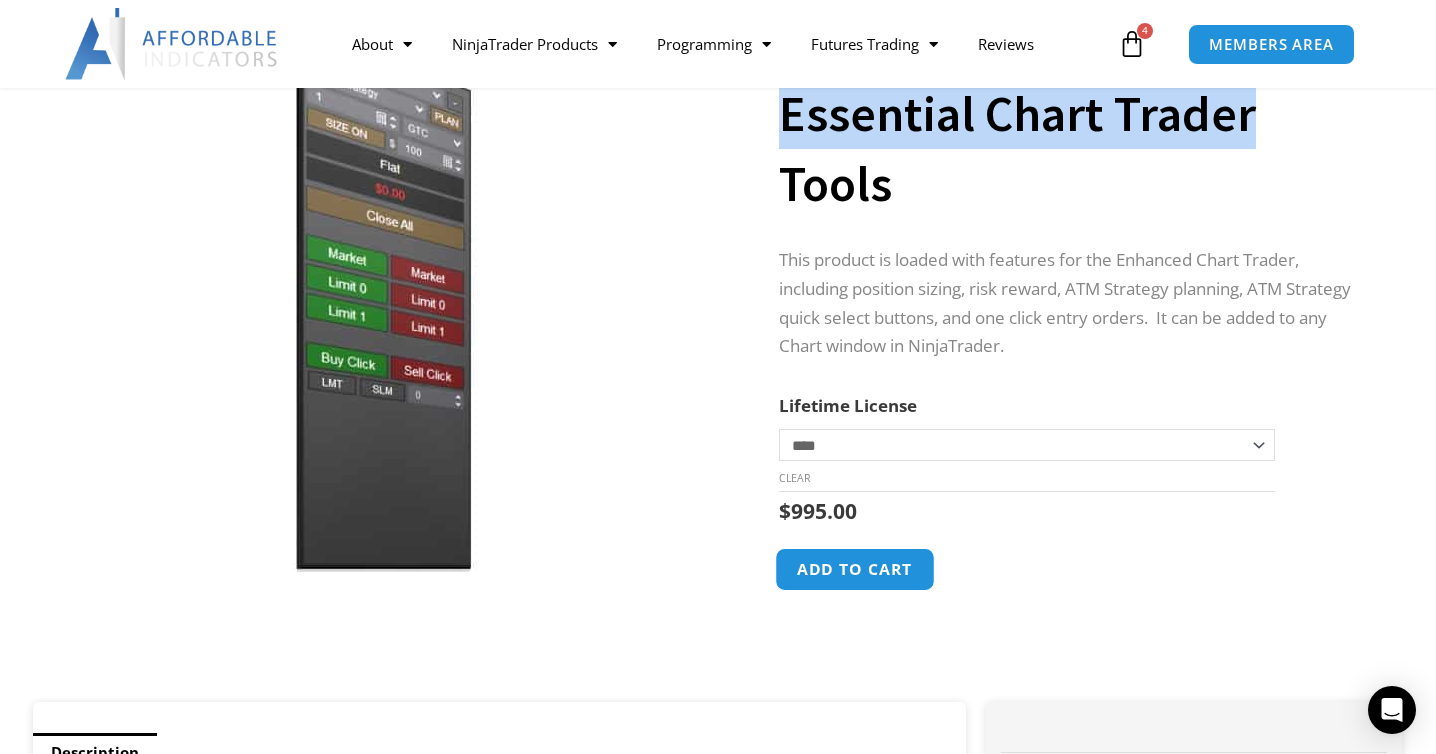 click on "Add to cart" 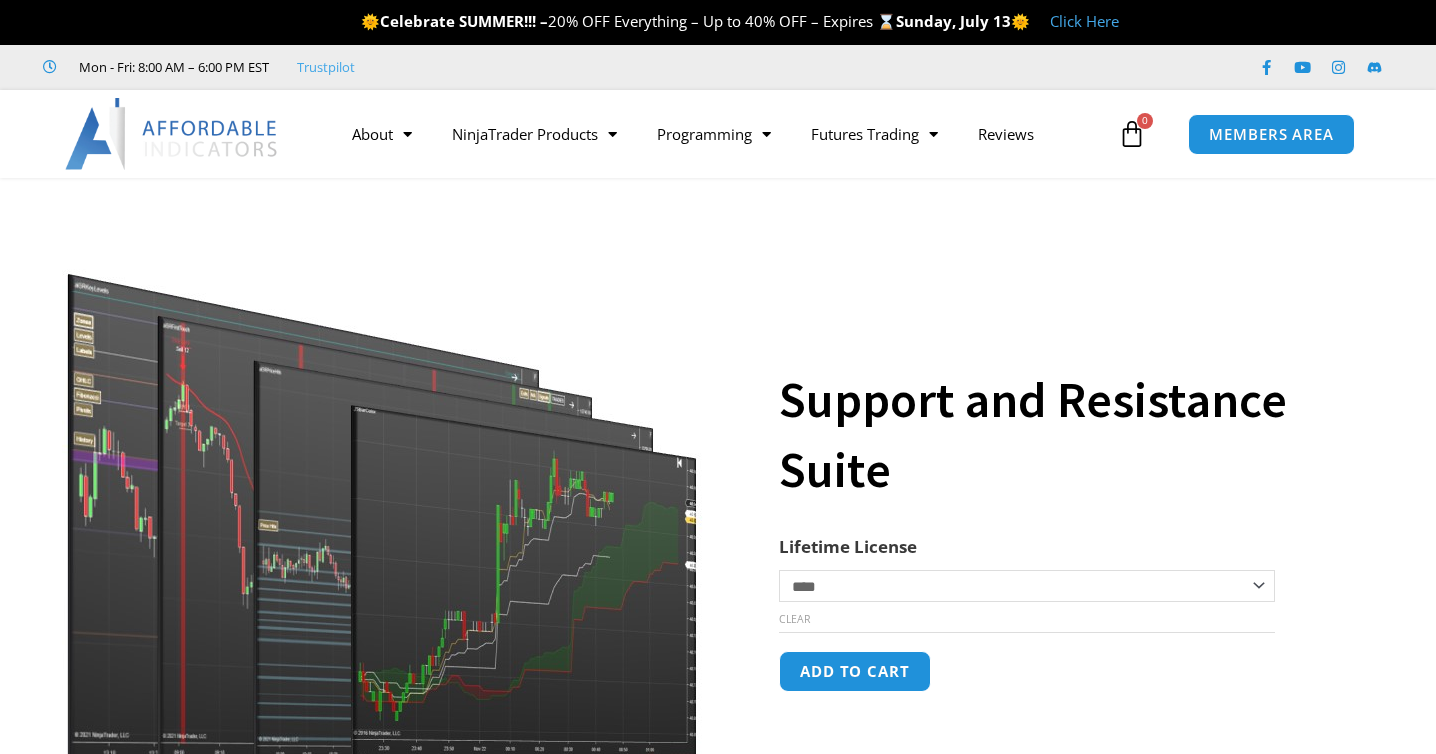 scroll, scrollTop: 0, scrollLeft: 0, axis: both 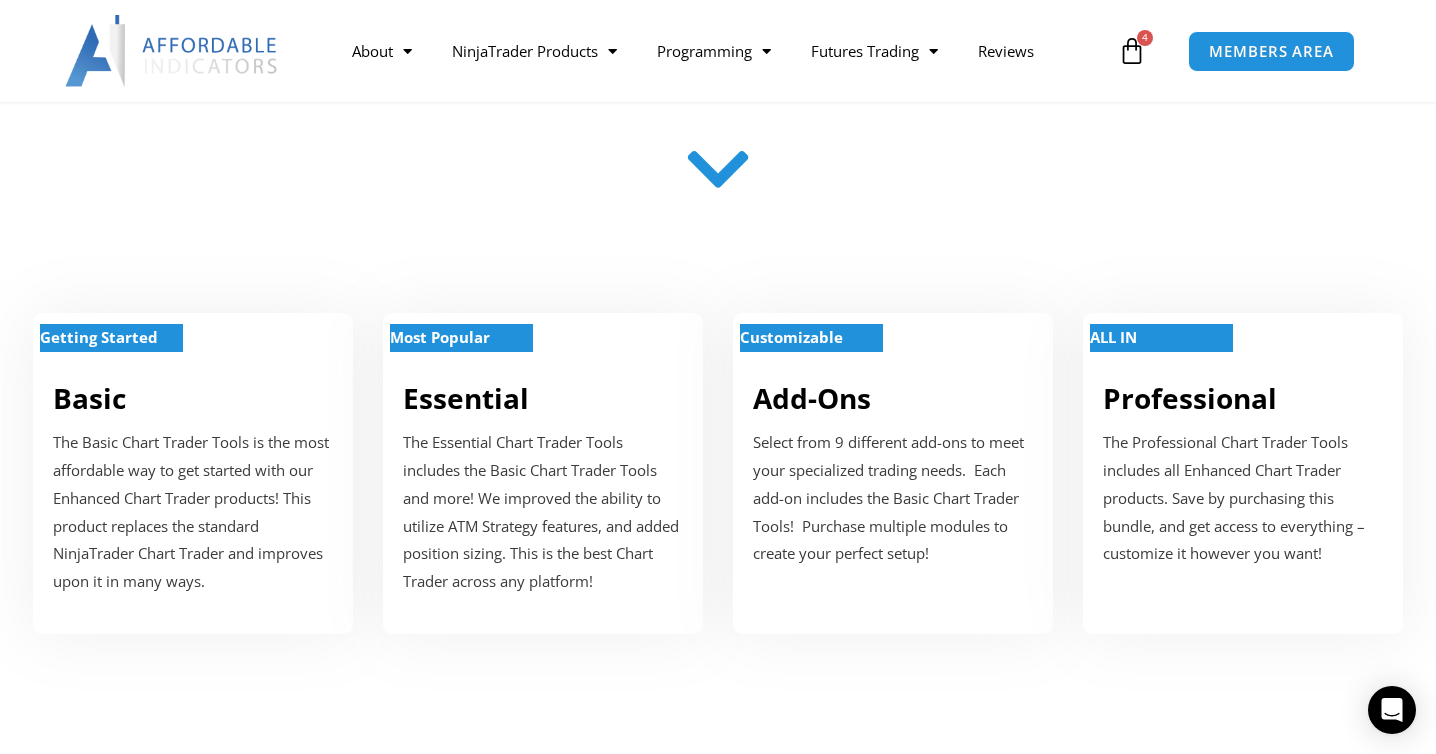 click at bounding box center [718, 169] 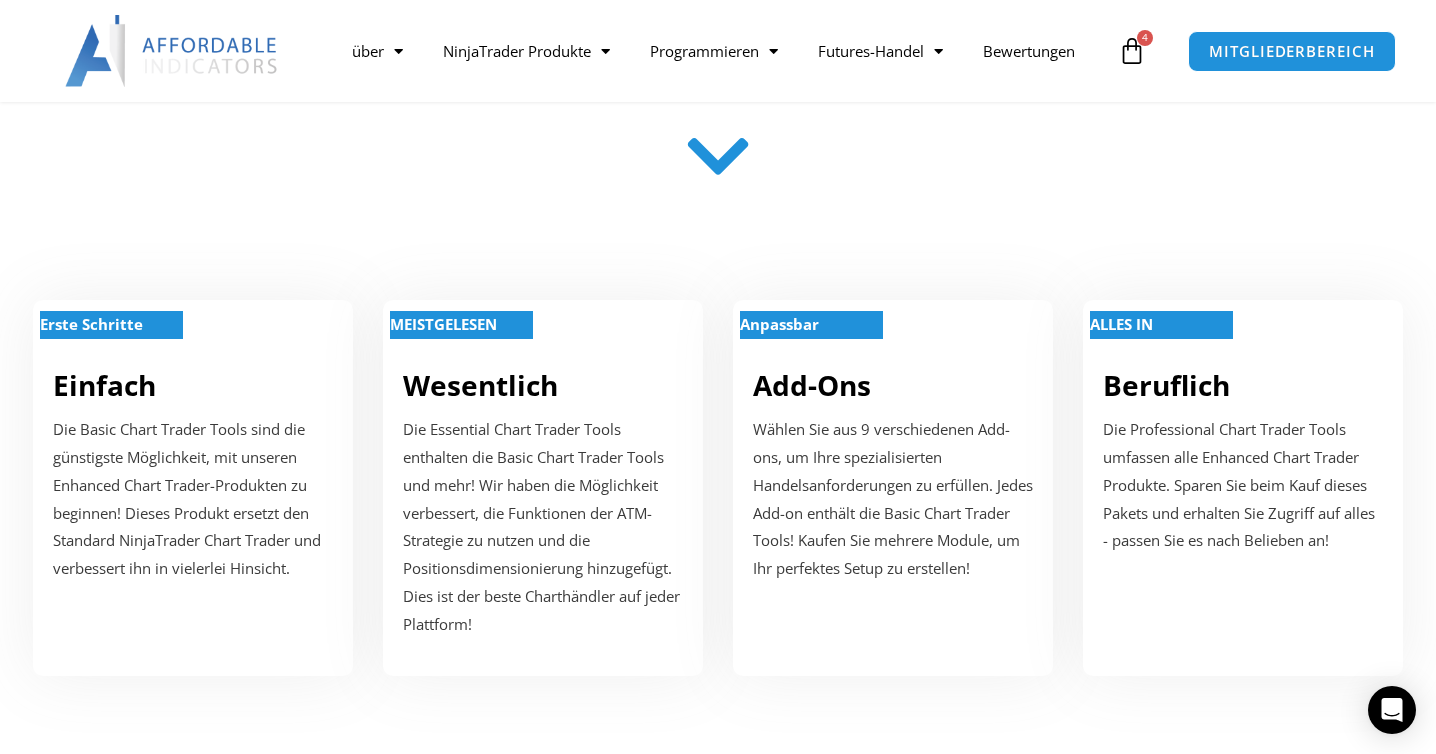 scroll, scrollTop: 765, scrollLeft: 0, axis: vertical 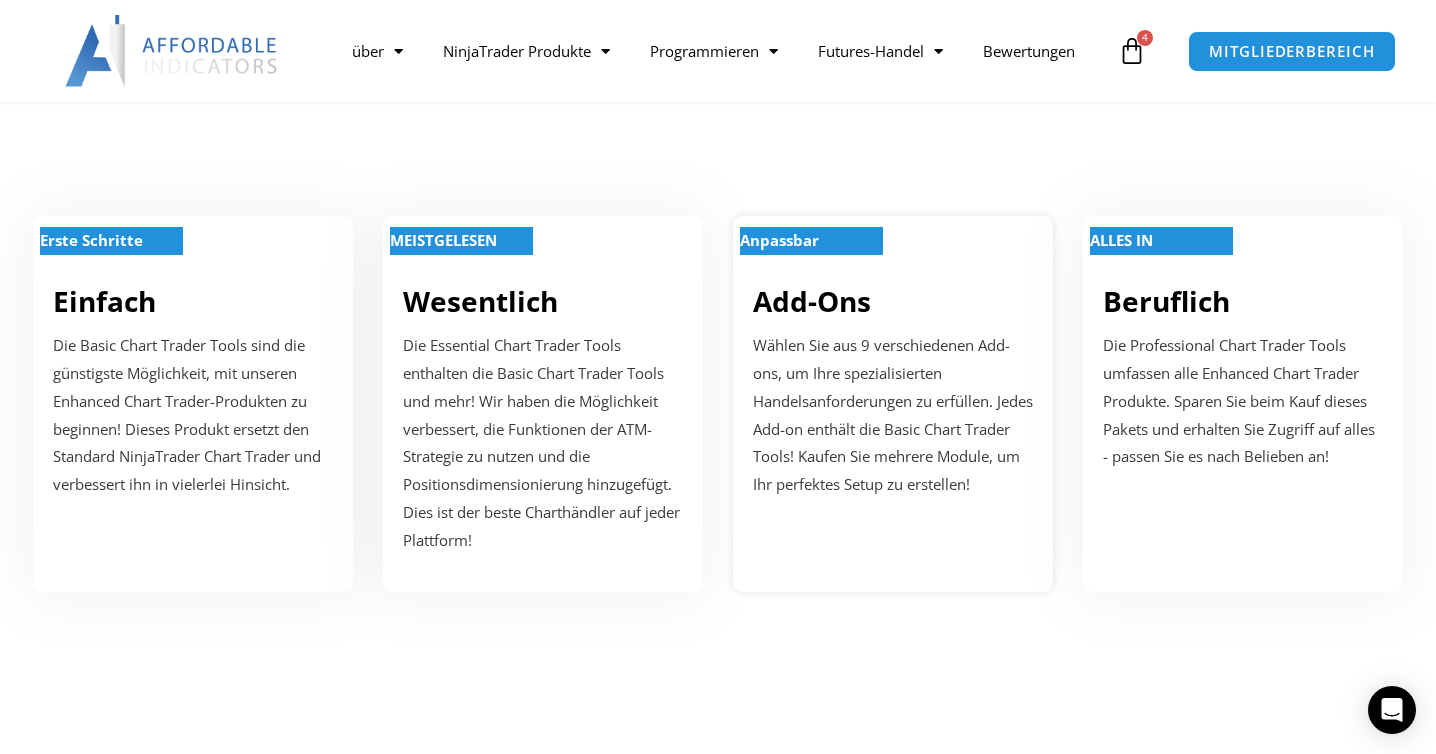 click on "Anpassbar" at bounding box center (811, 241) 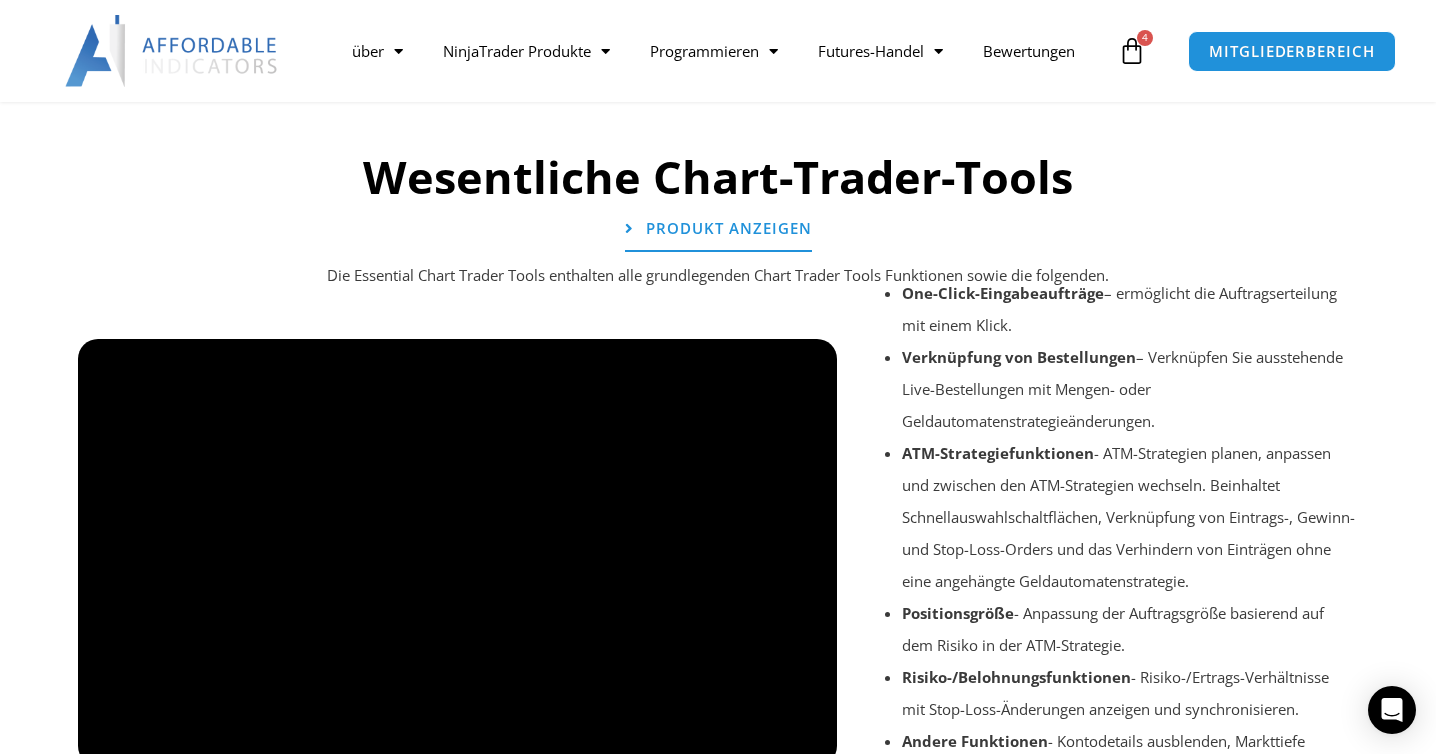 scroll, scrollTop: 2278, scrollLeft: 0, axis: vertical 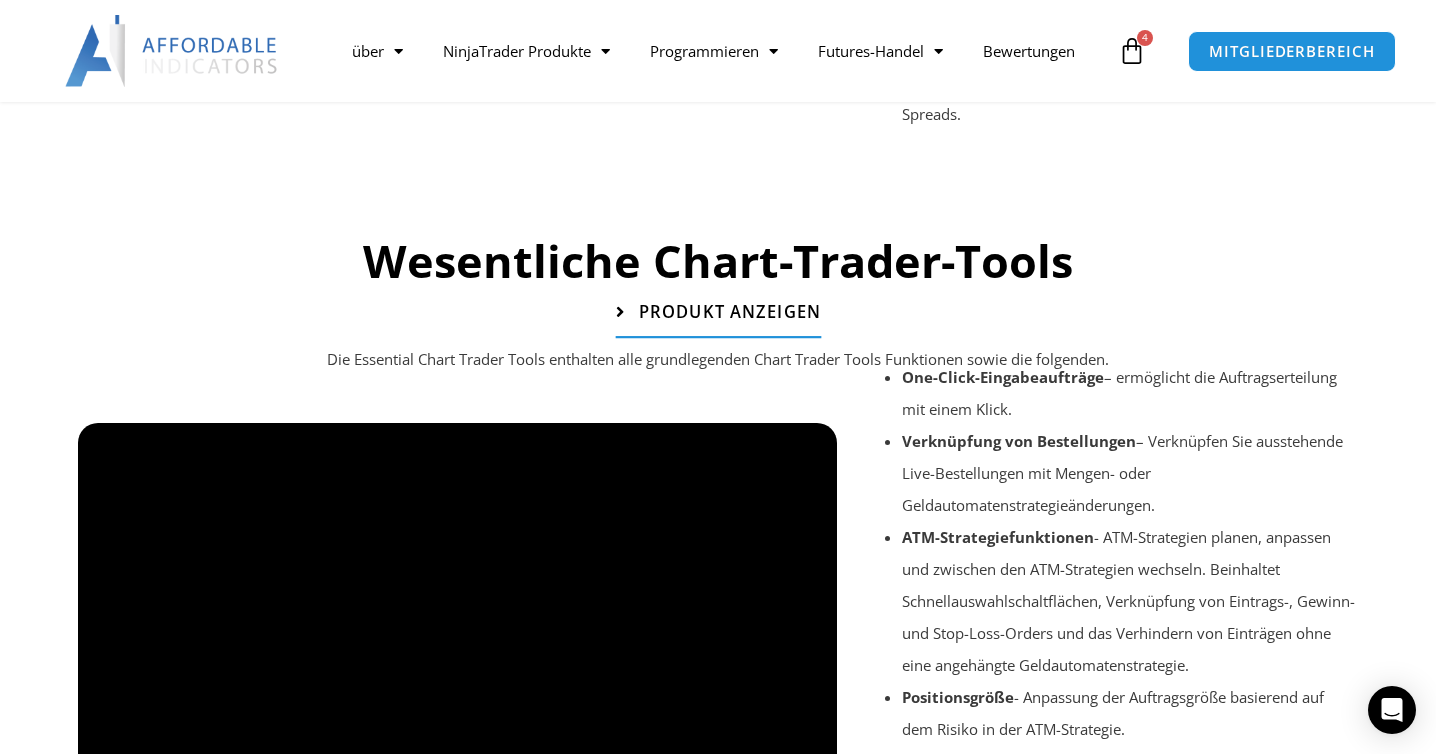 click on "Produkt anzeigen" at bounding box center [729, 312] 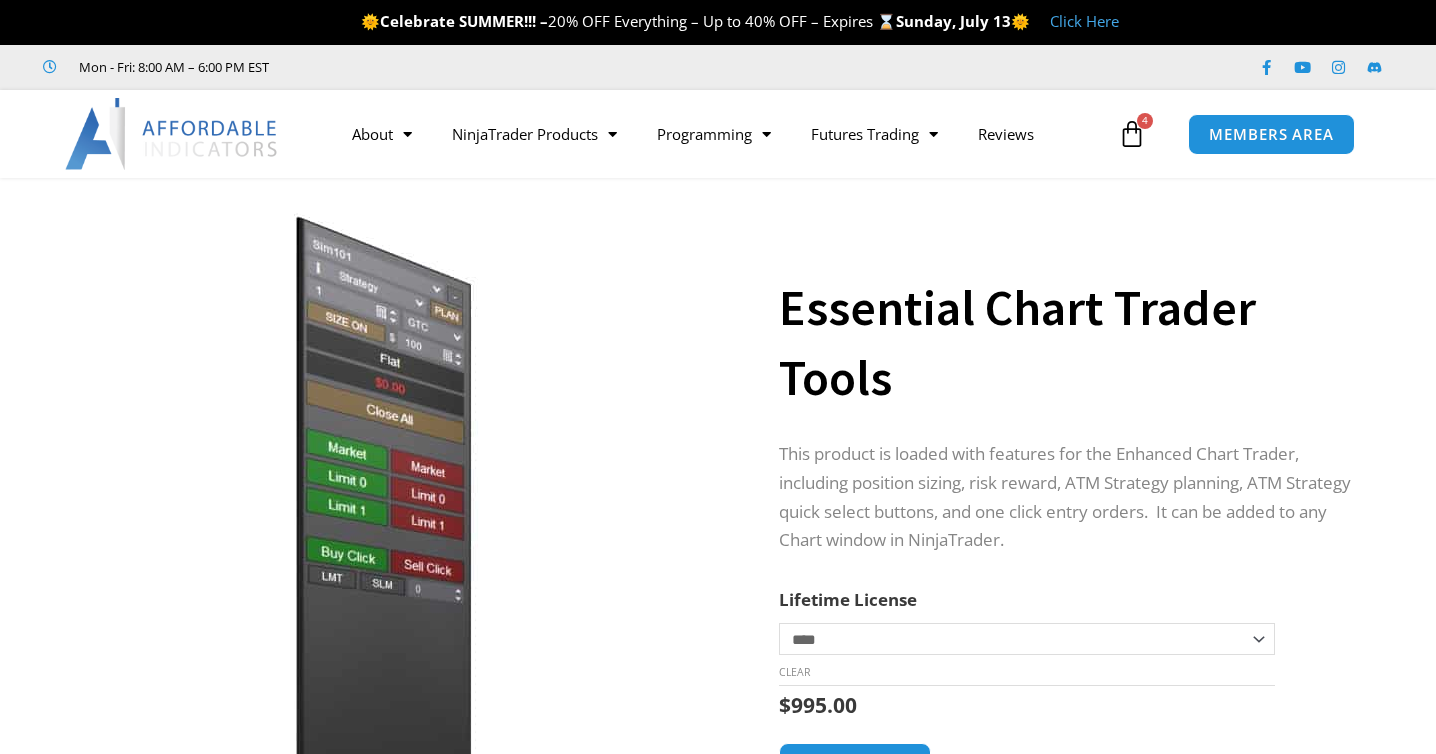 scroll, scrollTop: 0, scrollLeft: 0, axis: both 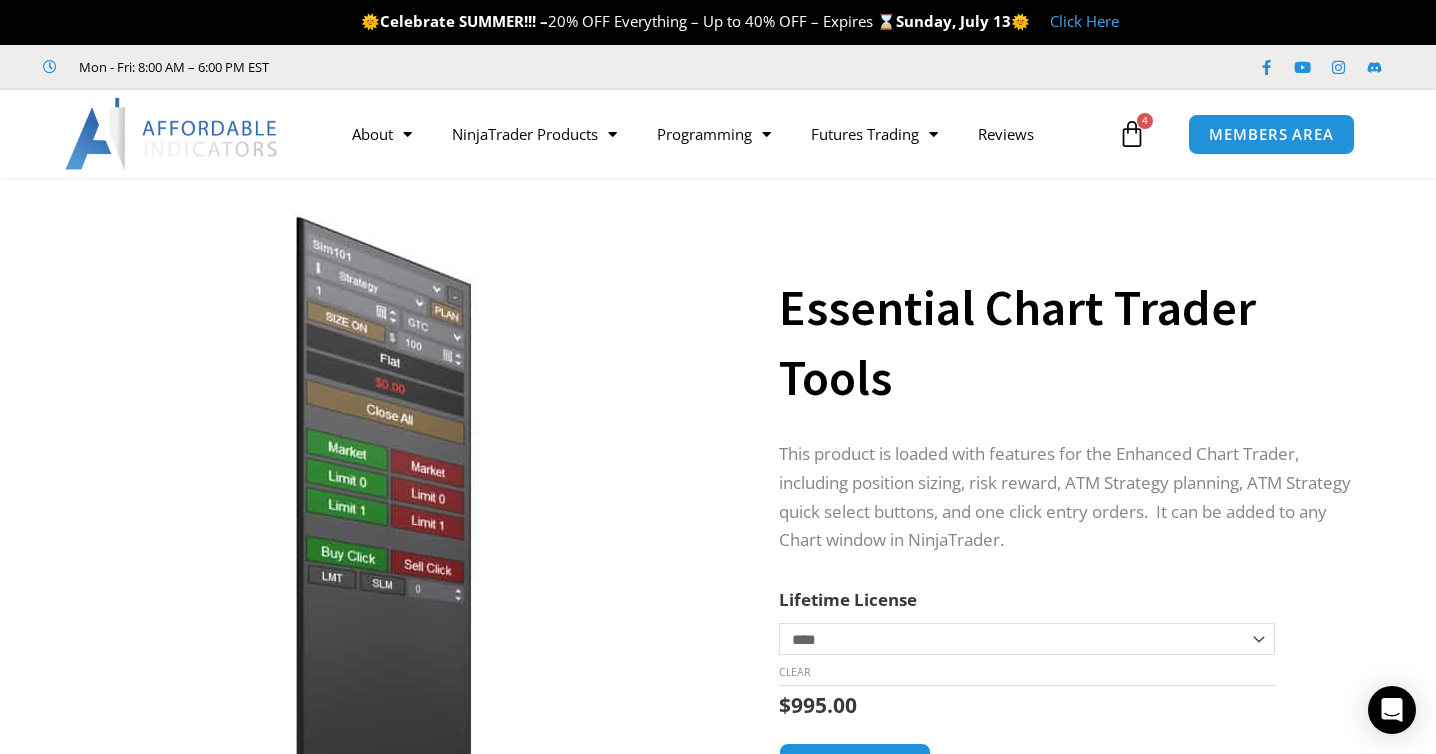 click at bounding box center [1132, 134] 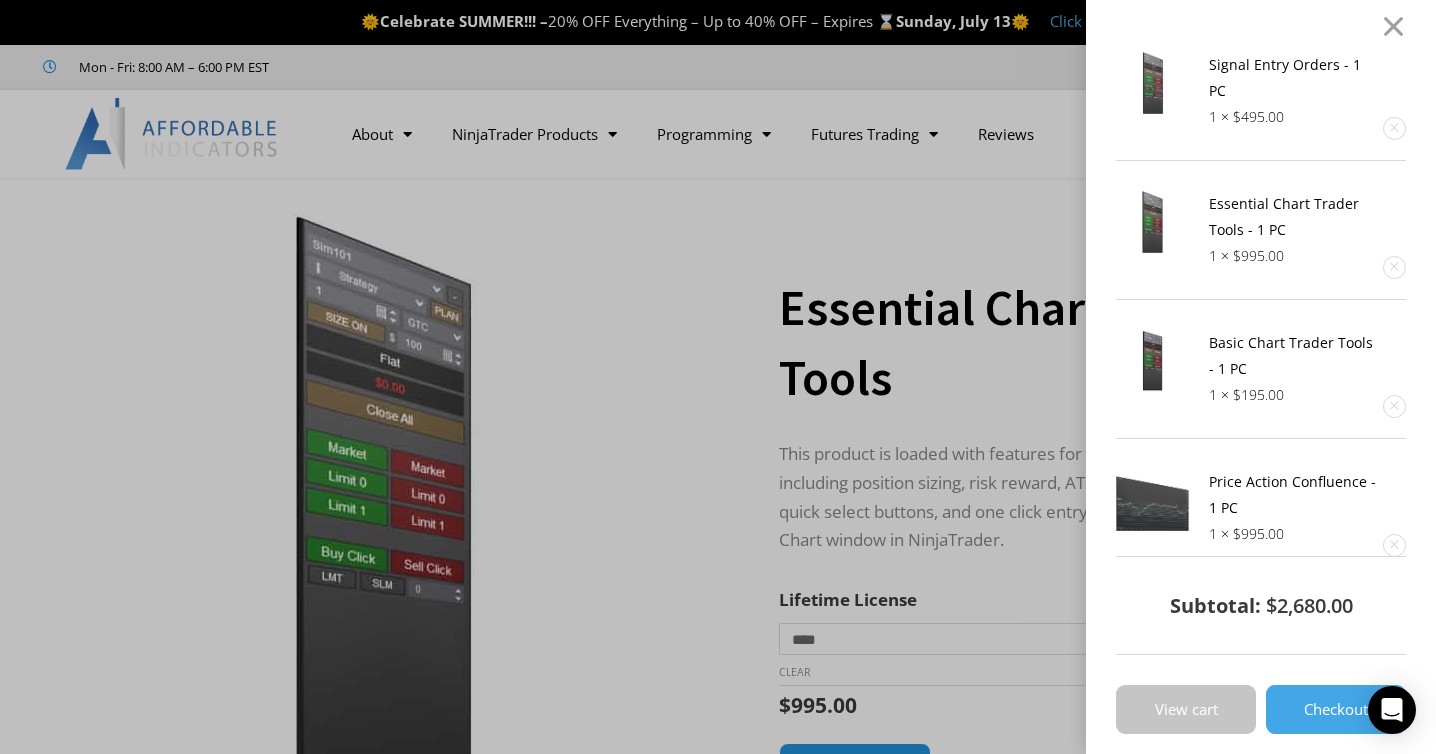 click on "View cart" at bounding box center (1186, 709) 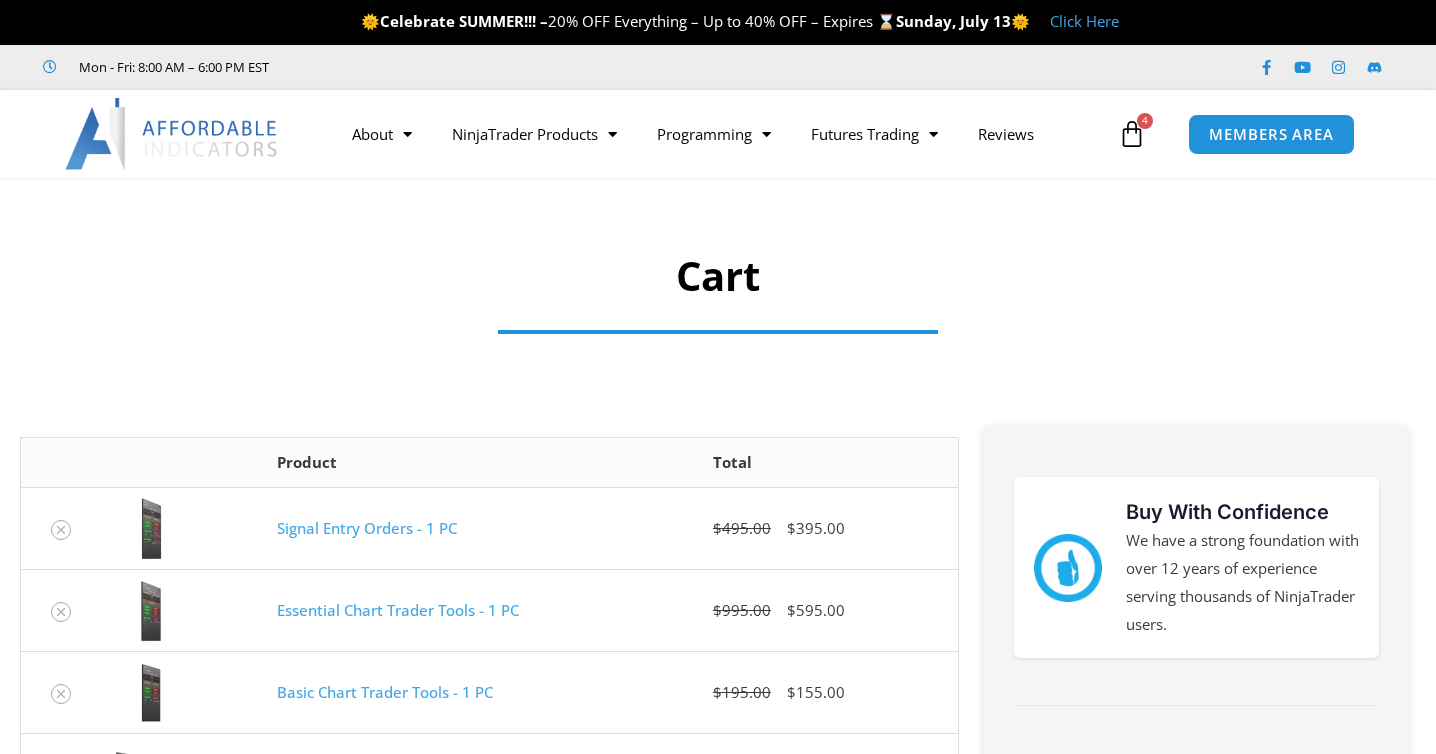 scroll, scrollTop: 0, scrollLeft: 0, axis: both 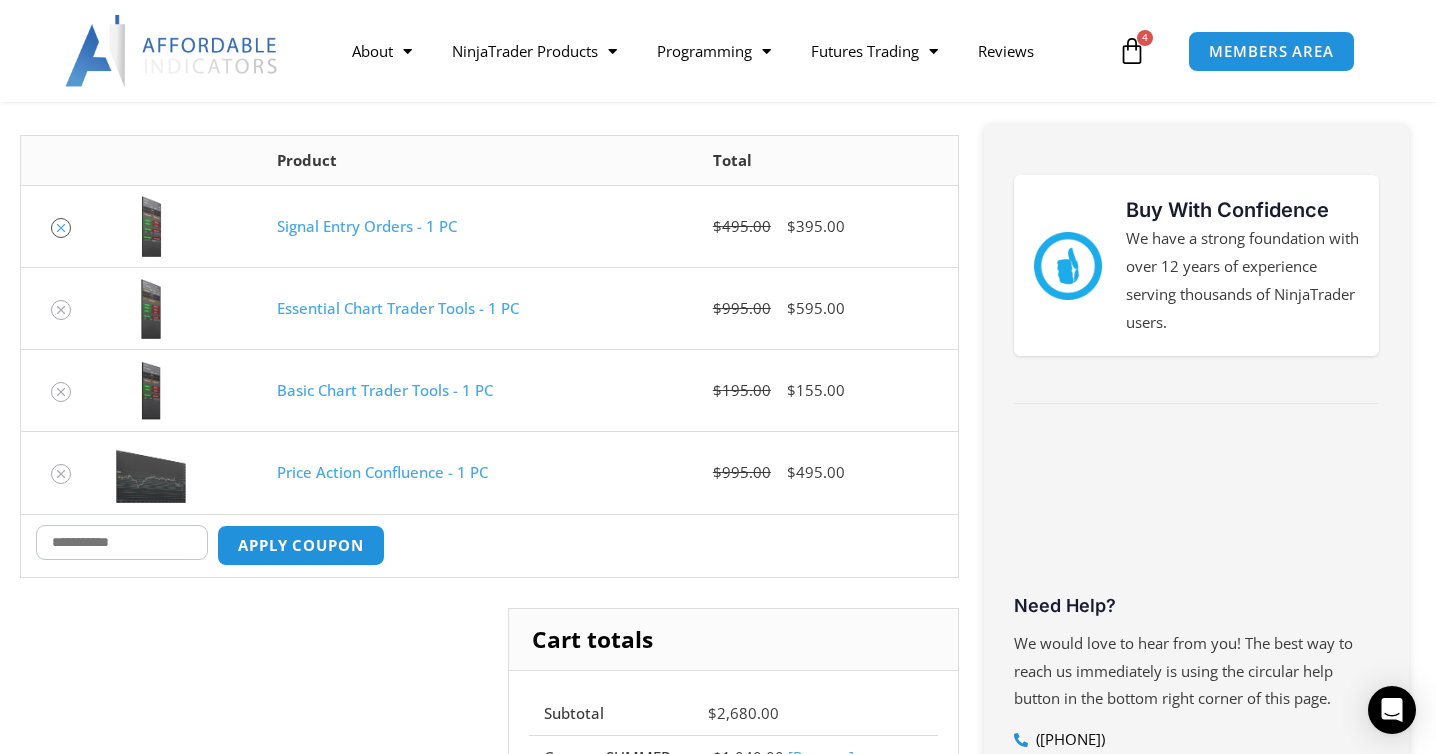 click 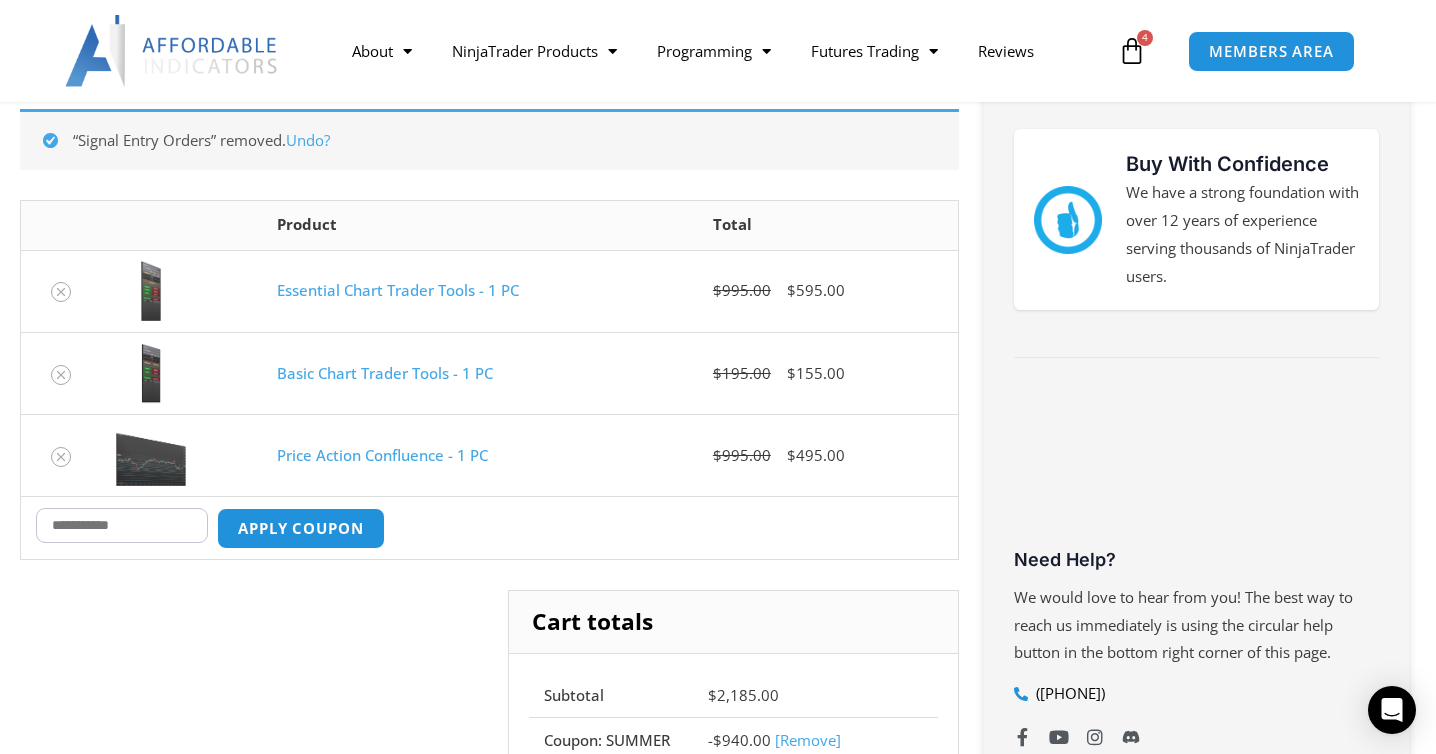 scroll, scrollTop: 357, scrollLeft: 0, axis: vertical 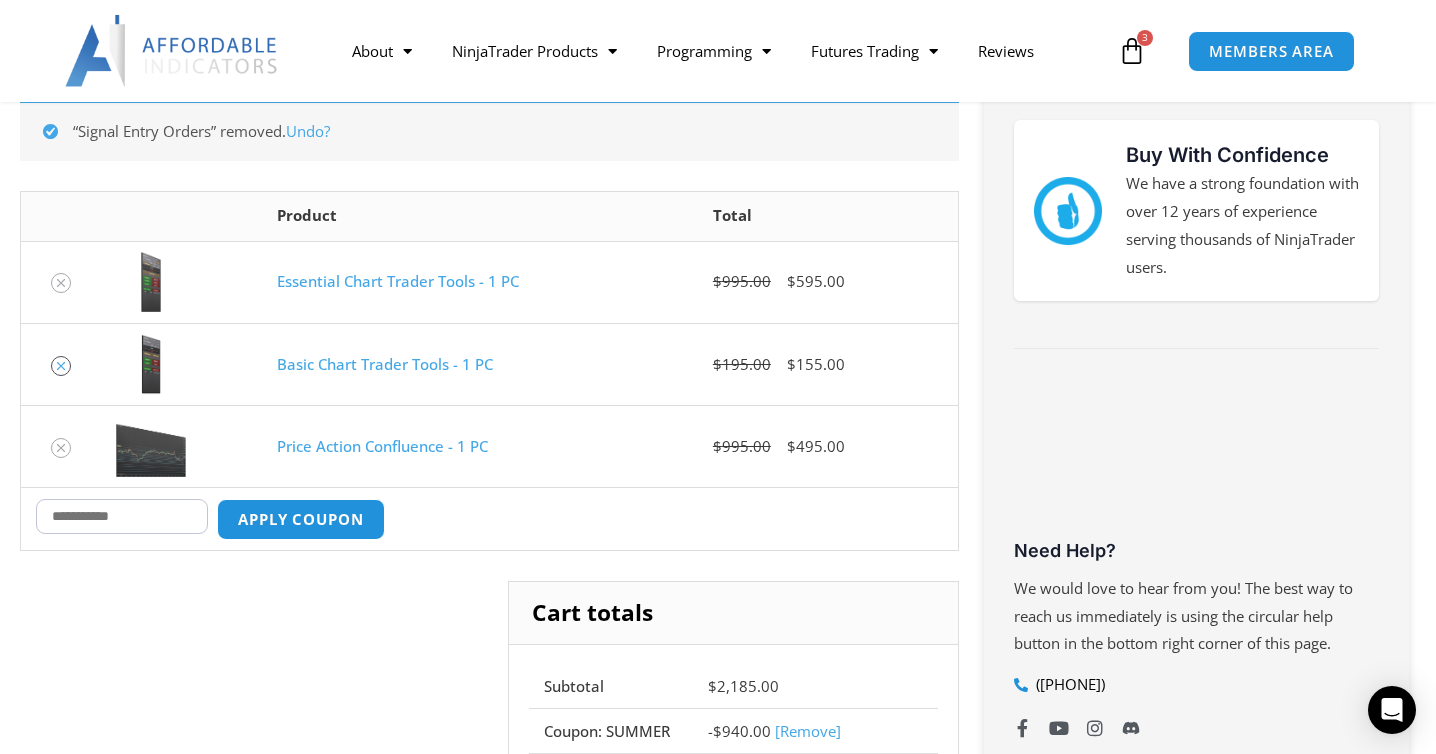 click 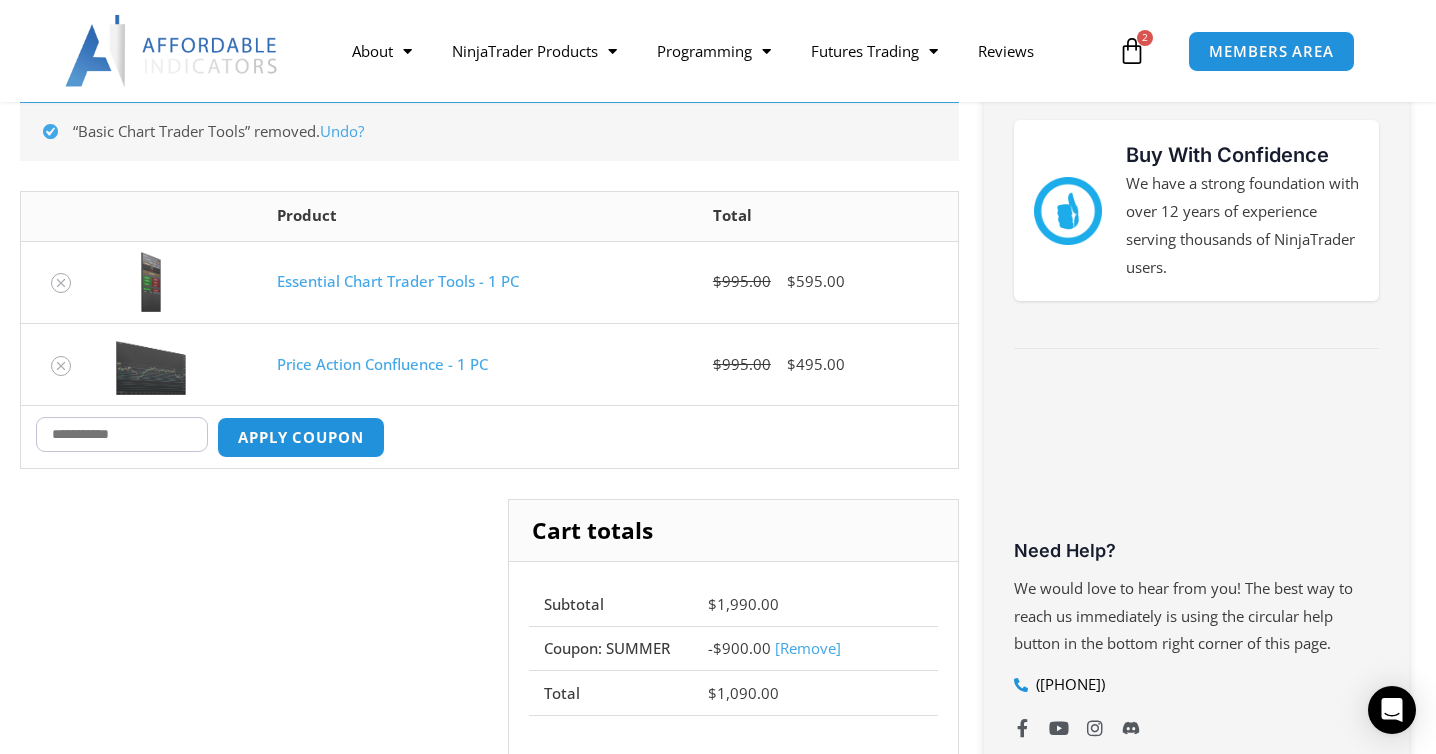 click 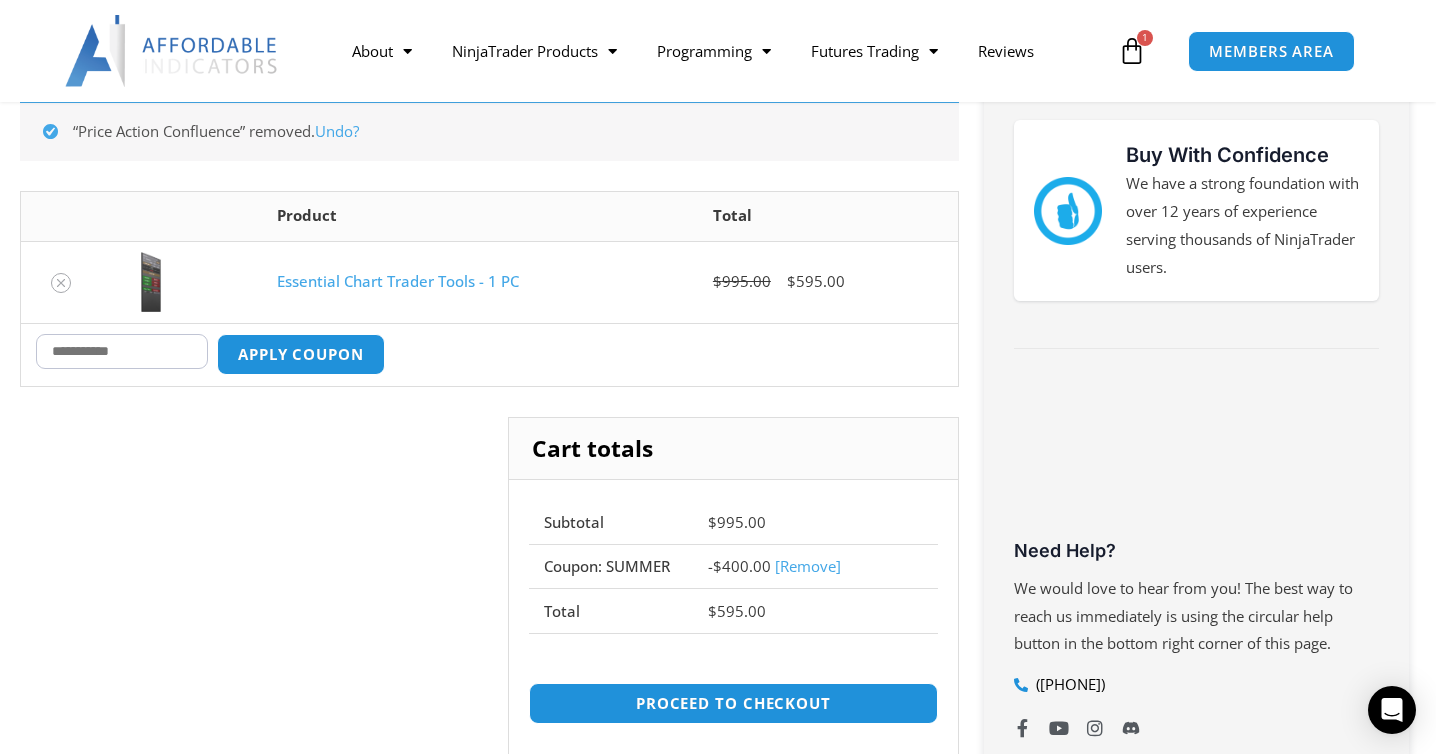click on "Coupon:" at bounding box center [122, 351] 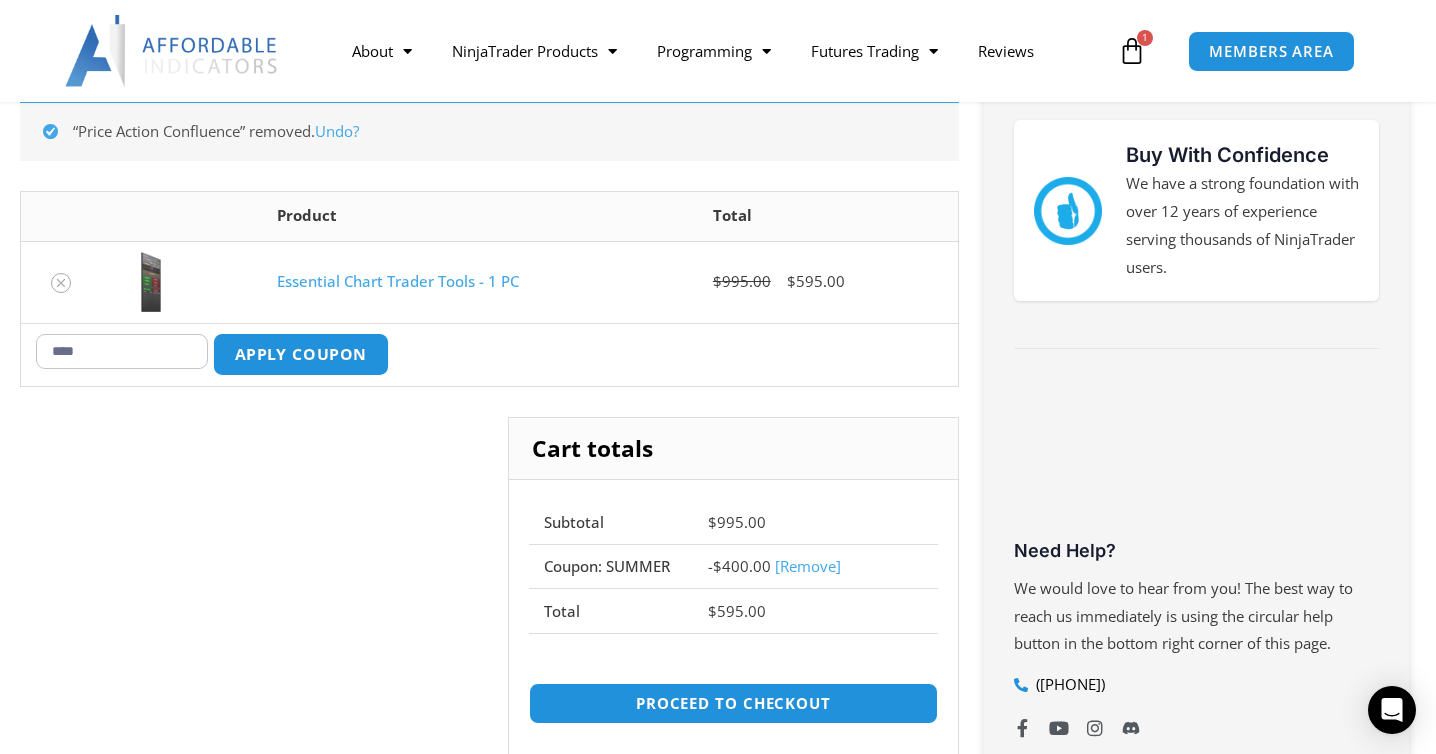 type on "****" 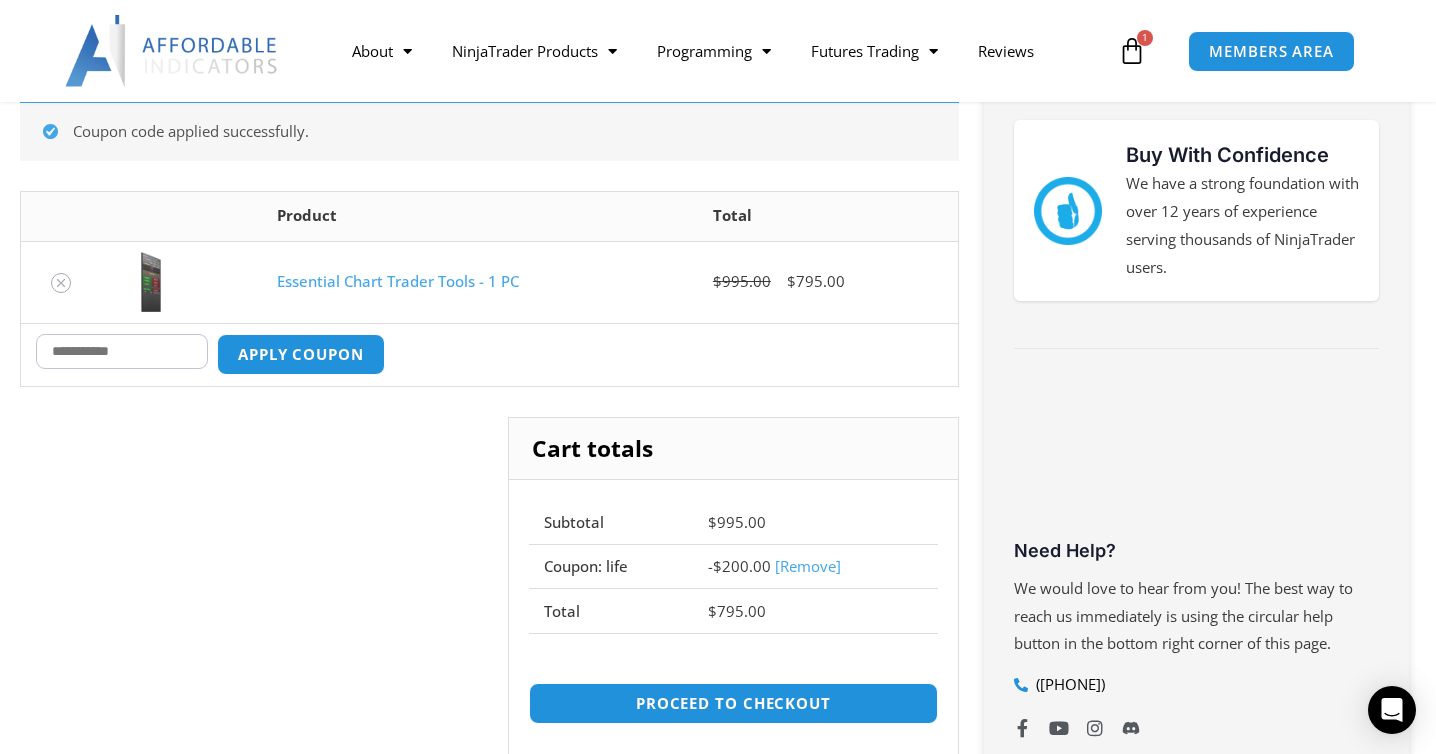 paste on "*******" 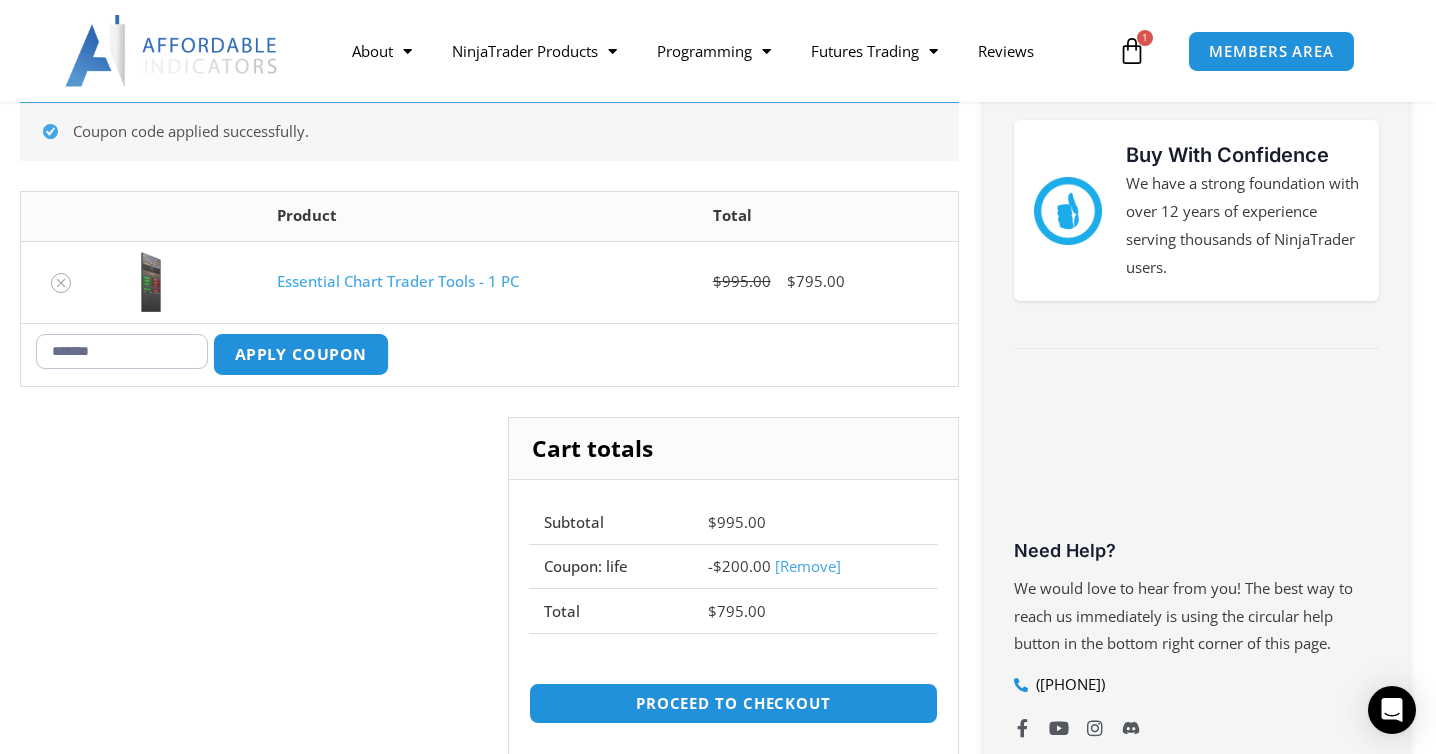 type on "*******" 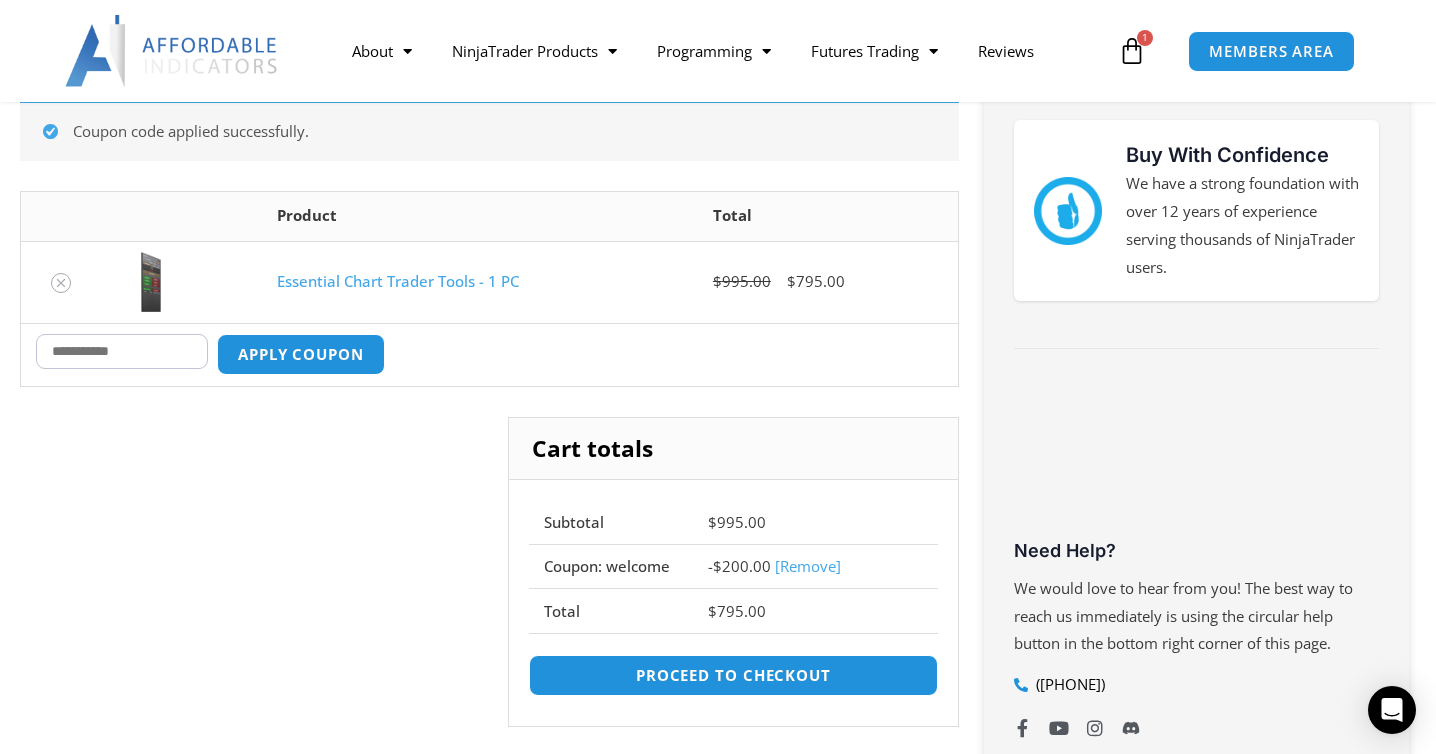 click on "Coupon:" at bounding box center (122, 351) 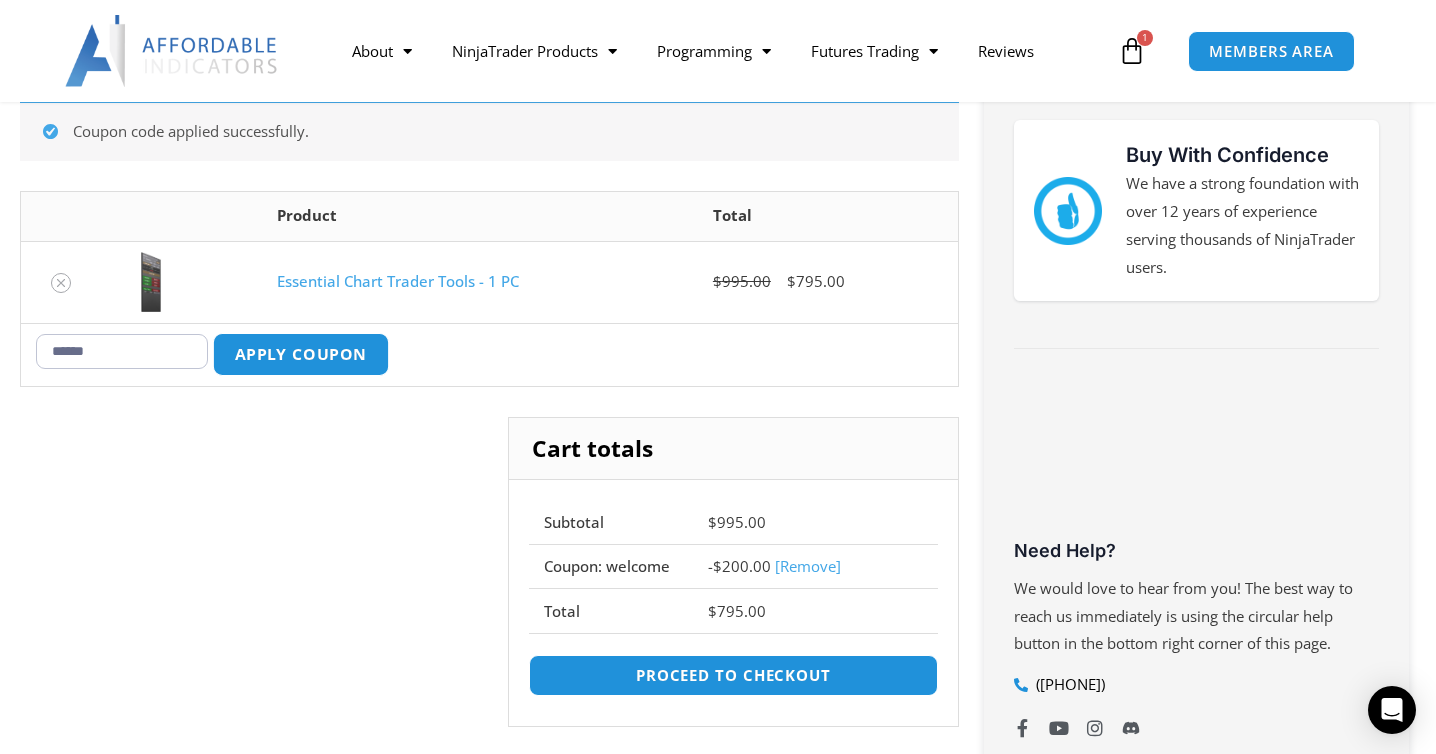 type on "******" 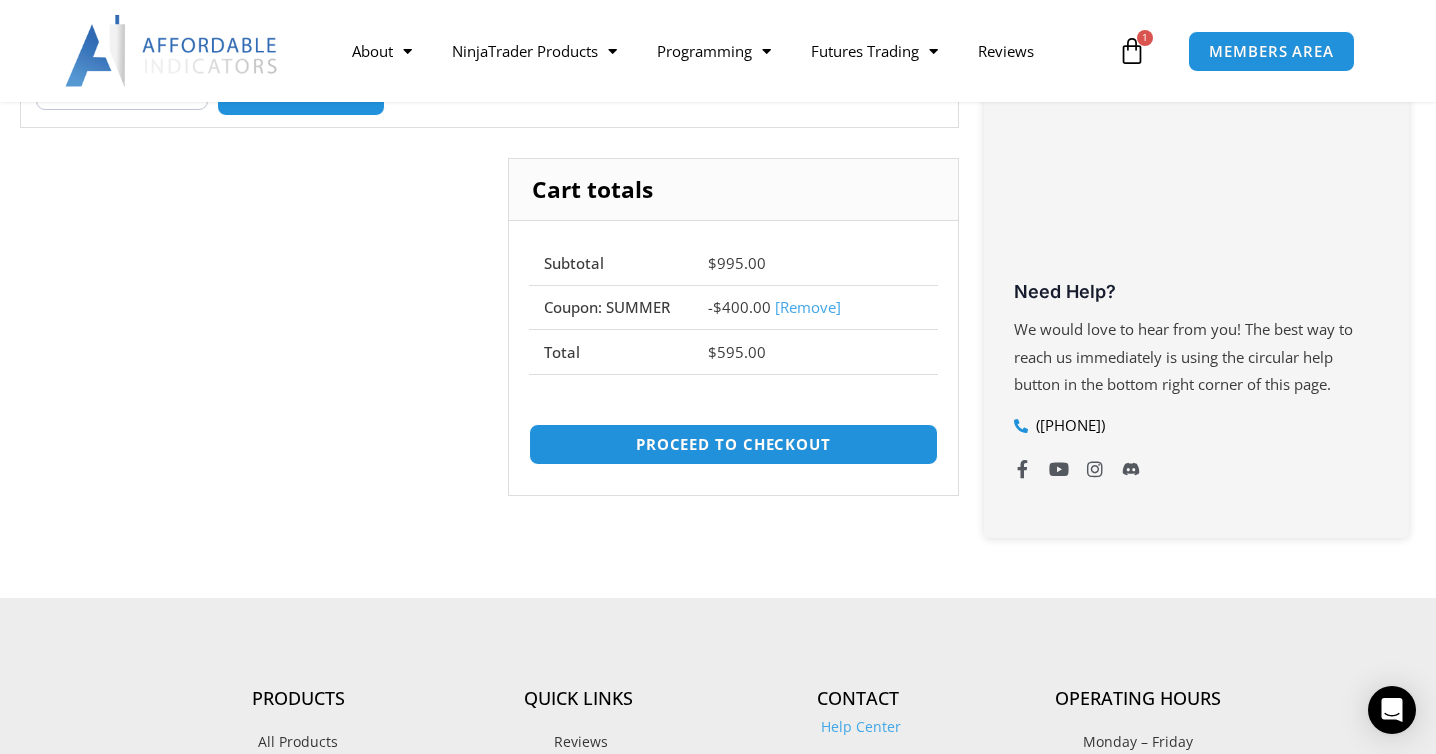 scroll, scrollTop: 629, scrollLeft: 0, axis: vertical 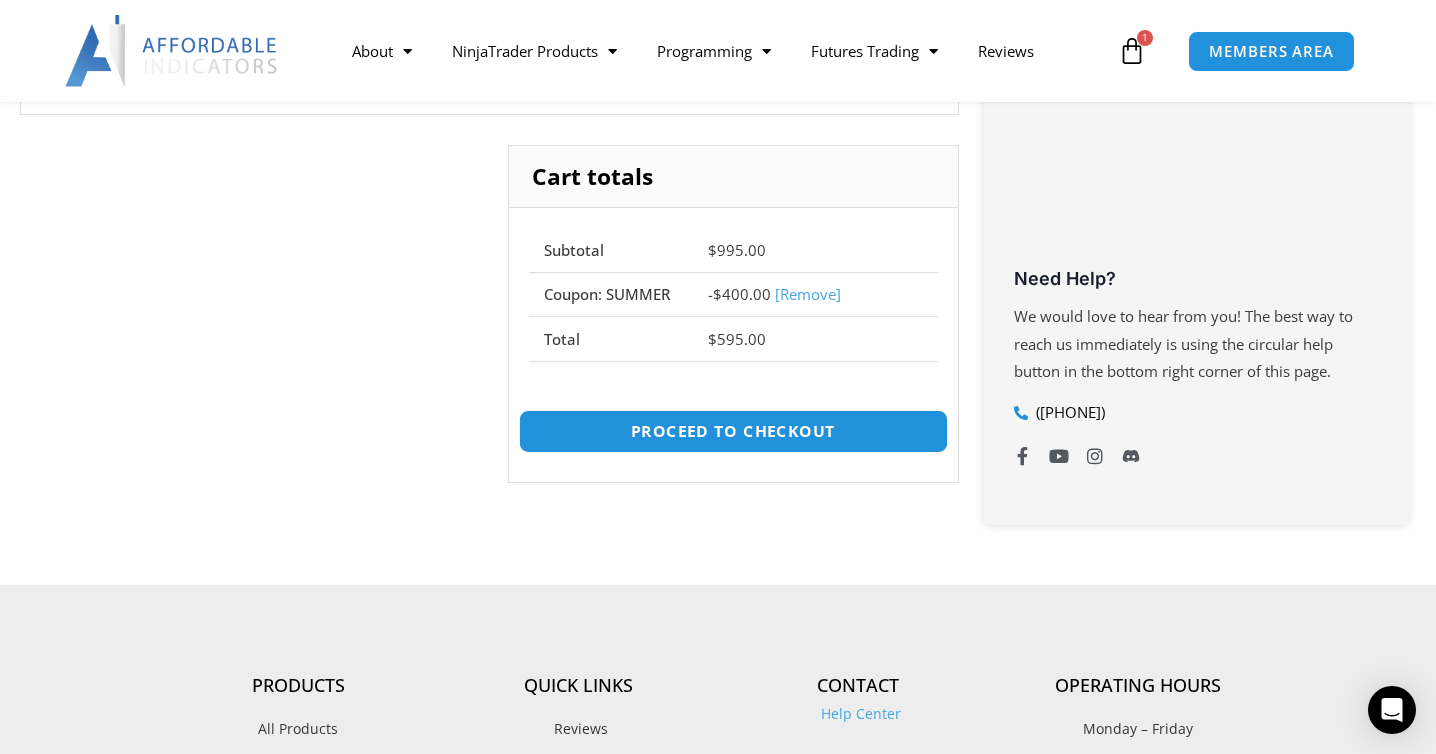 click on "Proceed to checkout" at bounding box center [733, 431] 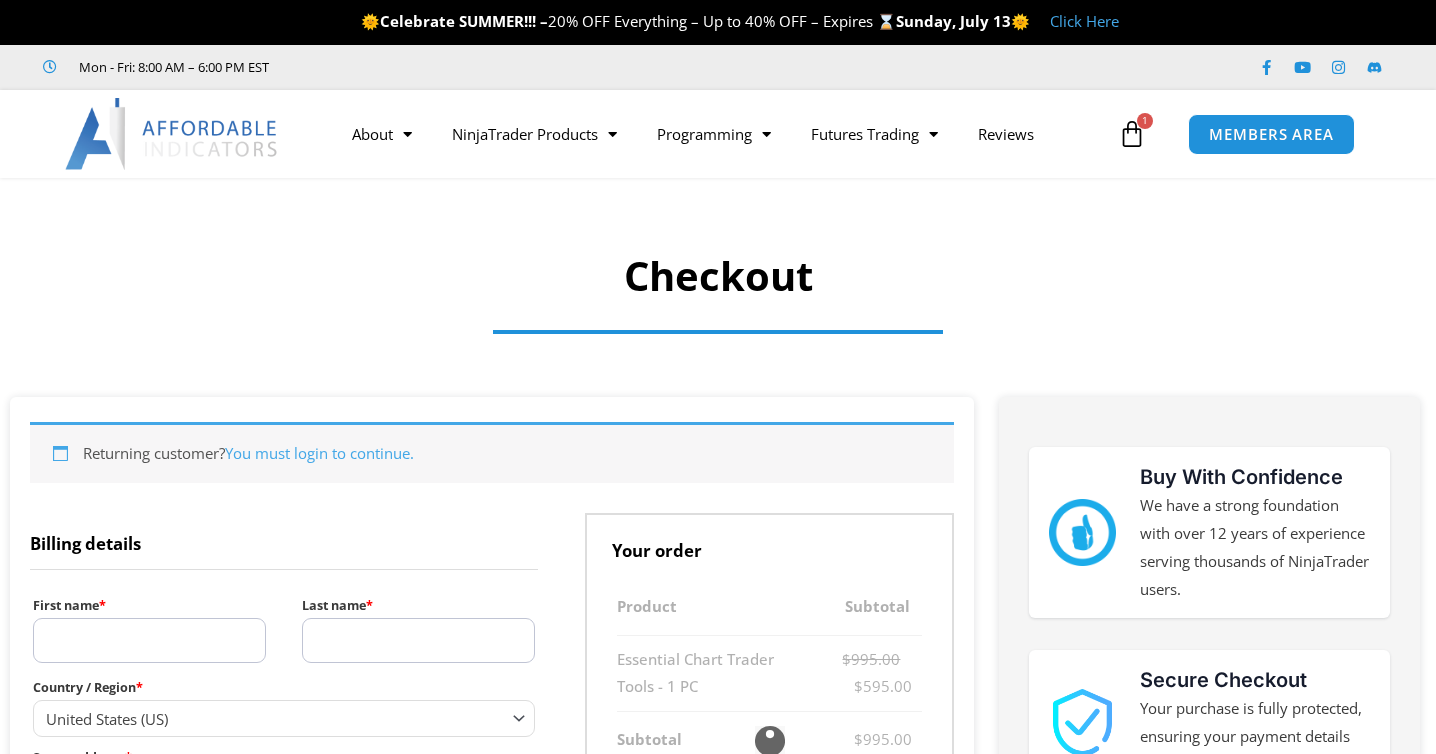 select on "**" 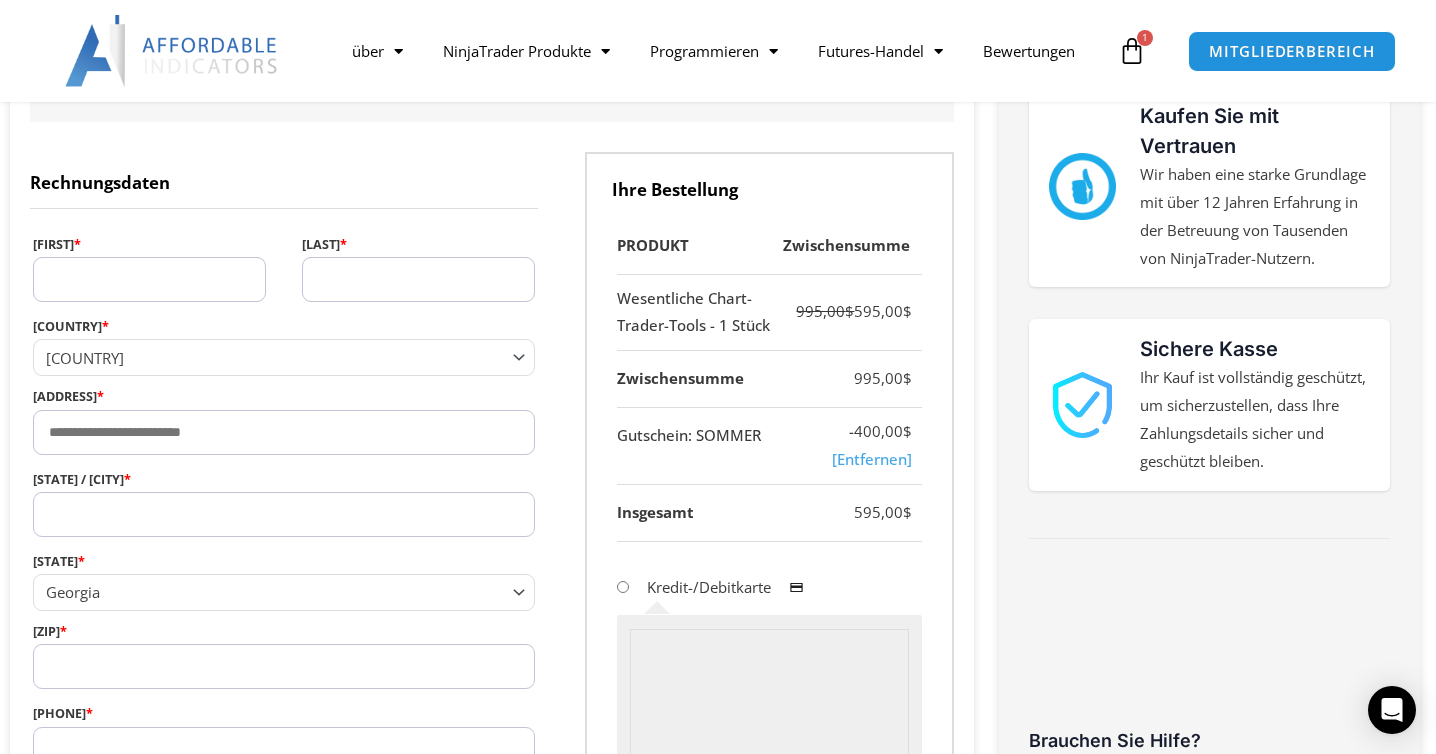 scroll, scrollTop: 372, scrollLeft: 0, axis: vertical 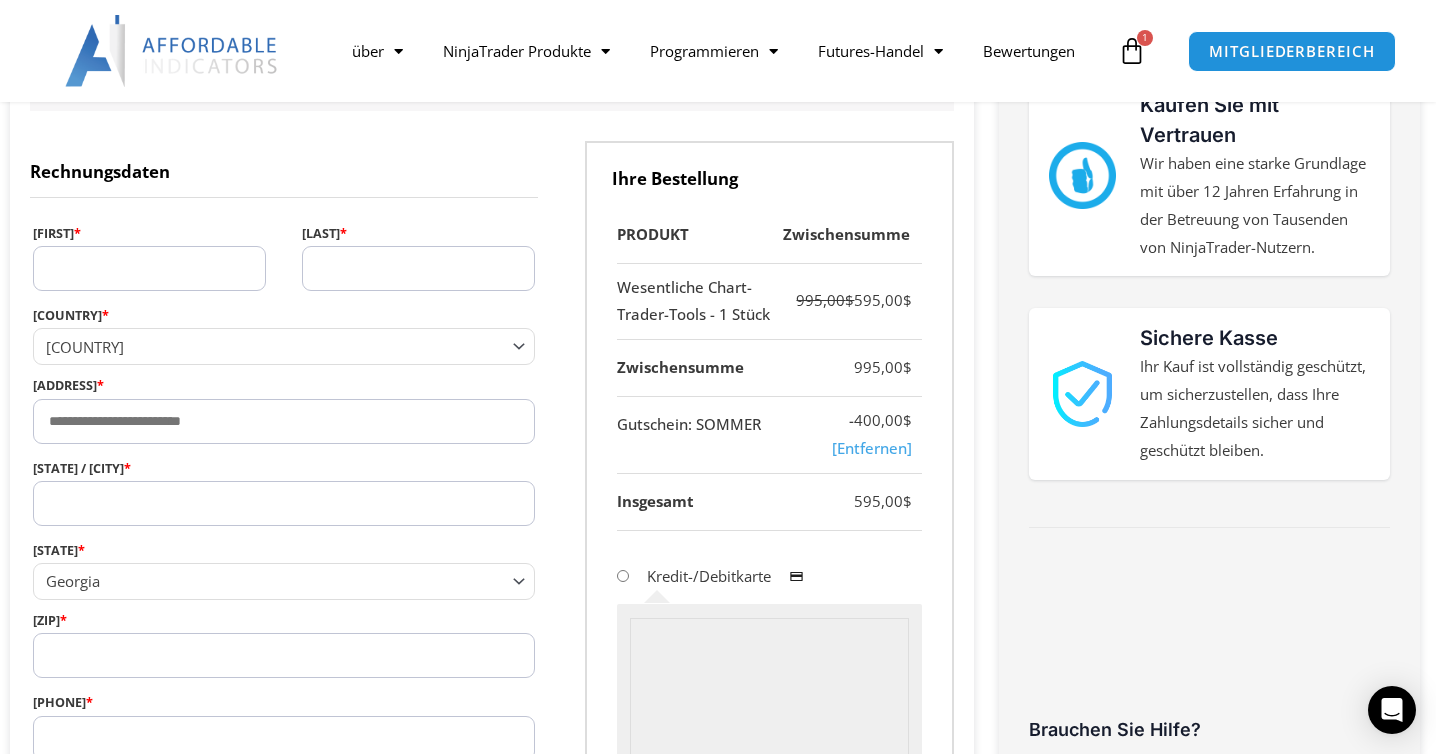 click on "Vorname *" at bounding box center [149, 268] 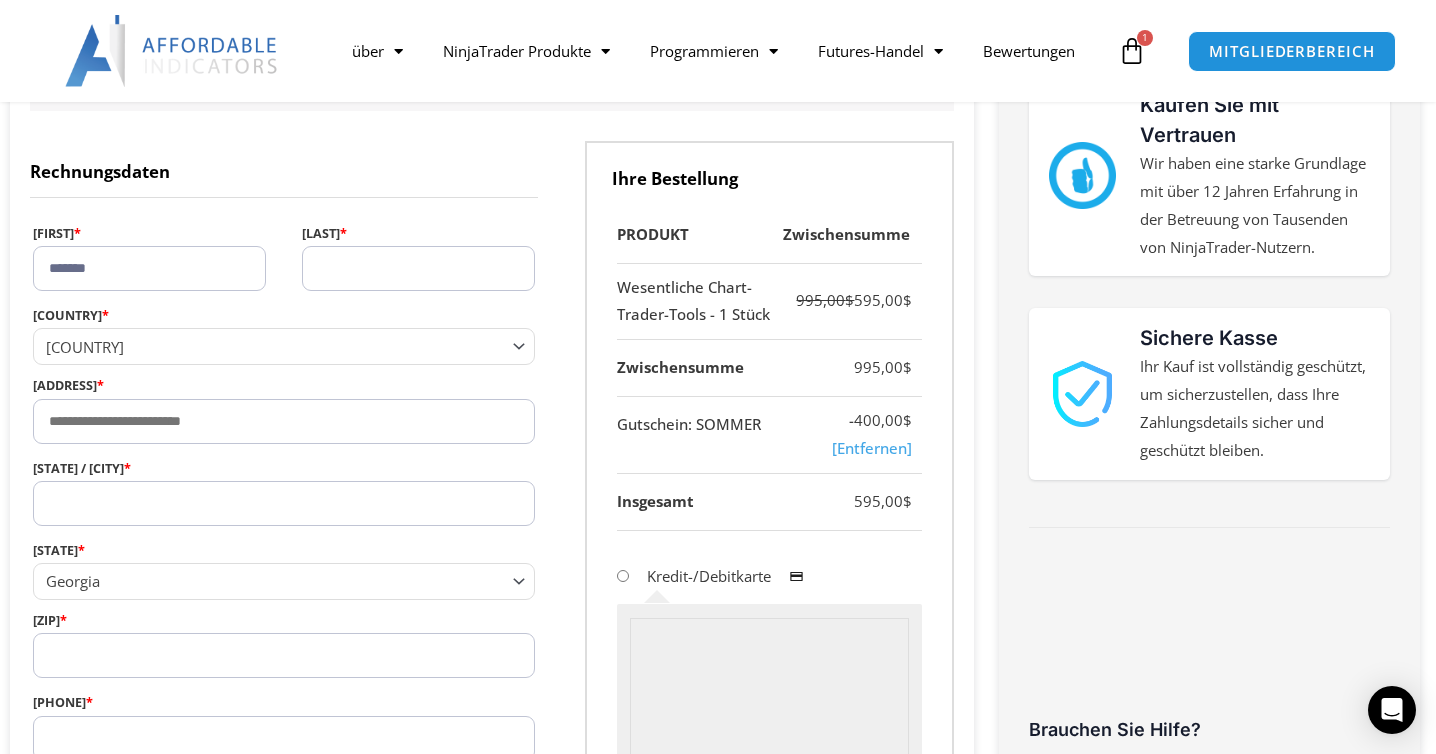 type on "******" 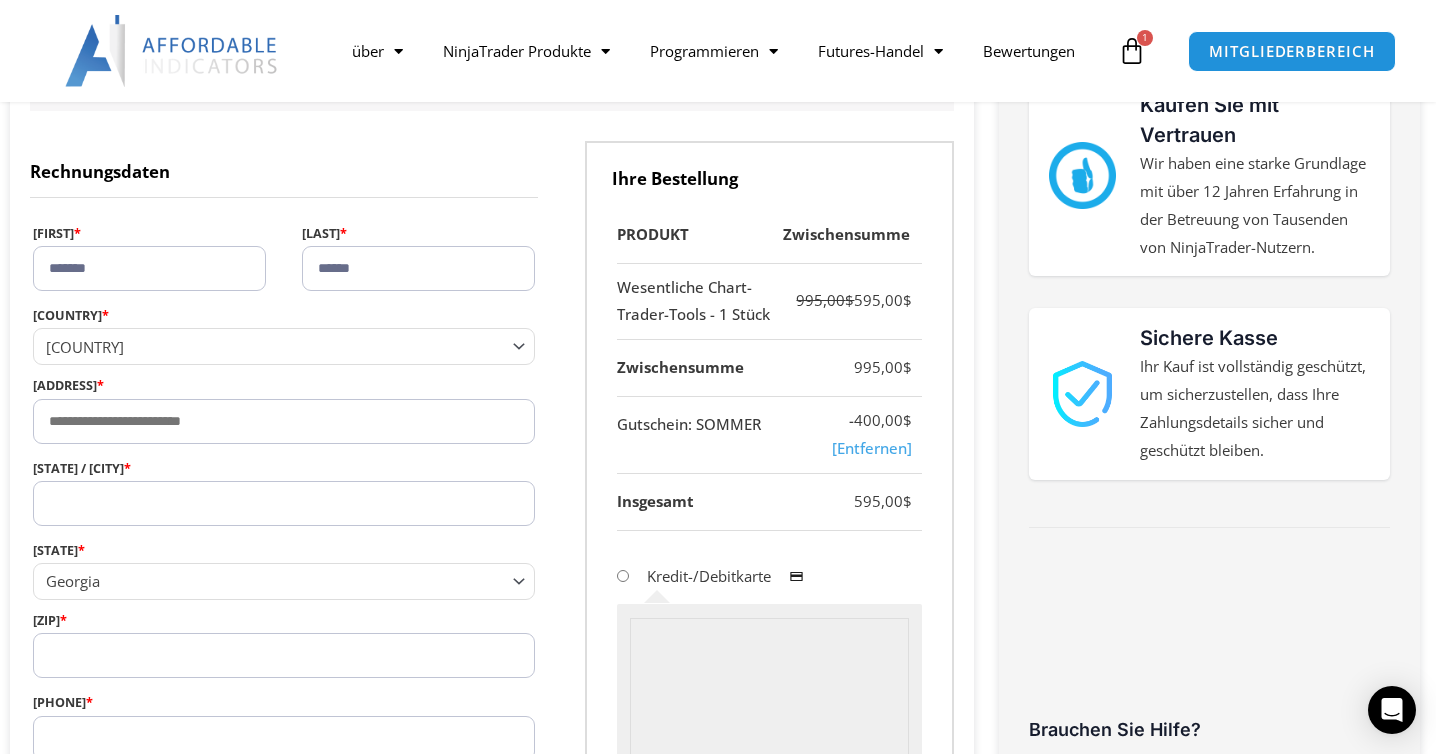 type on "**********" 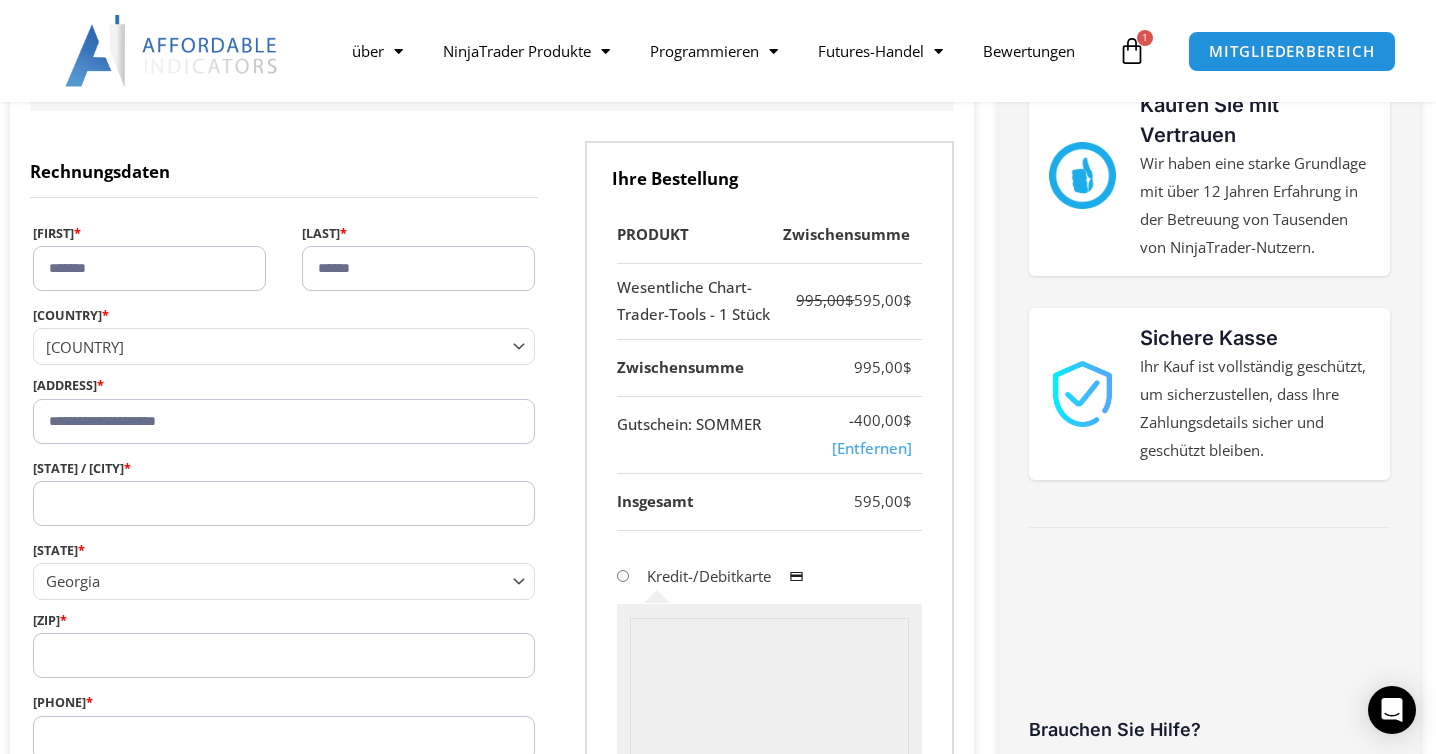 type on "**********" 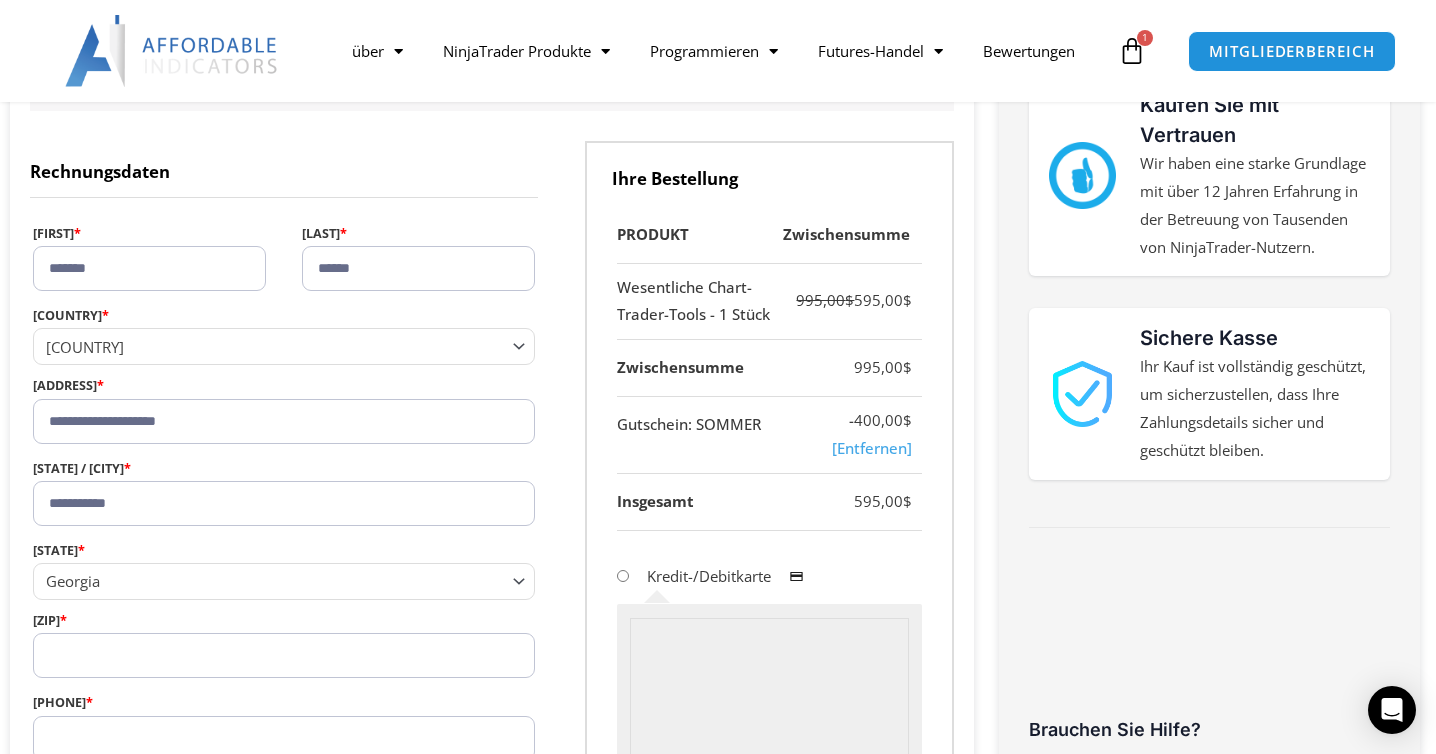 type on "*****" 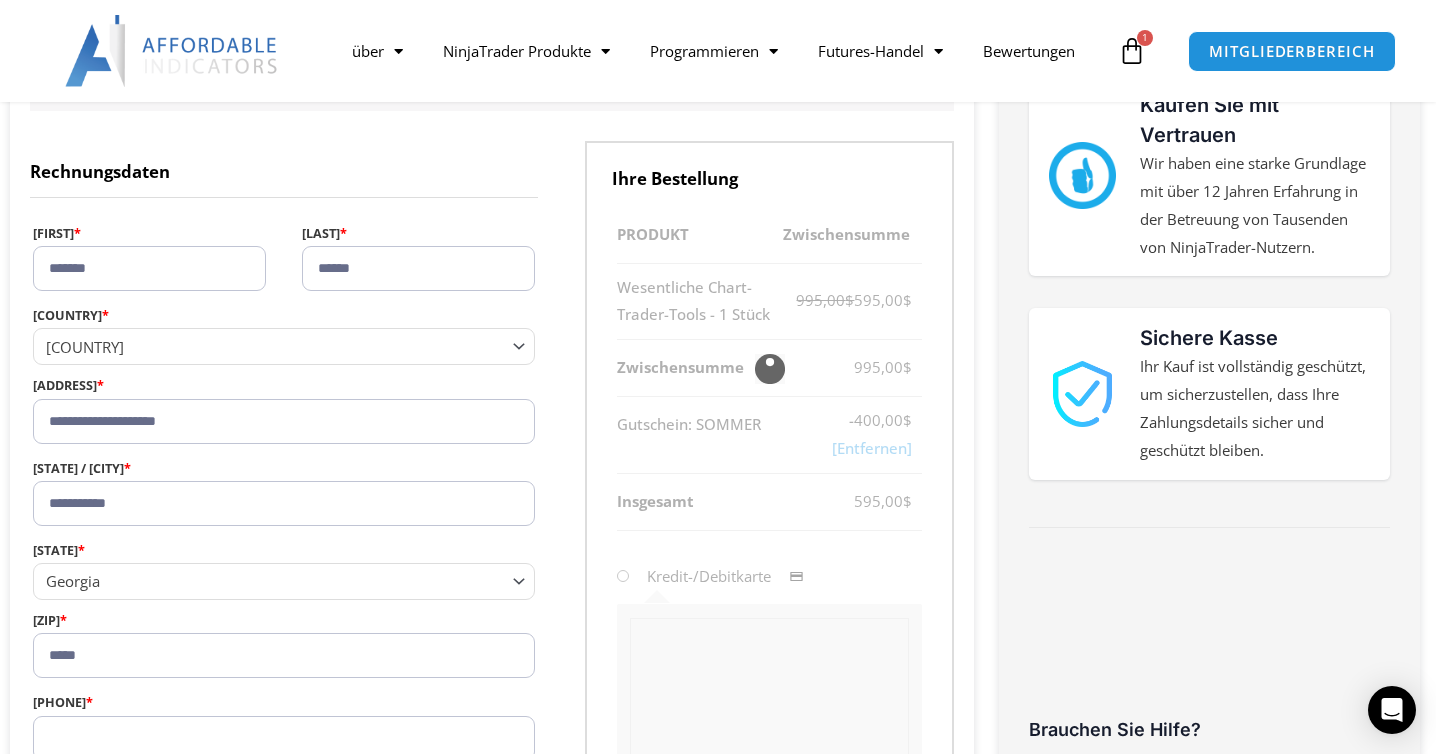 type on "**********" 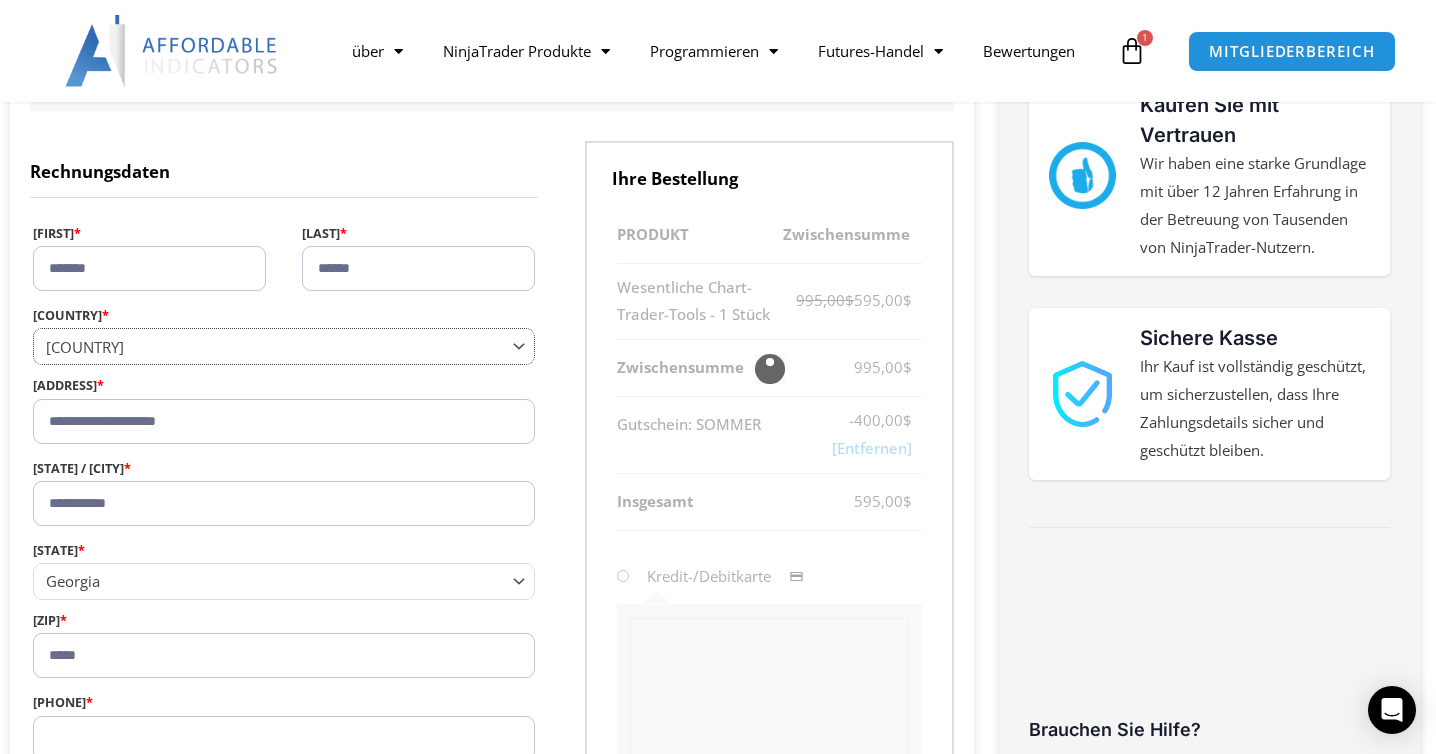 click on "Vereinigte Staaten (US)" at bounding box center (275, 347) 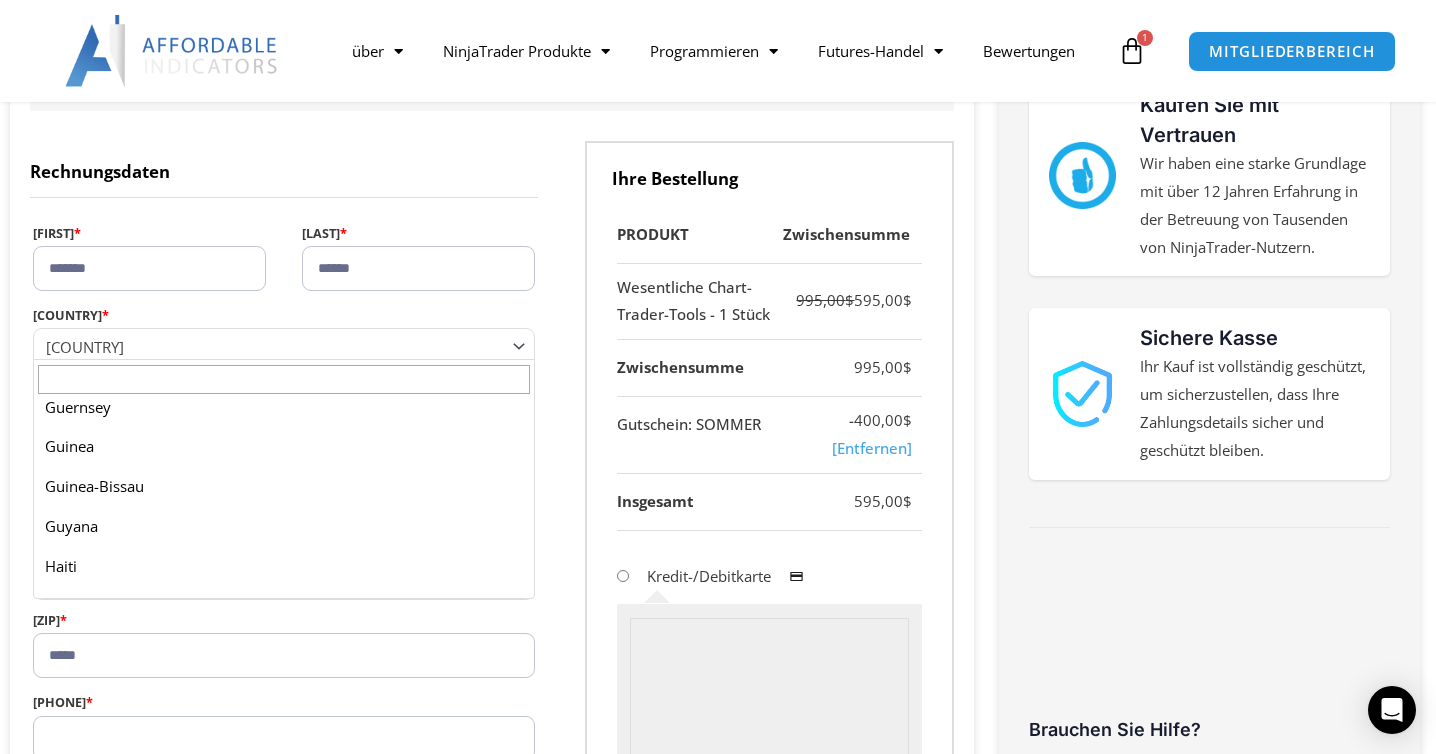 scroll, scrollTop: 3604, scrollLeft: 0, axis: vertical 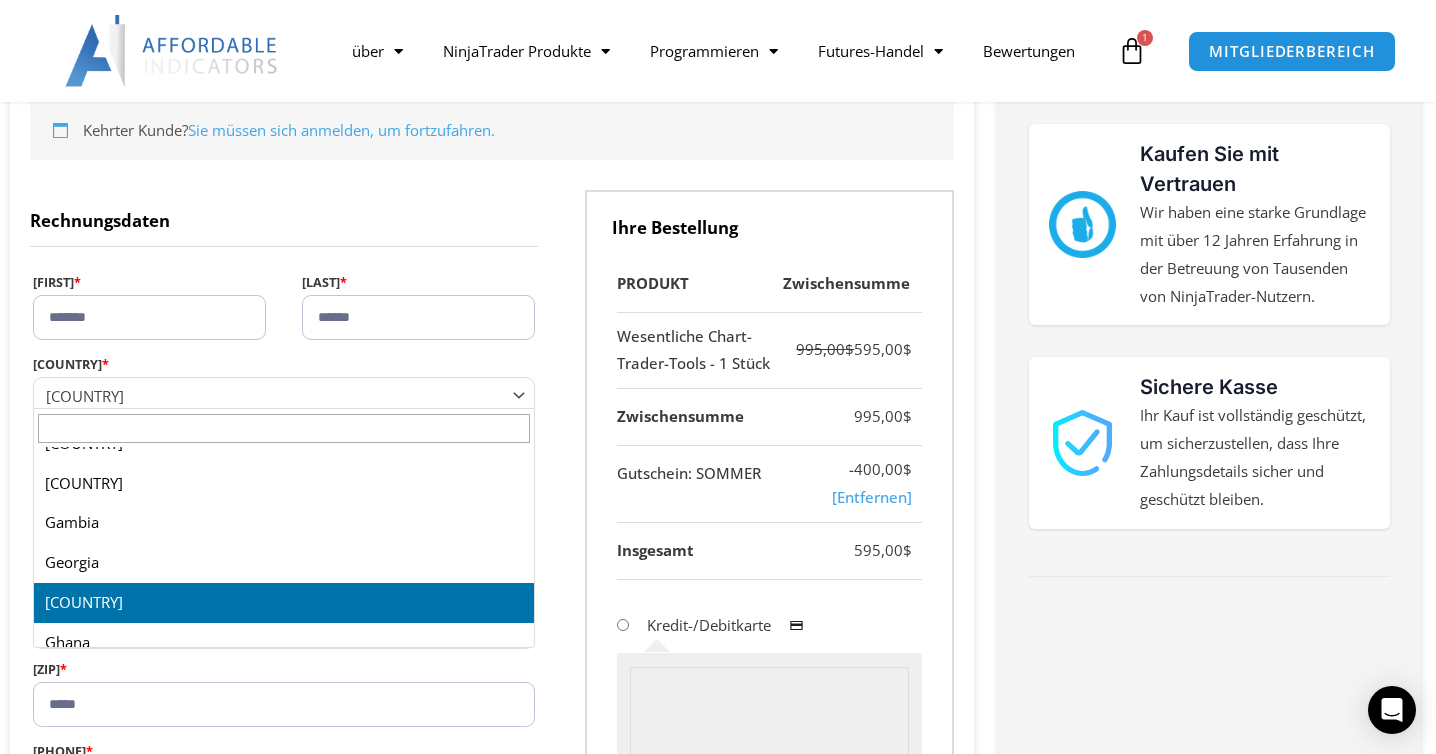 select on "**" 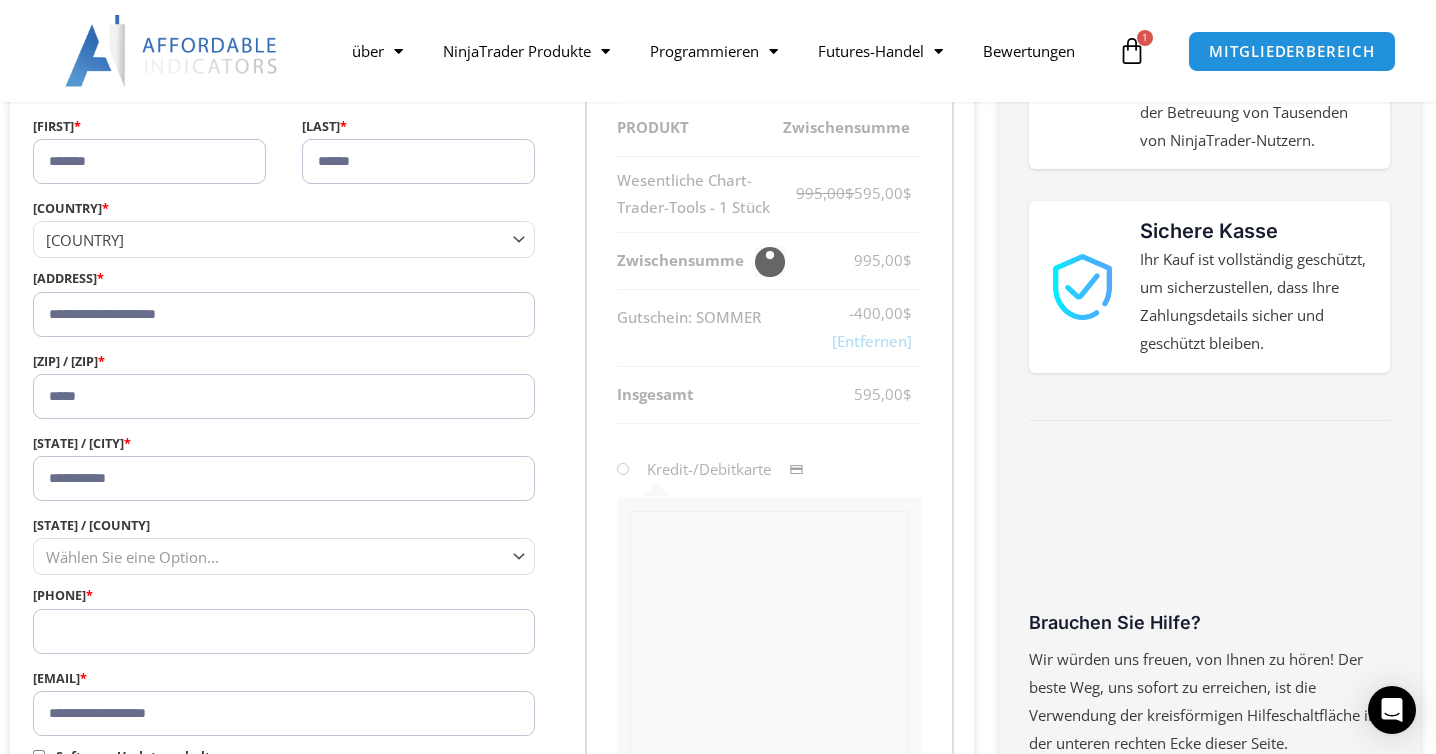 scroll, scrollTop: 615, scrollLeft: 0, axis: vertical 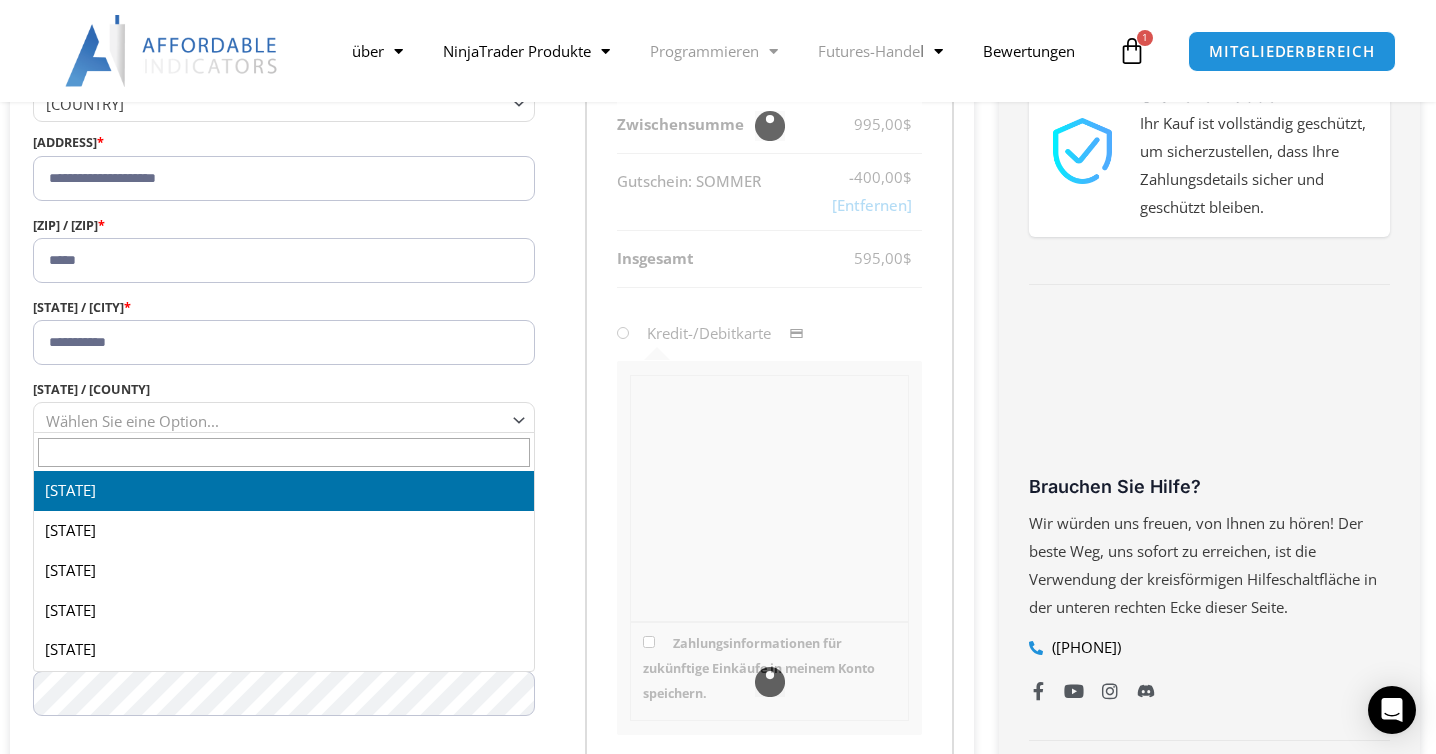 click on "Wählen Sie eine Option..." at bounding box center [275, 421] 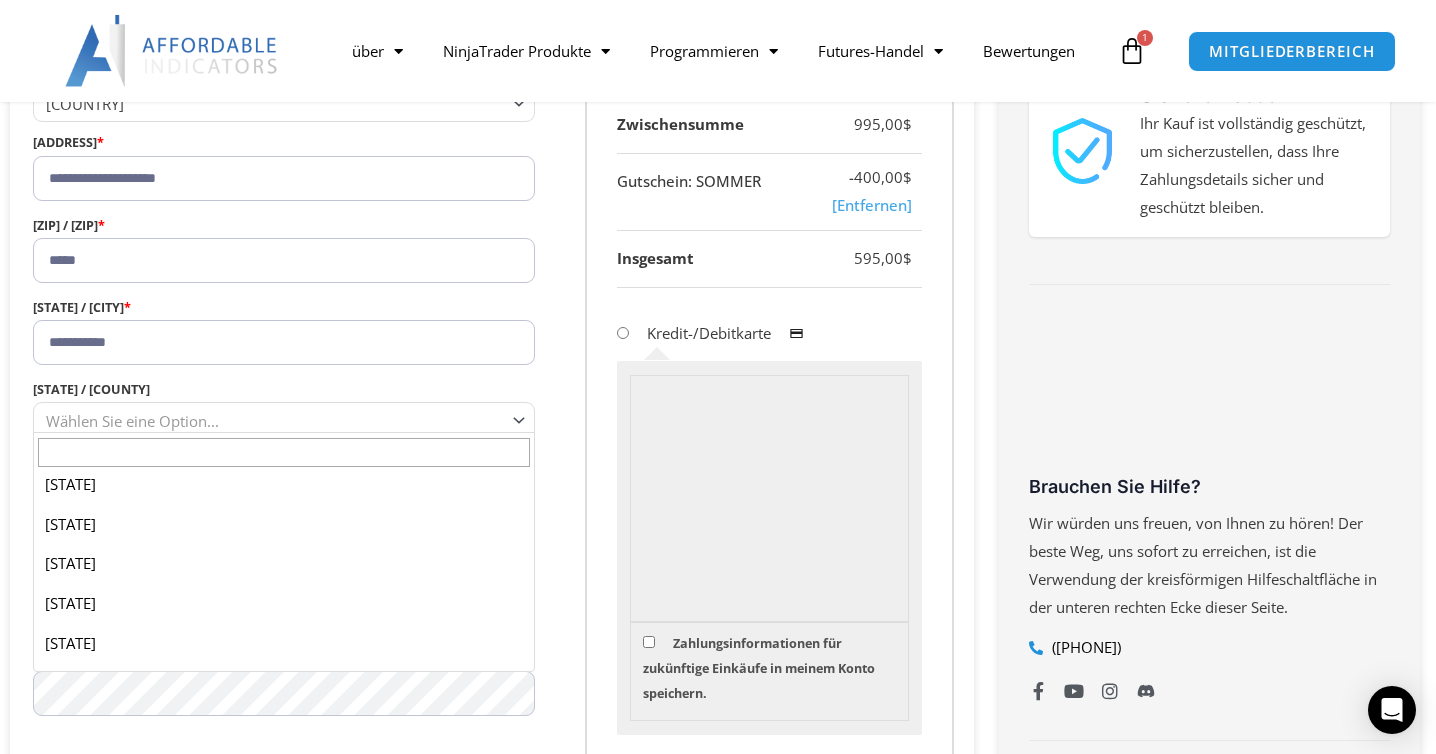scroll, scrollTop: 424, scrollLeft: 0, axis: vertical 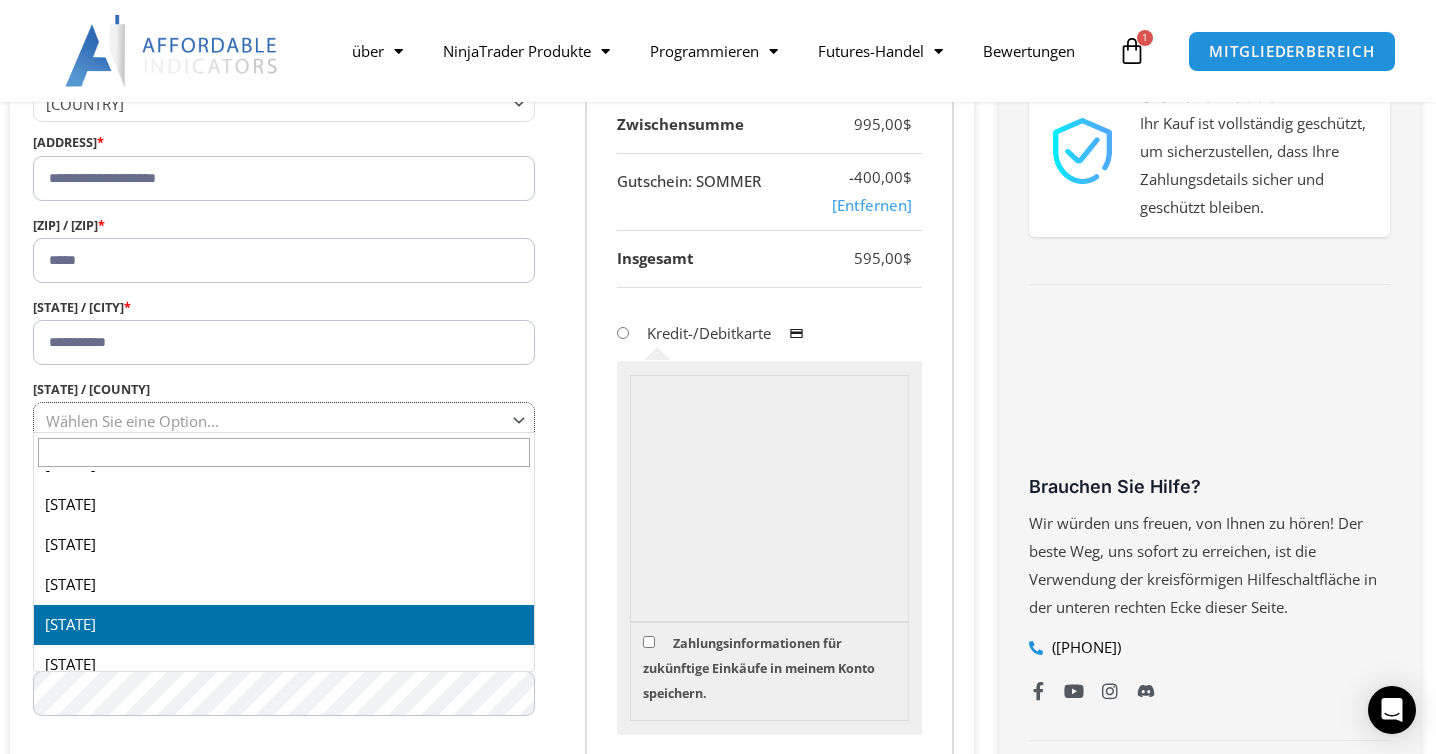 select on "*****" 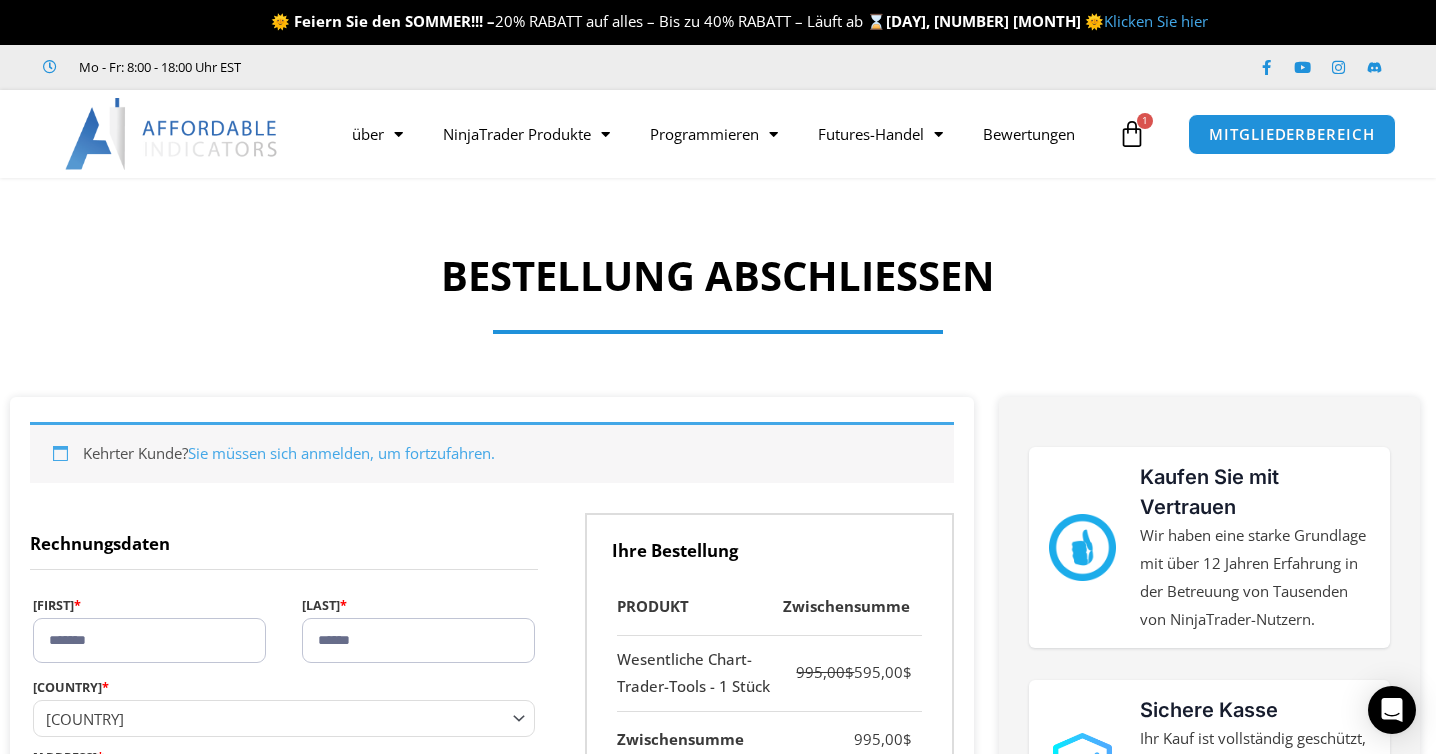 scroll, scrollTop: 0, scrollLeft: 0, axis: both 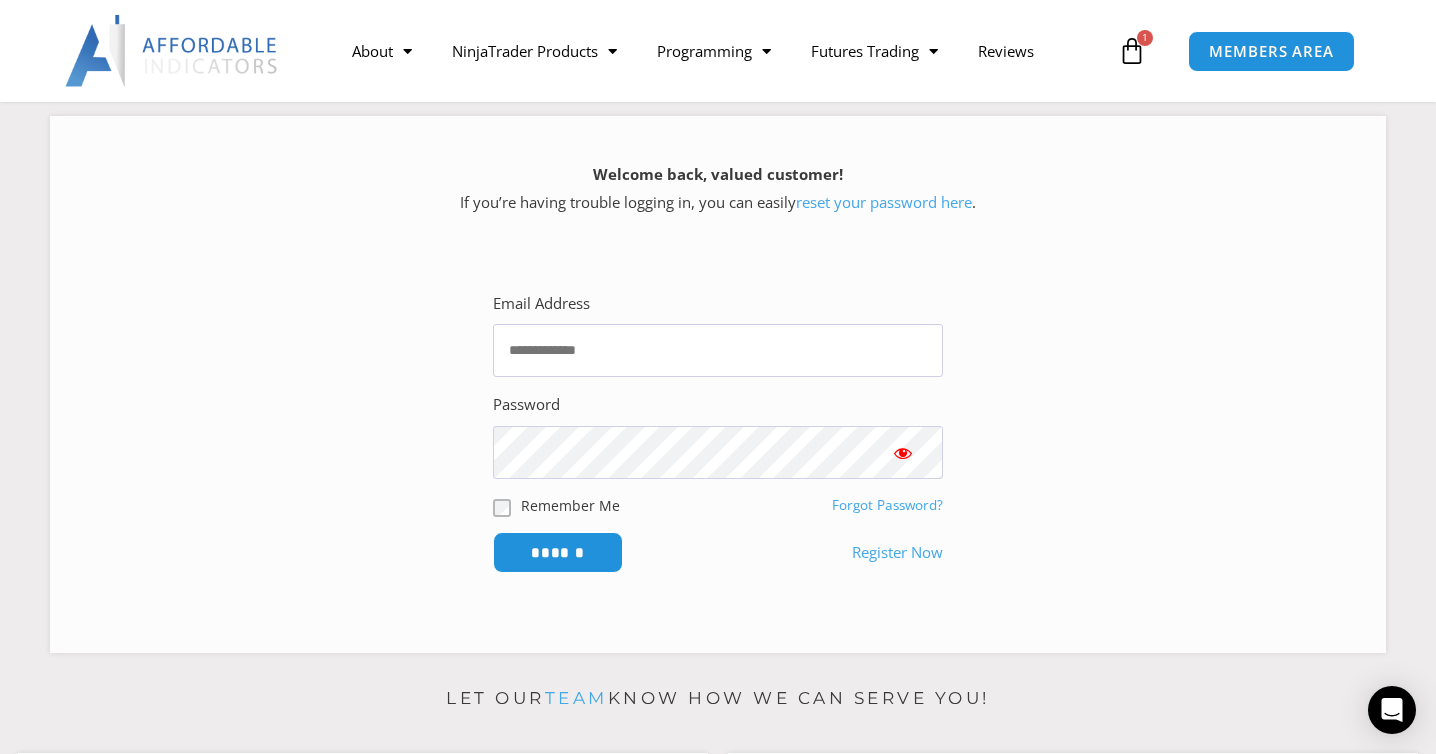 click on "team" at bounding box center (576, 698) 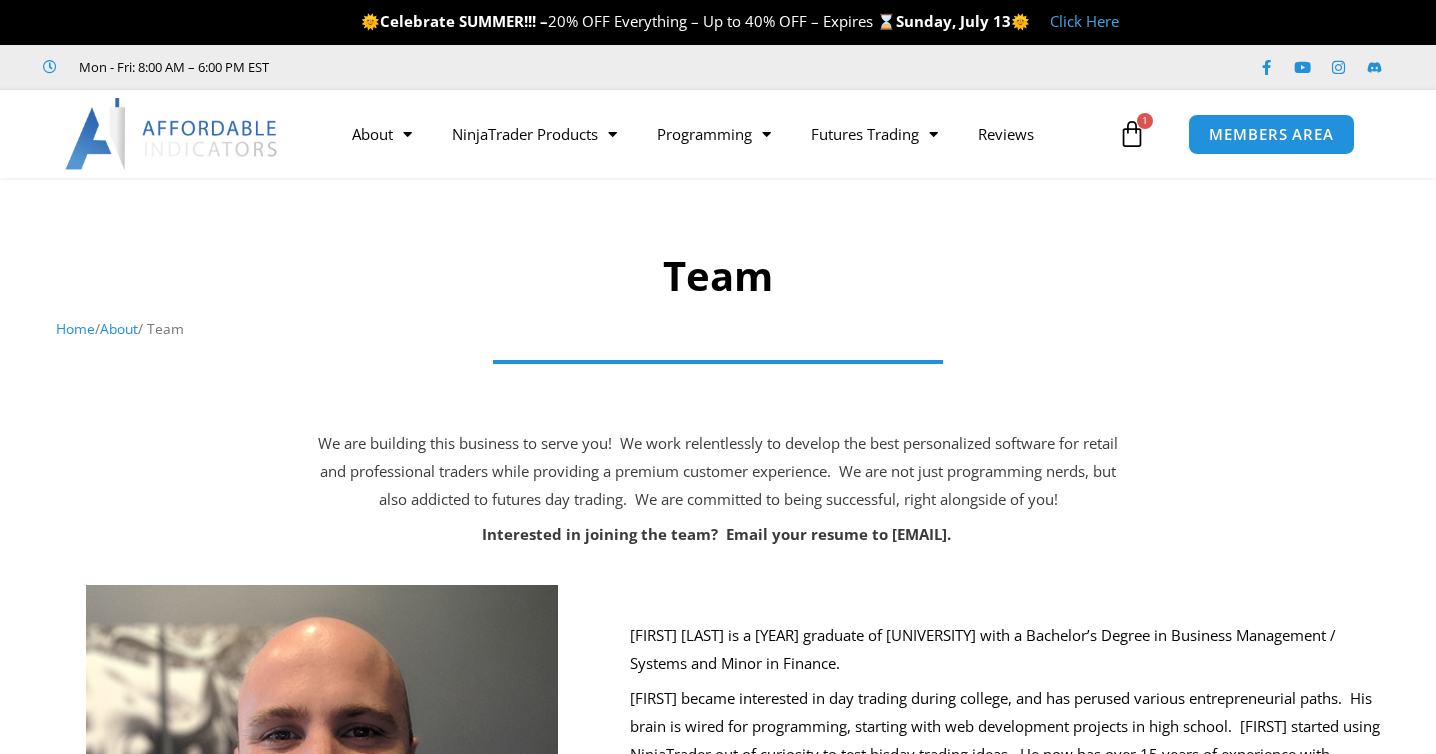 scroll, scrollTop: 0, scrollLeft: 0, axis: both 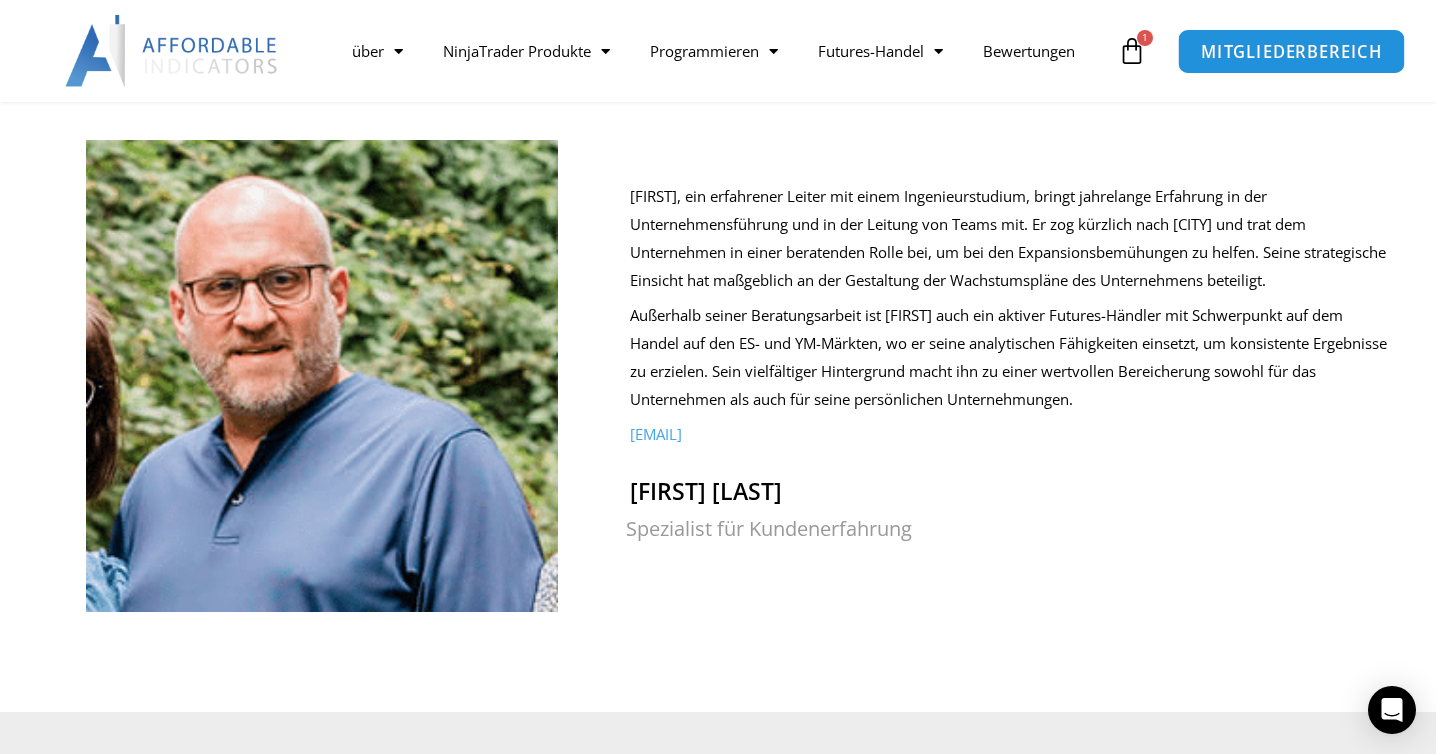 click on "Mitgliederbereich" at bounding box center (1292, 51) 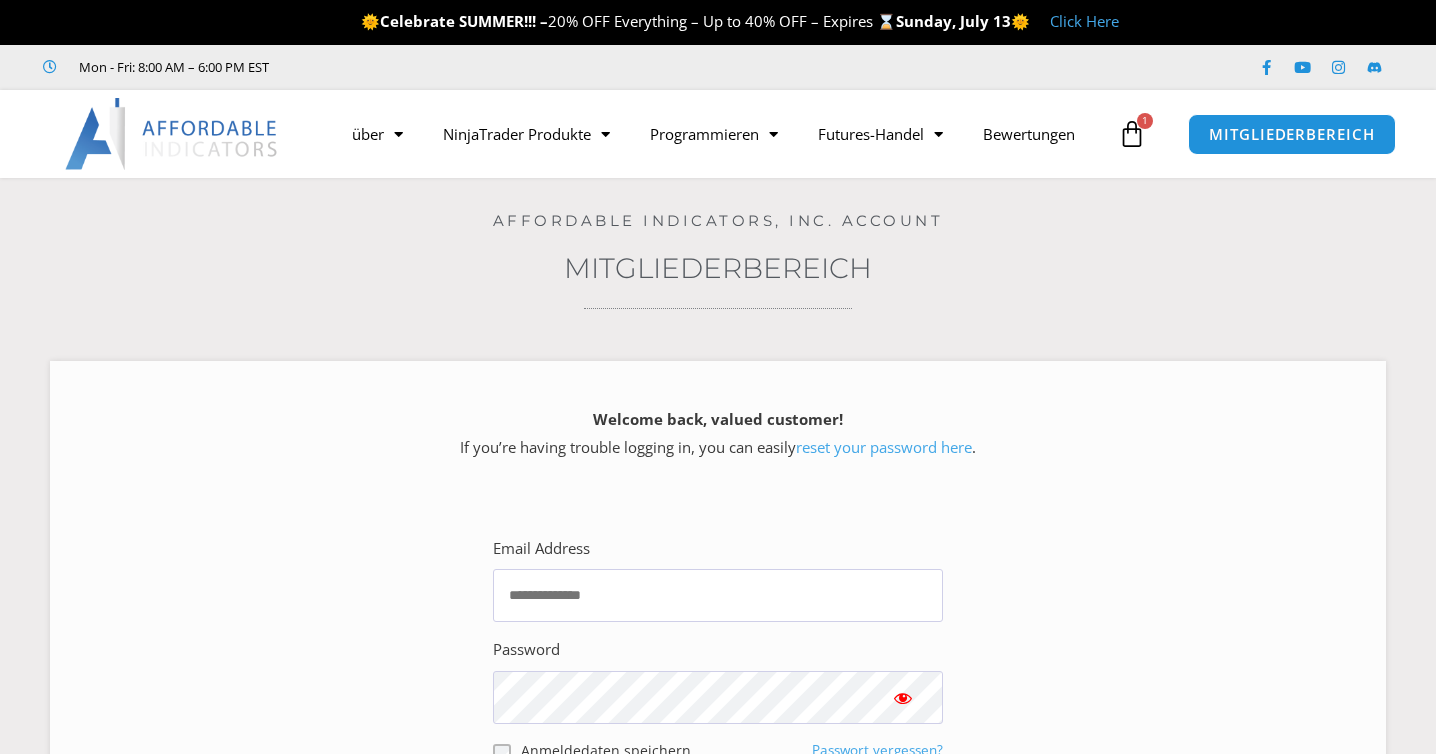 scroll, scrollTop: 0, scrollLeft: 0, axis: both 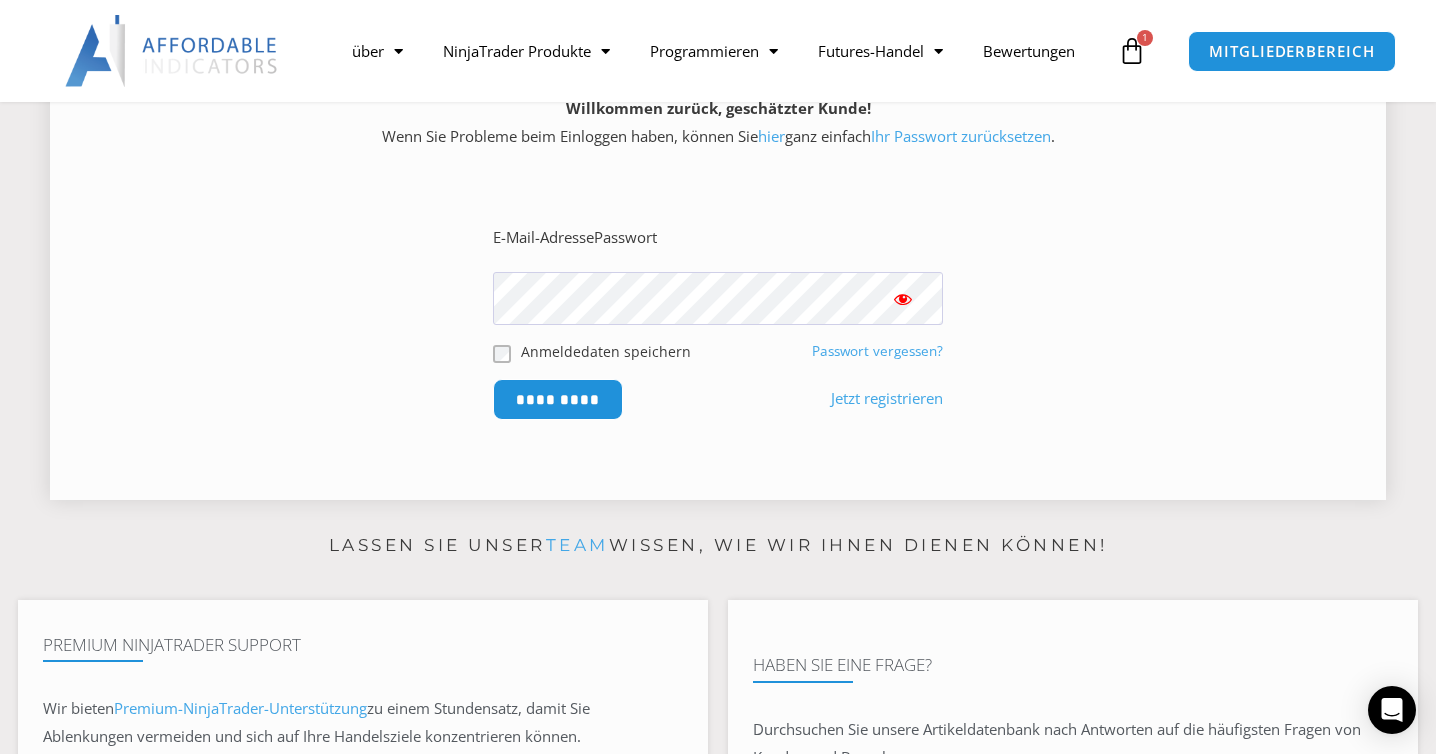 click on "Jetzt registrieren" at bounding box center (887, 399) 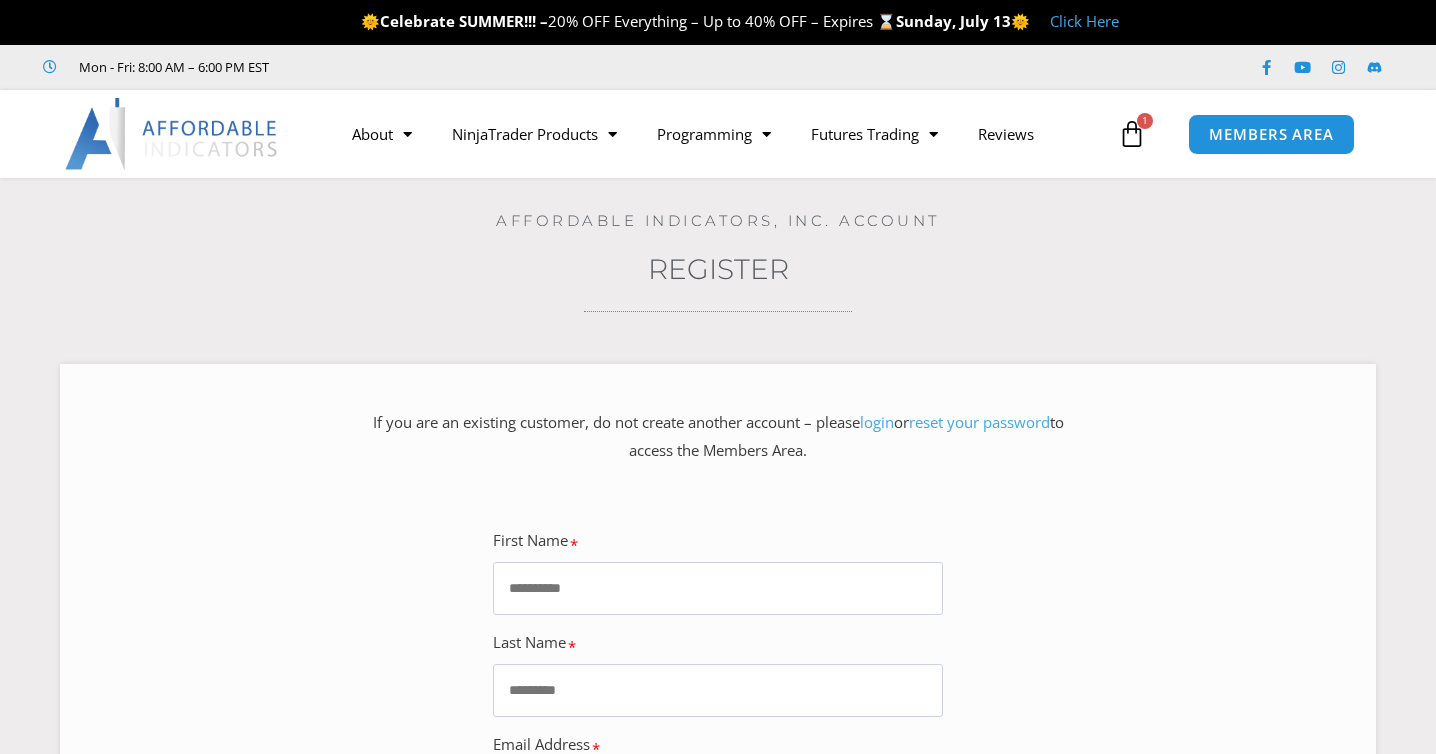 scroll, scrollTop: 0, scrollLeft: 0, axis: both 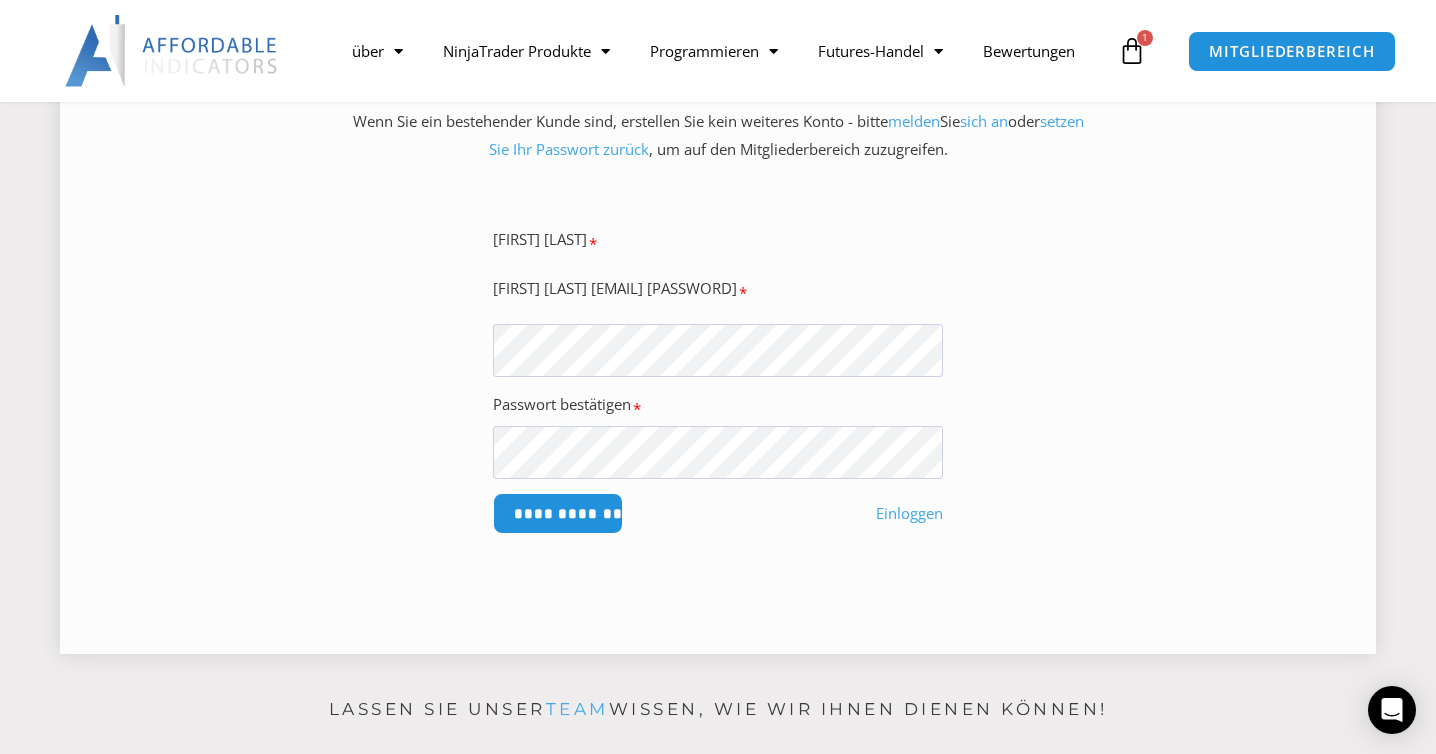 click on "[FIRST] [LAST] [EMAIL] [PASSWORD]" at bounding box center (718, 292) 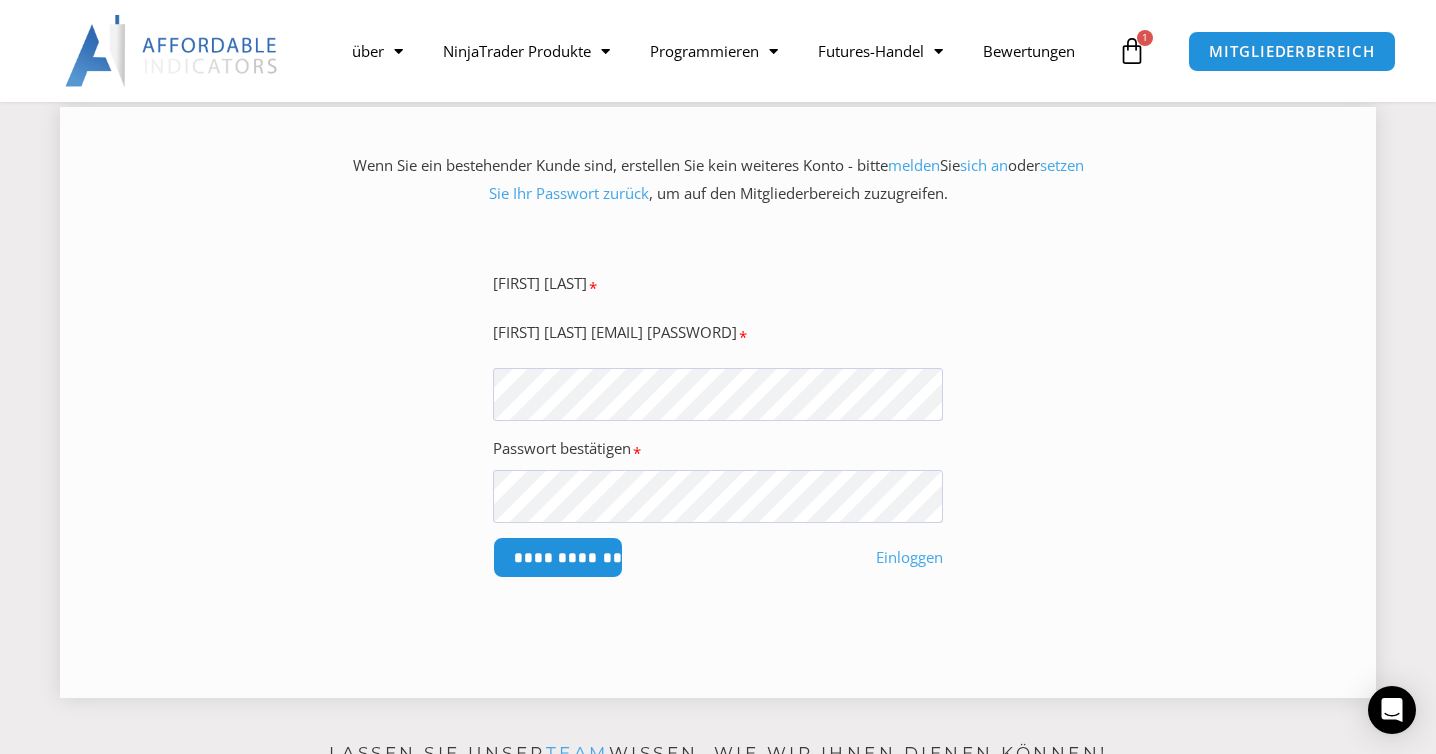 scroll, scrollTop: 264, scrollLeft: 0, axis: vertical 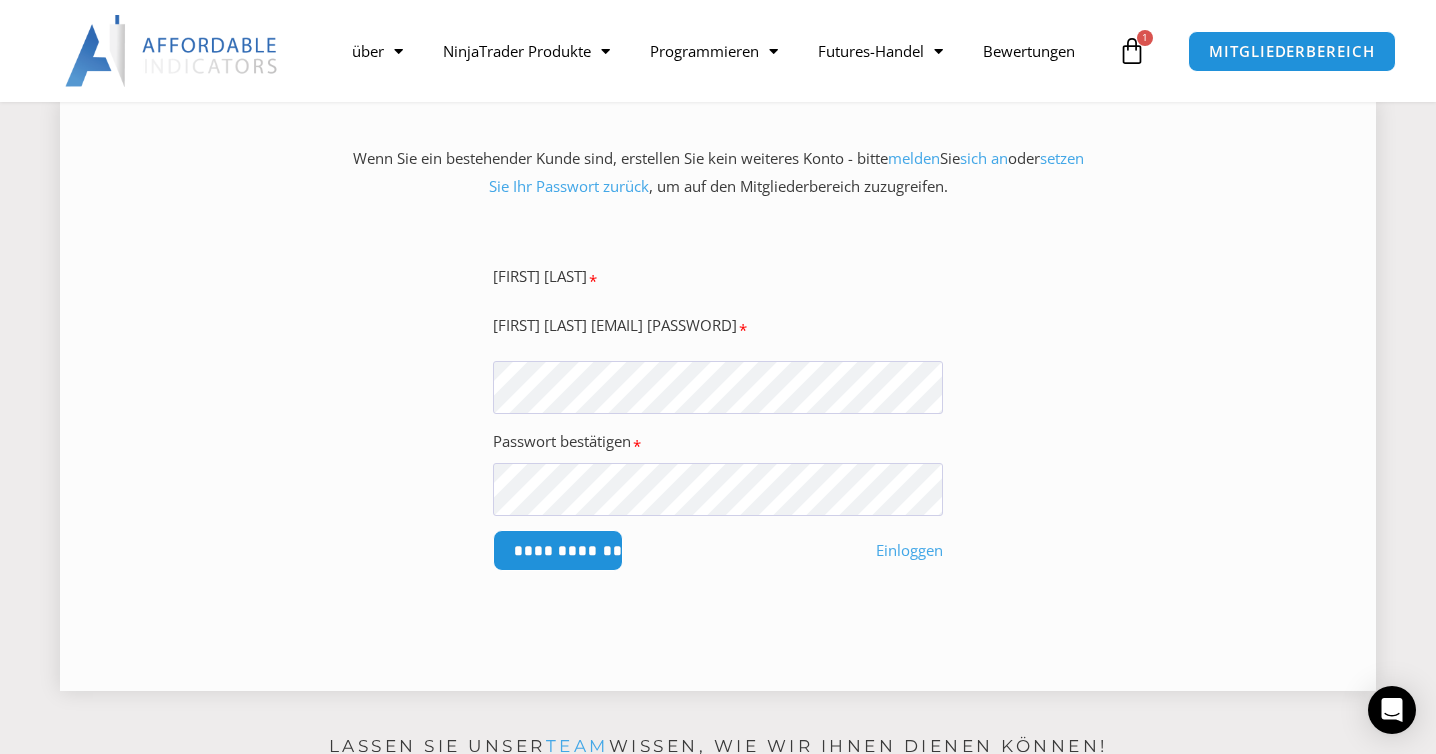 click on "[FIRST] [LAST]" at bounding box center [718, 280] 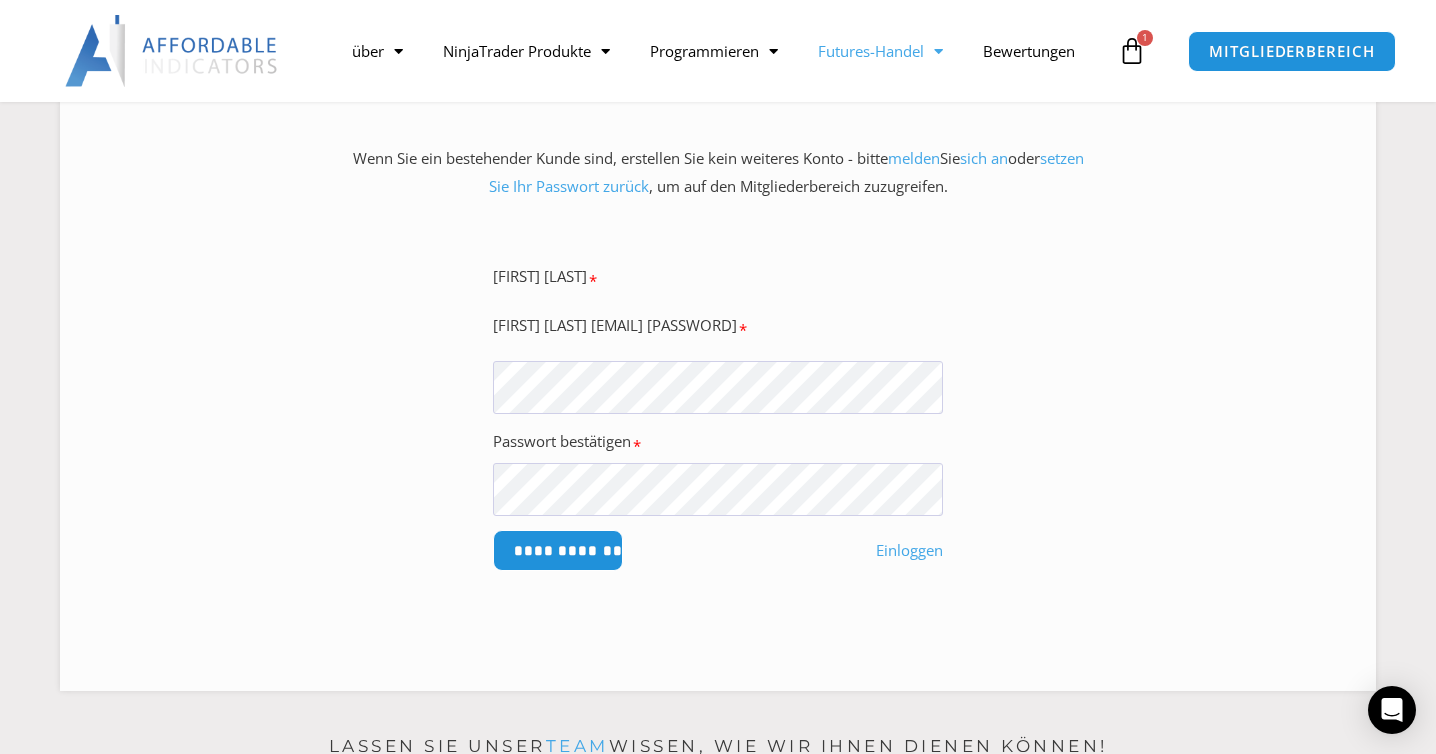 click on "[FIRST] [LAST] [EMAIL] [PASSWORD]
[PASSWORD]
[PASSWORD]
[ACTION]" at bounding box center [718, 417] 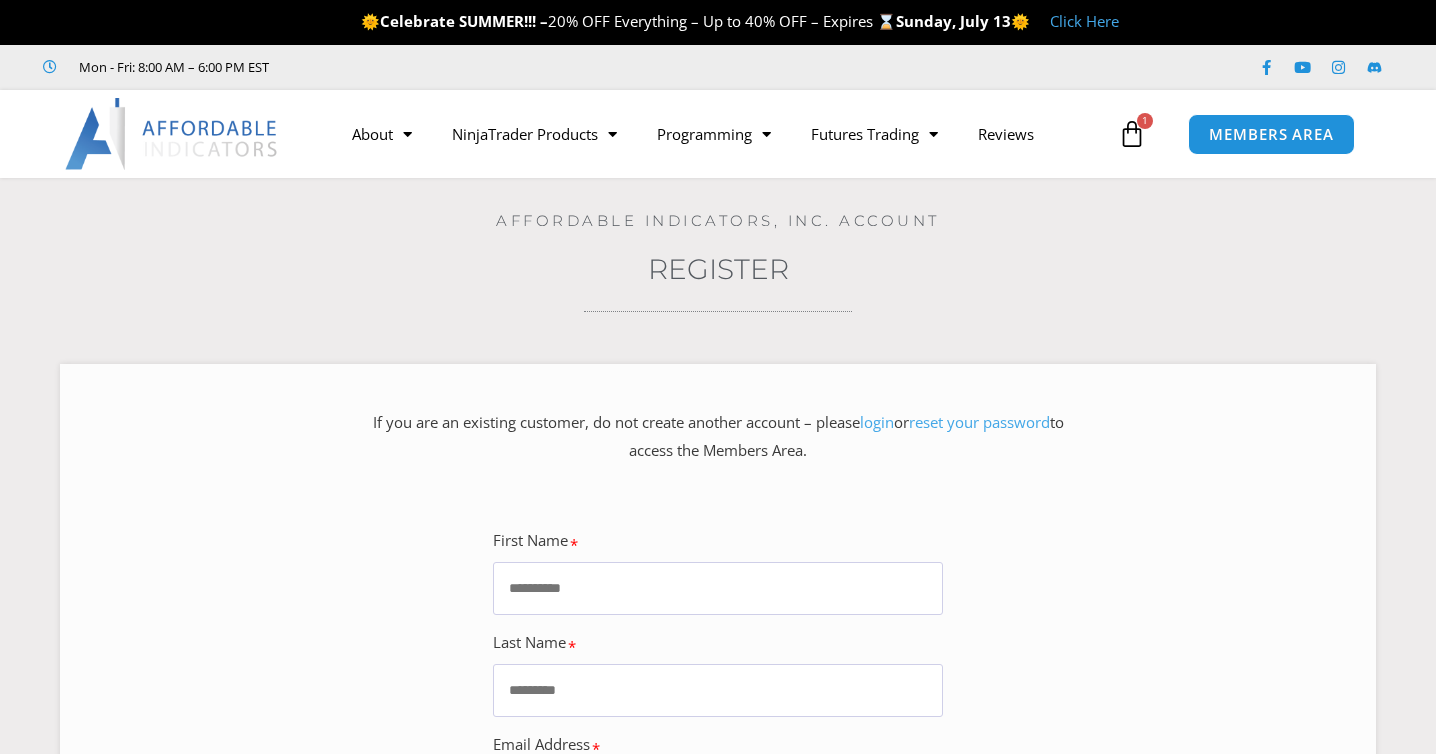 scroll, scrollTop: 264, scrollLeft: 0, axis: vertical 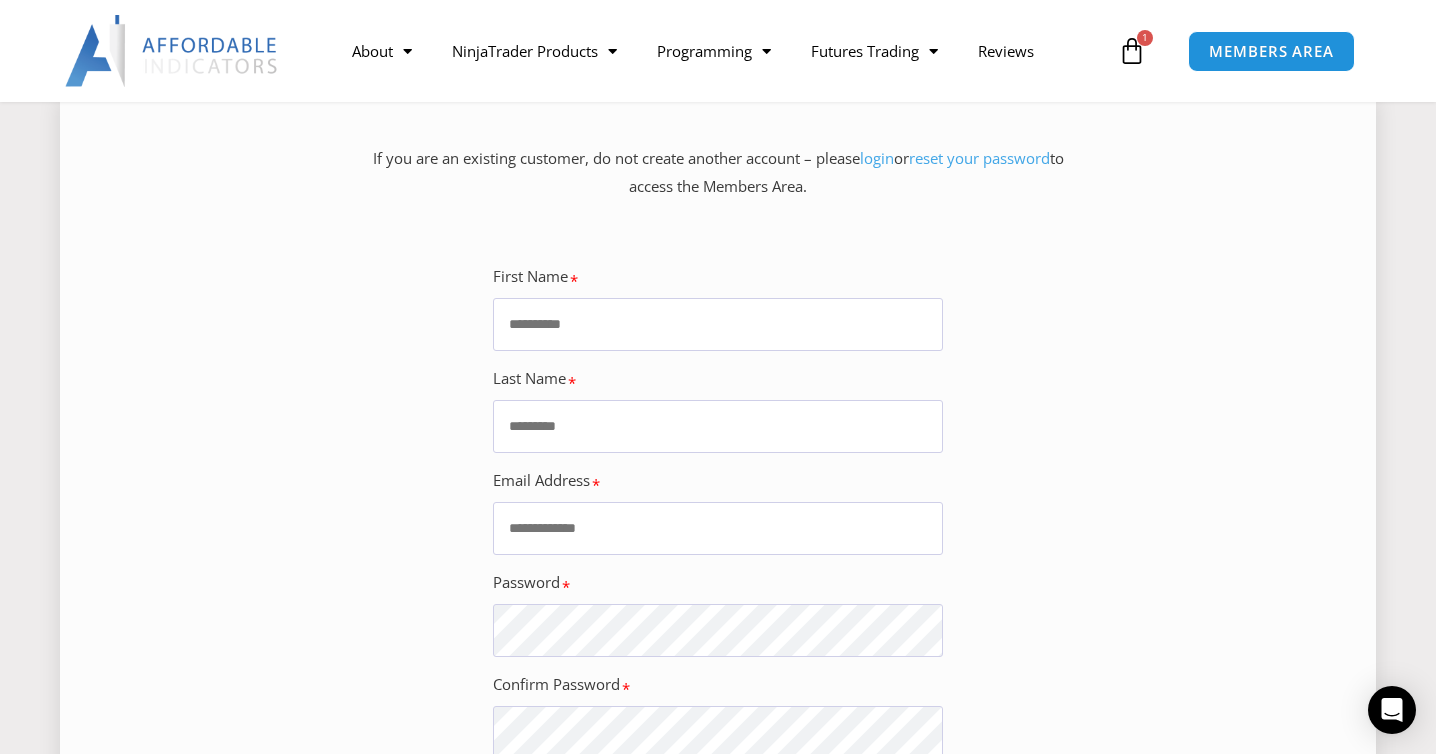 click on "First Name" at bounding box center [718, 324] 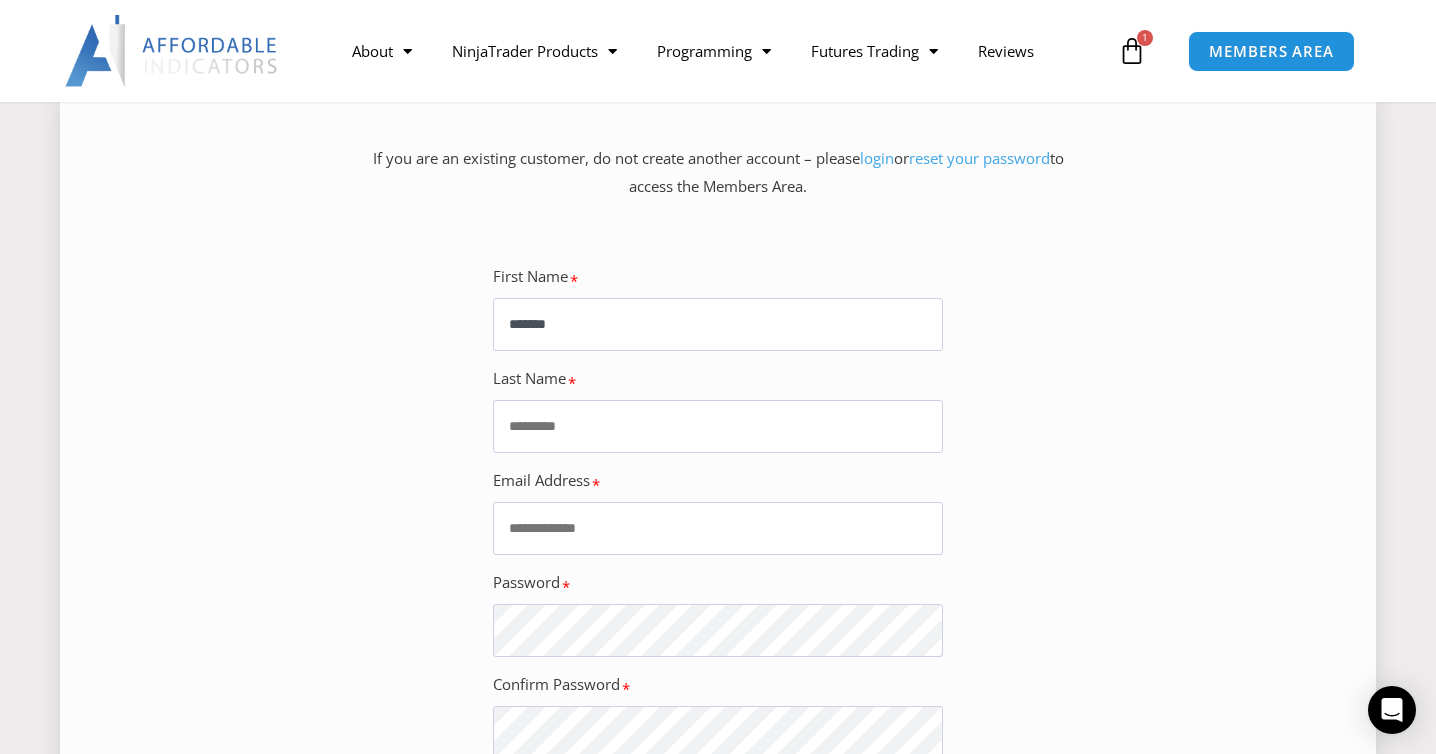 type on "******" 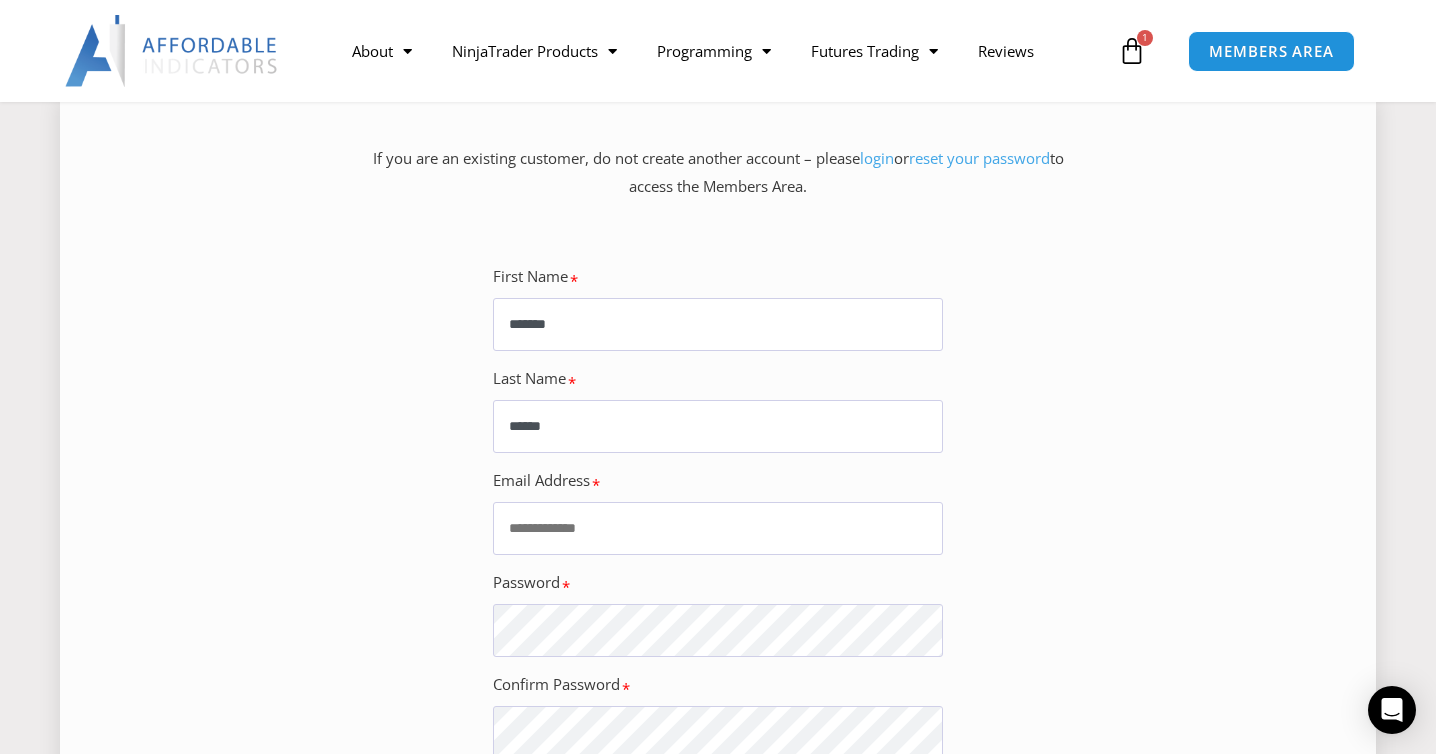 type on "**********" 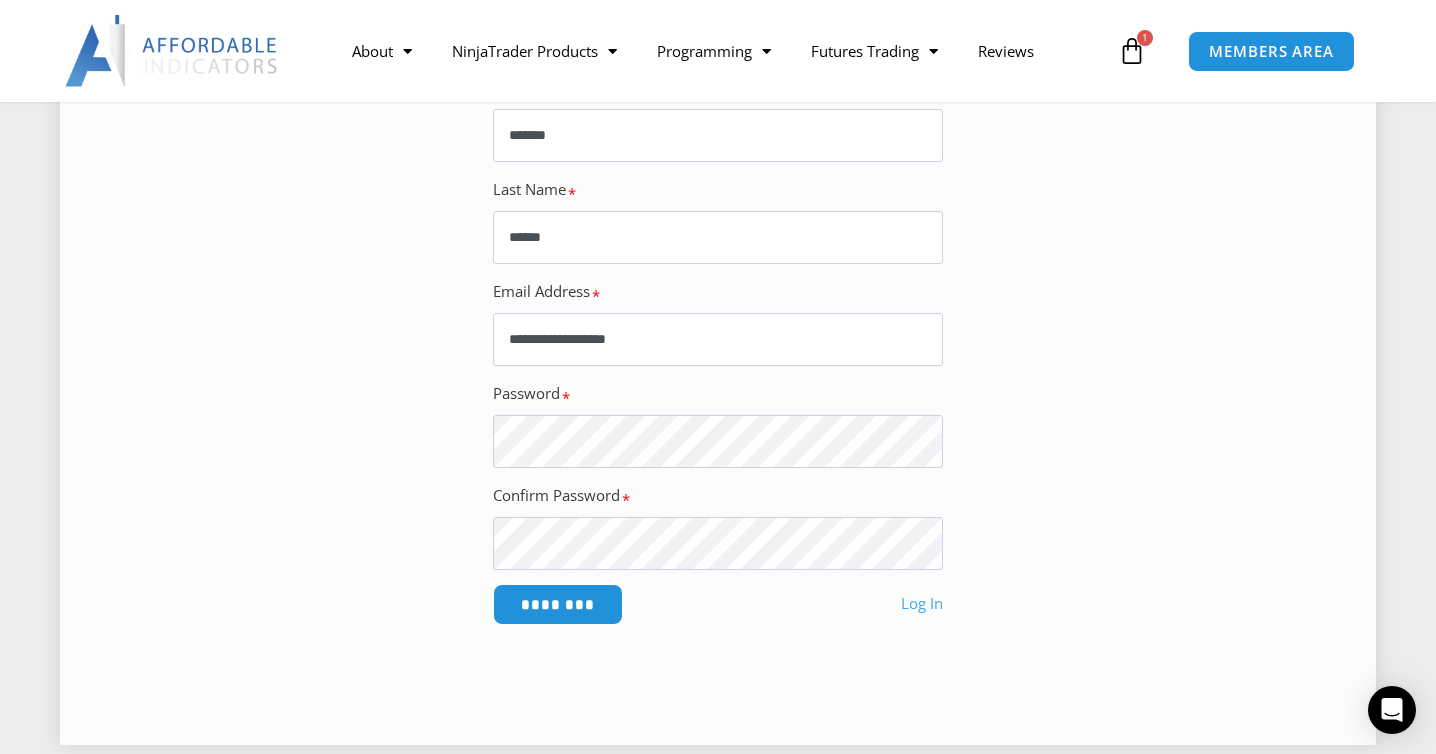 scroll, scrollTop: 488, scrollLeft: 0, axis: vertical 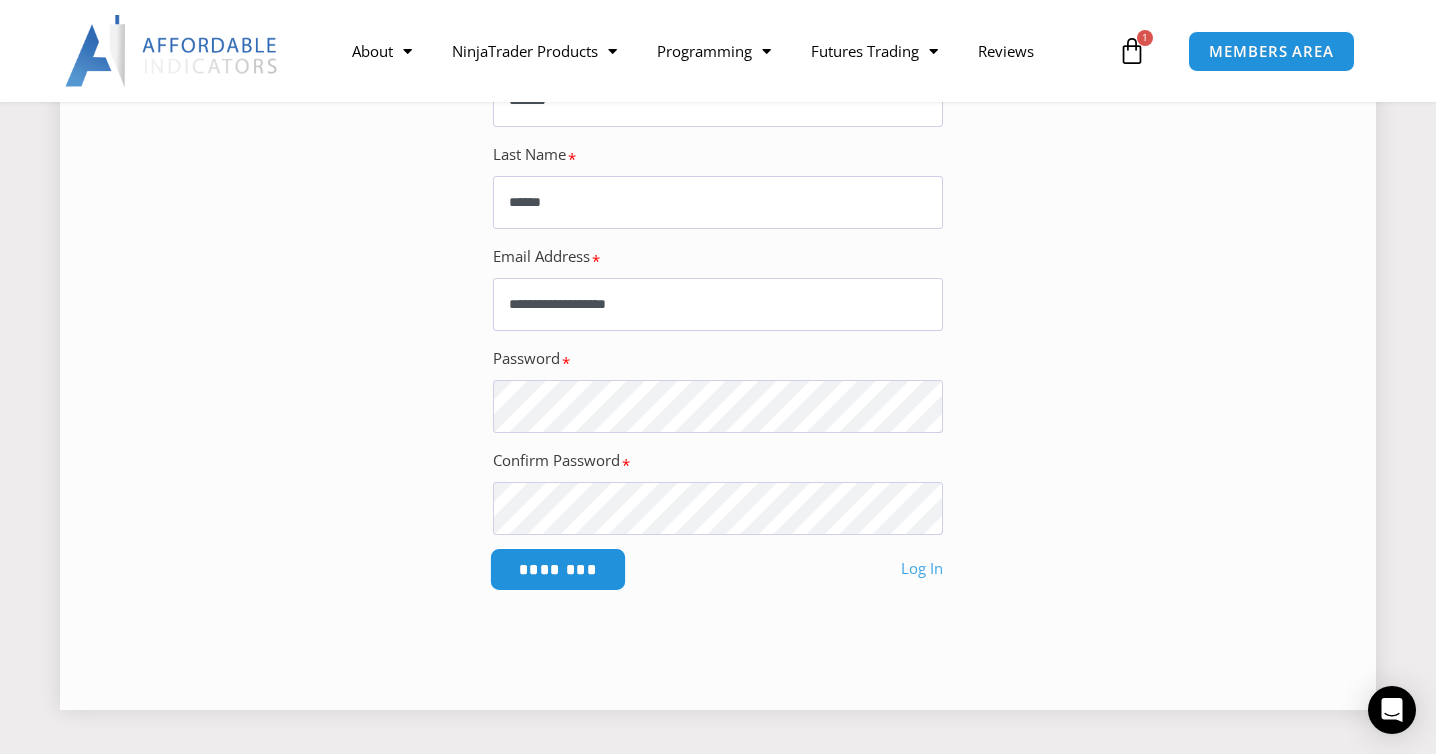 click on "********" at bounding box center [558, 569] 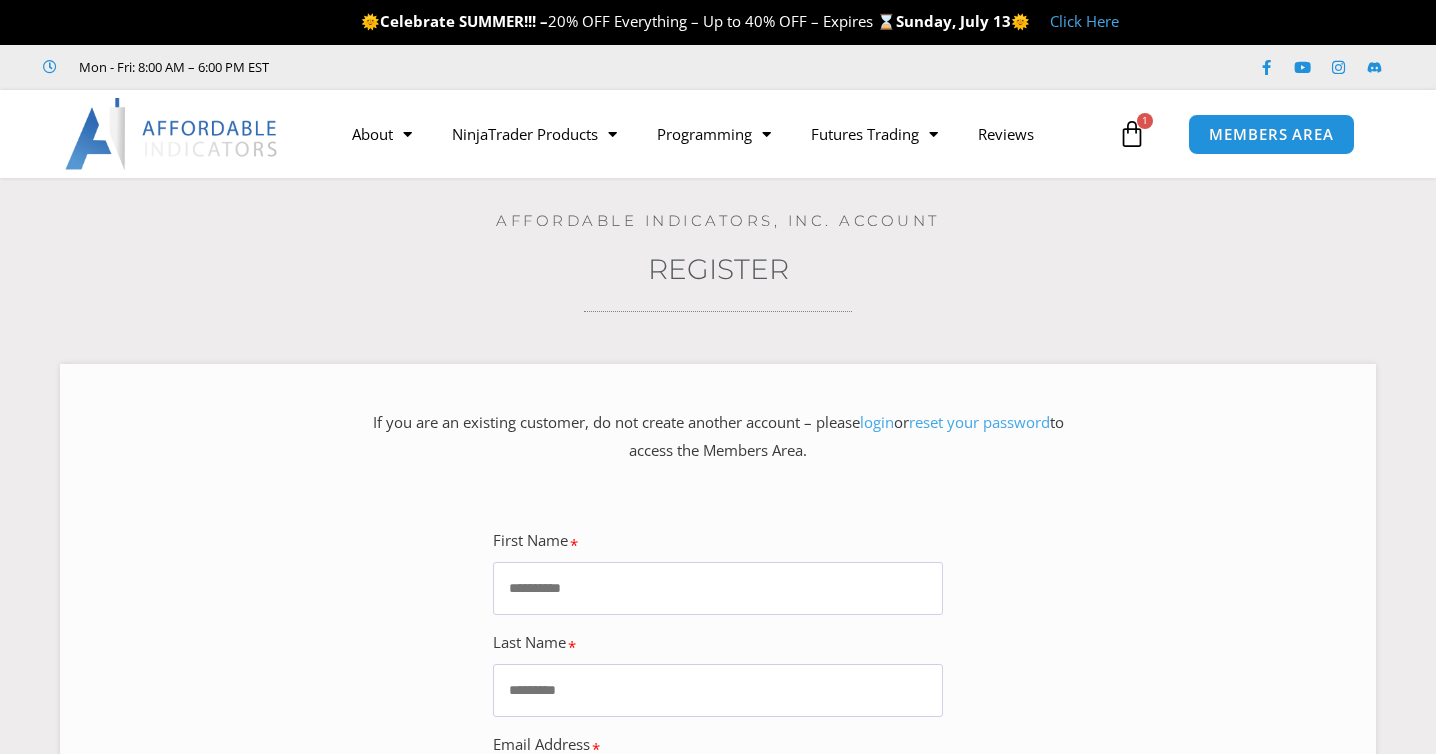 scroll, scrollTop: 0, scrollLeft: 0, axis: both 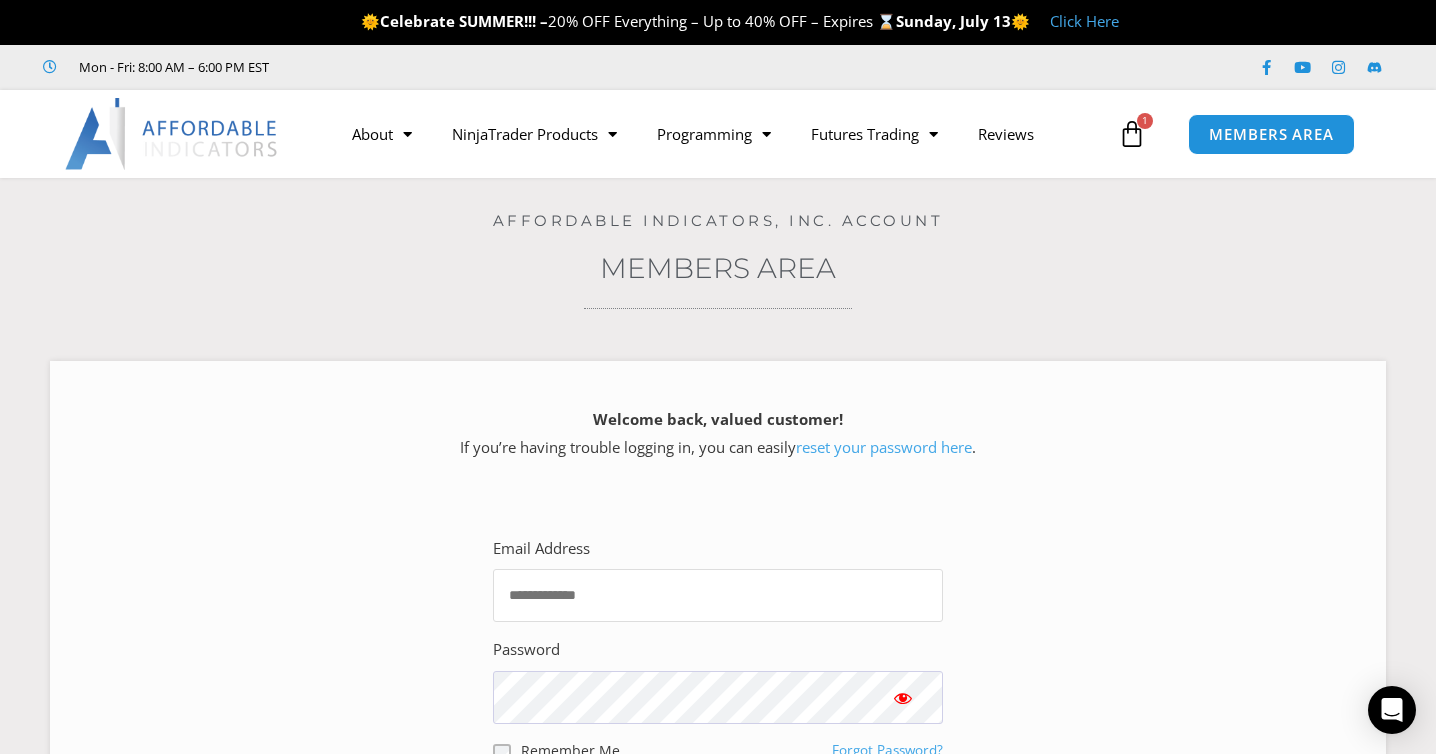 type on "**********" 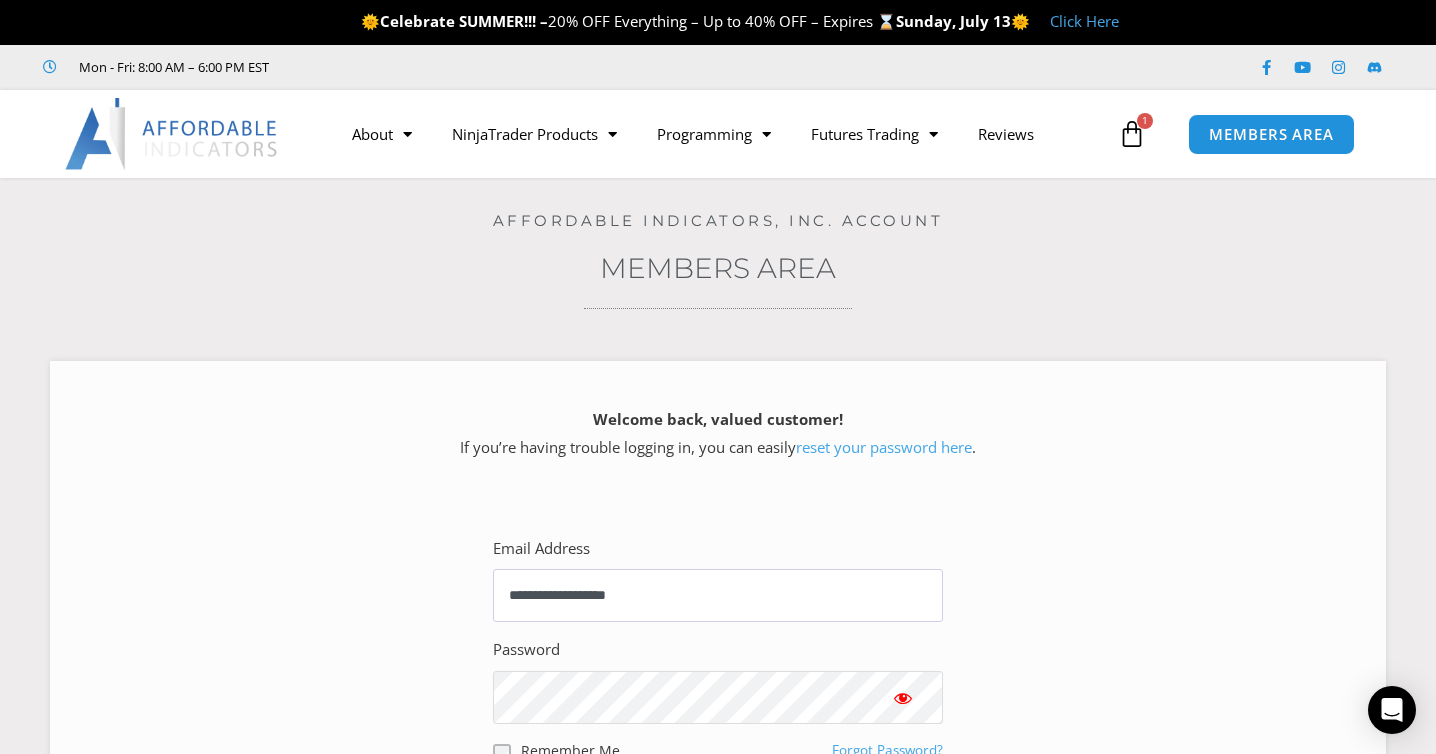 click on "******" at bounding box center [558, 797] 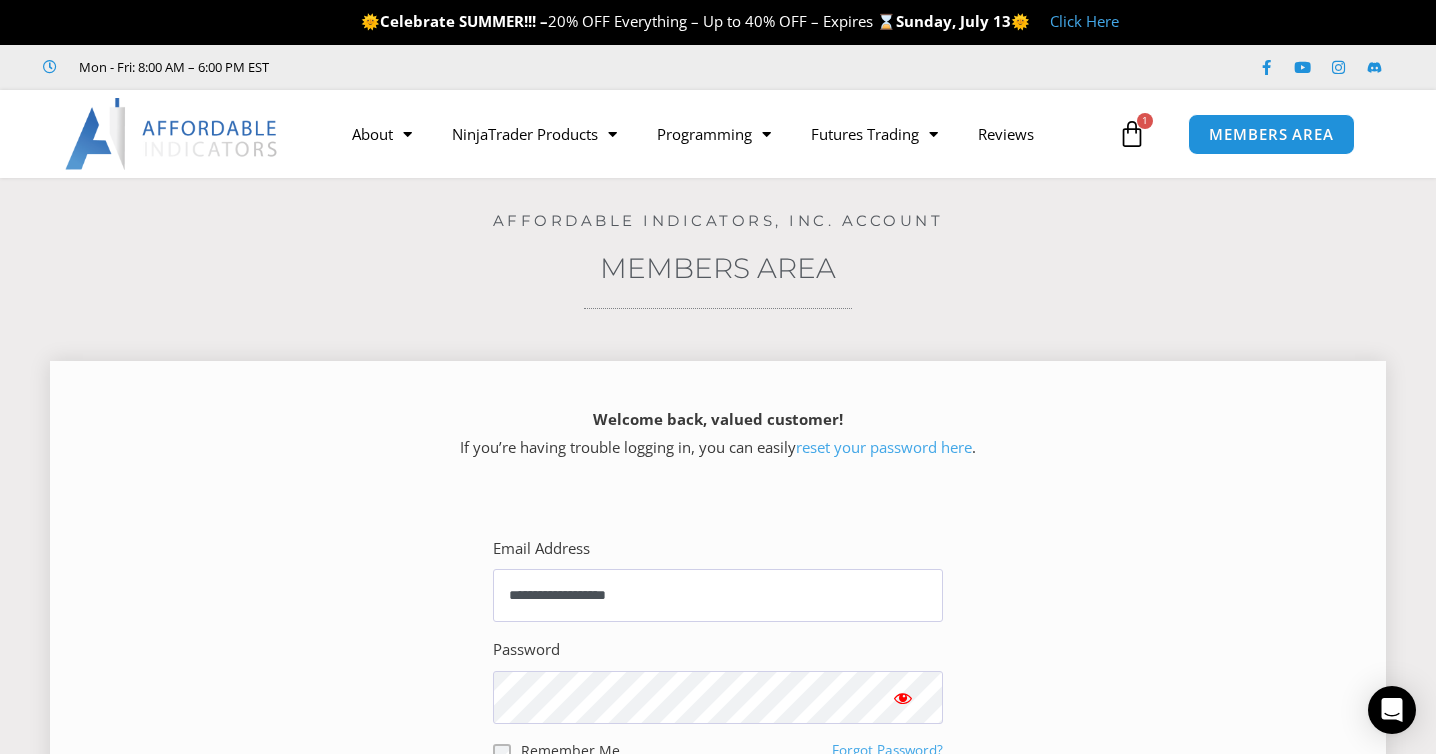 click on "******" at bounding box center [558, 797] 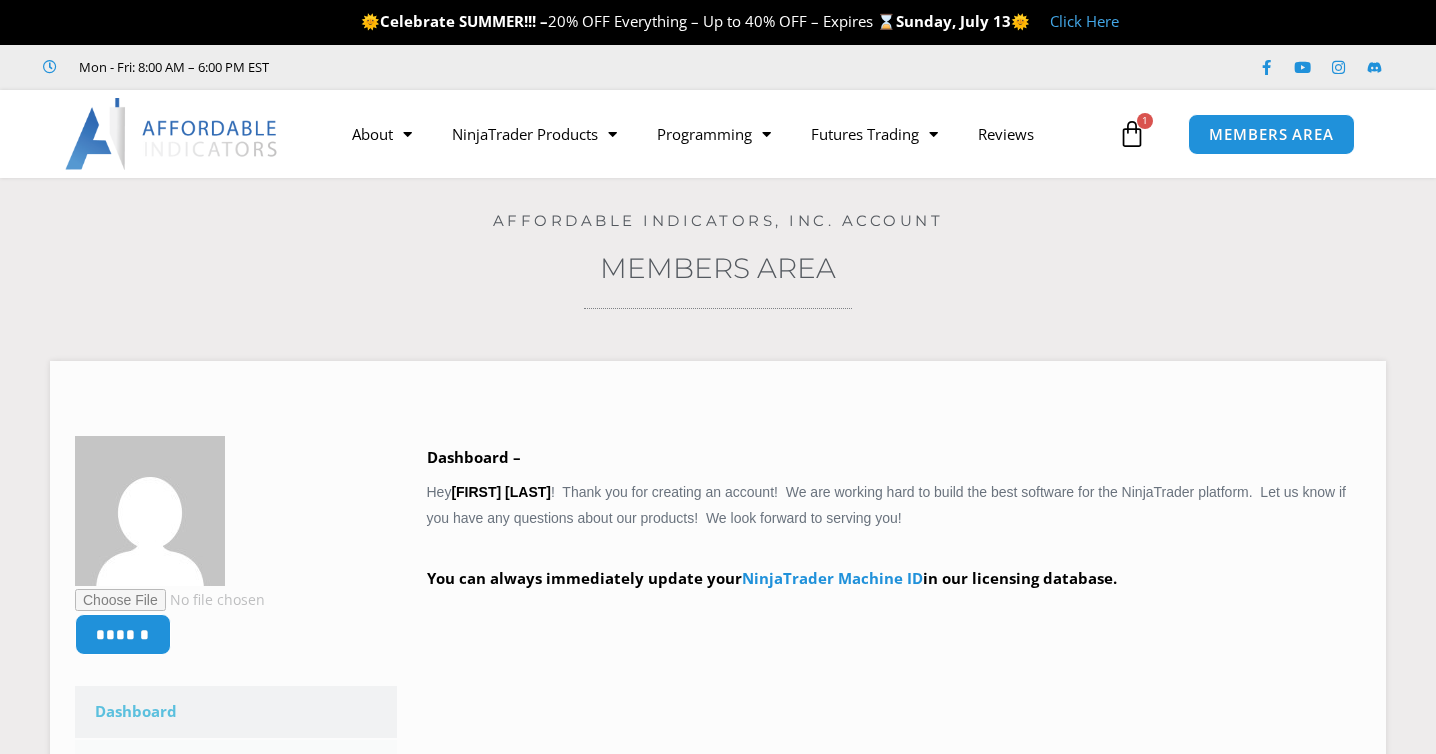 scroll, scrollTop: 0, scrollLeft: 0, axis: both 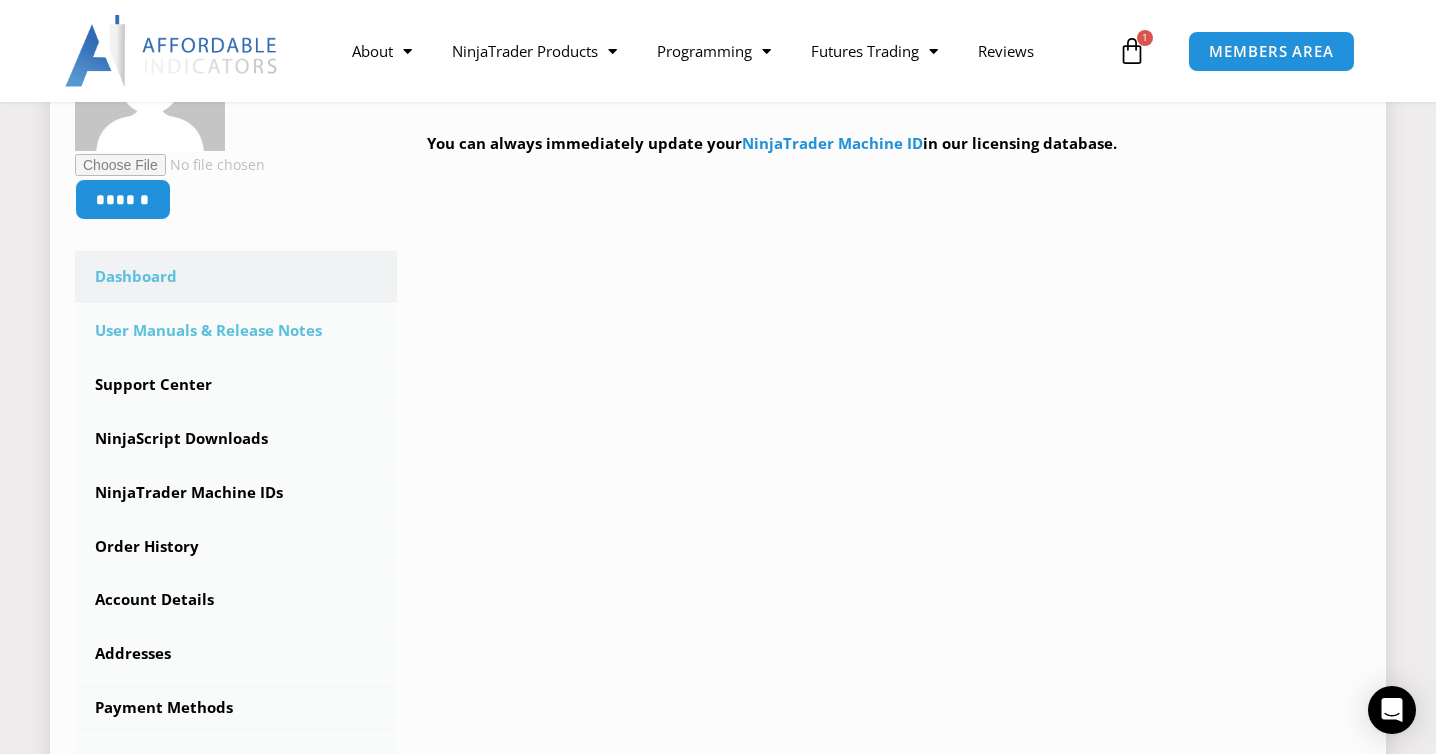 click on "User Manuals & Release Notes" at bounding box center [236, 331] 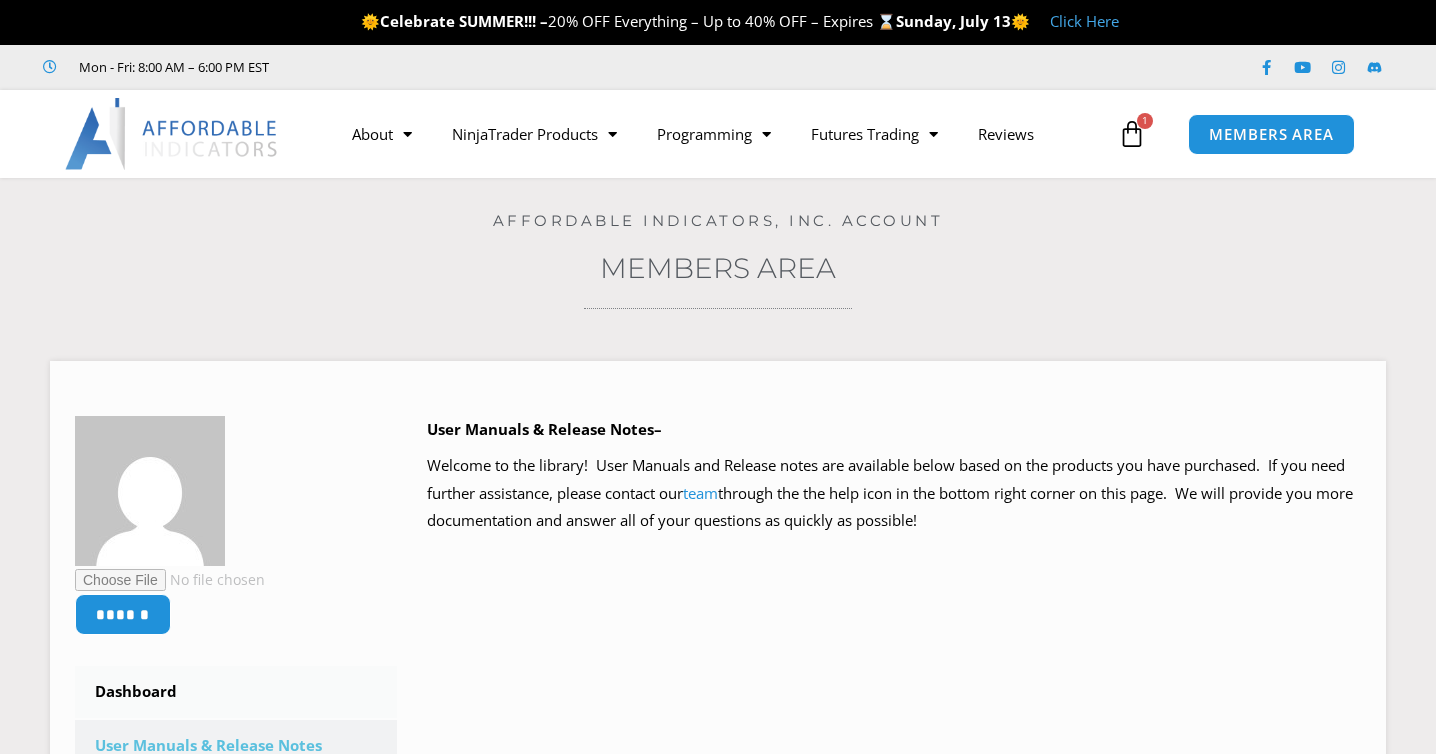 scroll, scrollTop: 0, scrollLeft: 0, axis: both 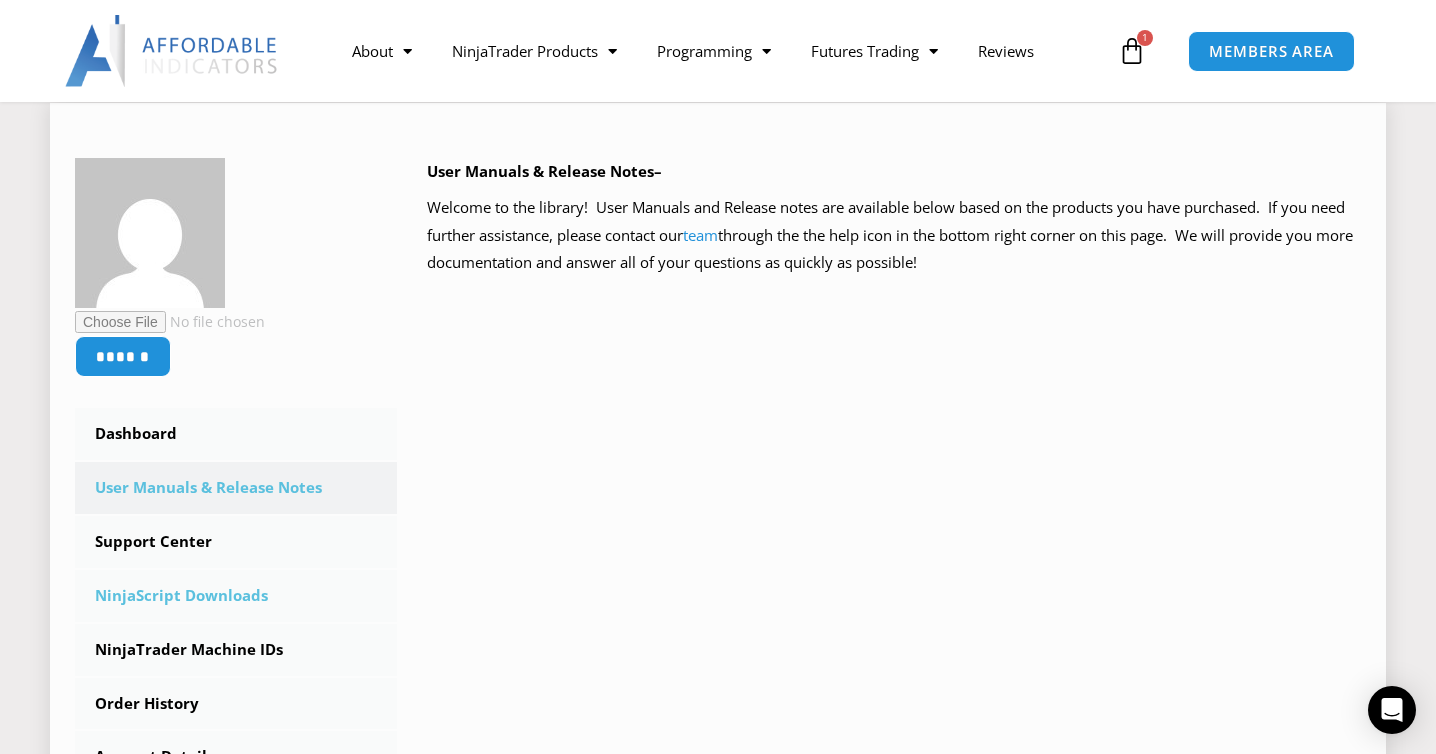 click on "NinjaScript Downloads" at bounding box center (236, 596) 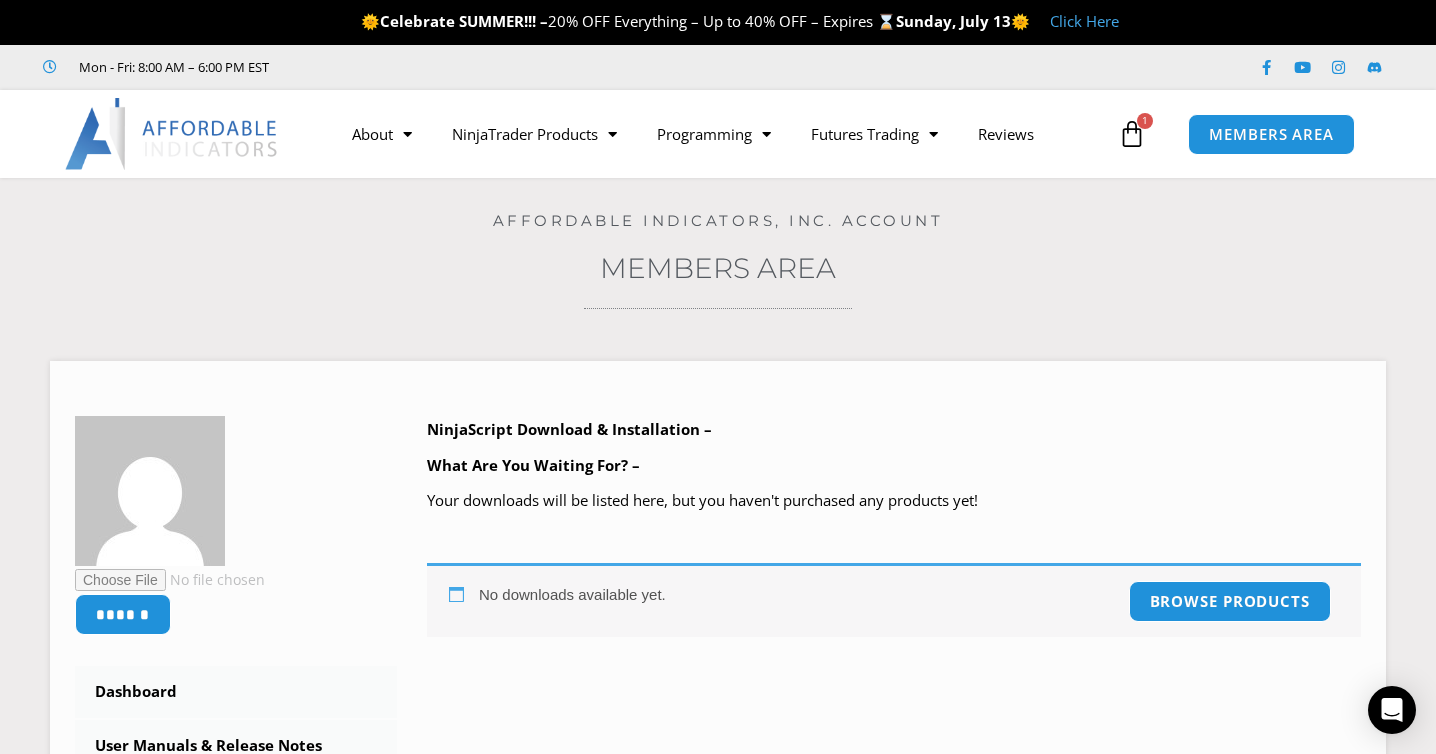 scroll, scrollTop: 0, scrollLeft: 0, axis: both 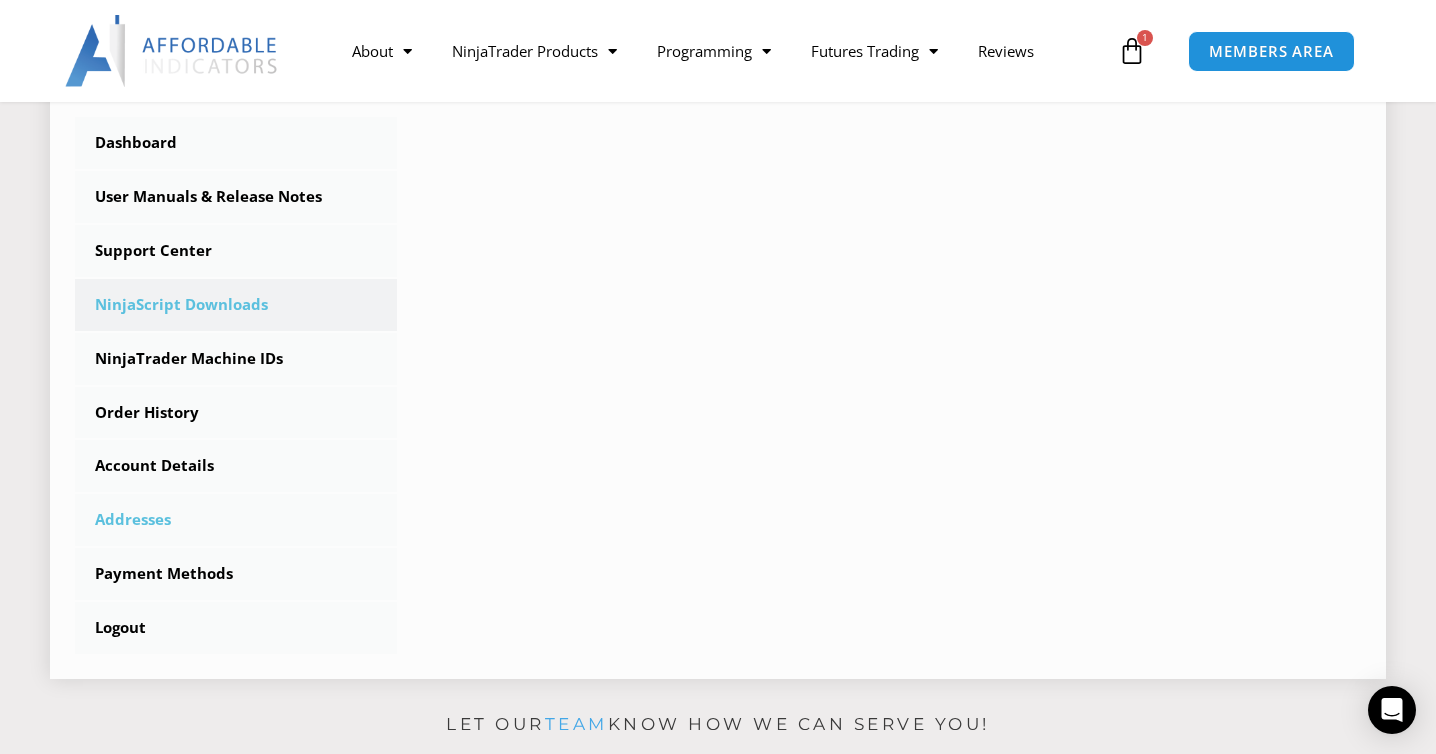 click on "Addresses" at bounding box center (236, 520) 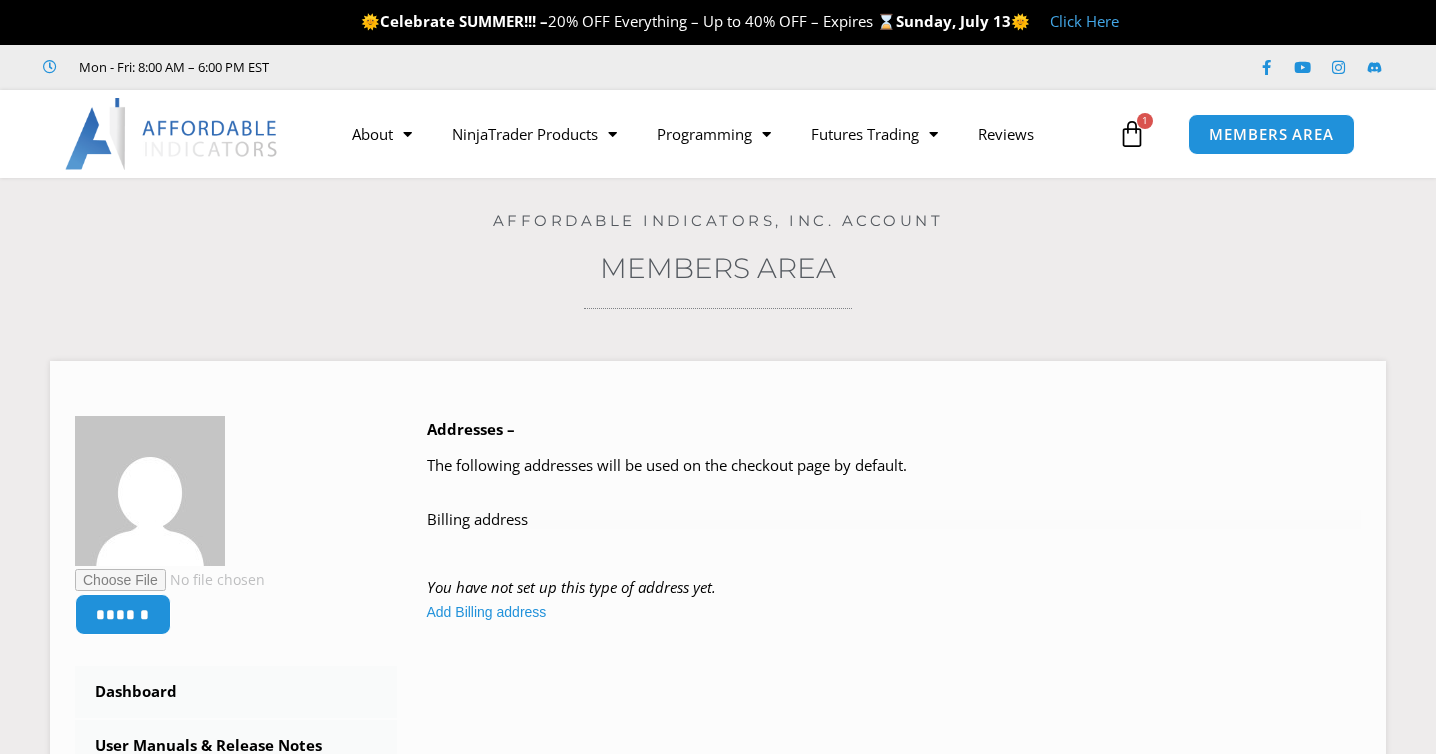 scroll, scrollTop: 0, scrollLeft: 0, axis: both 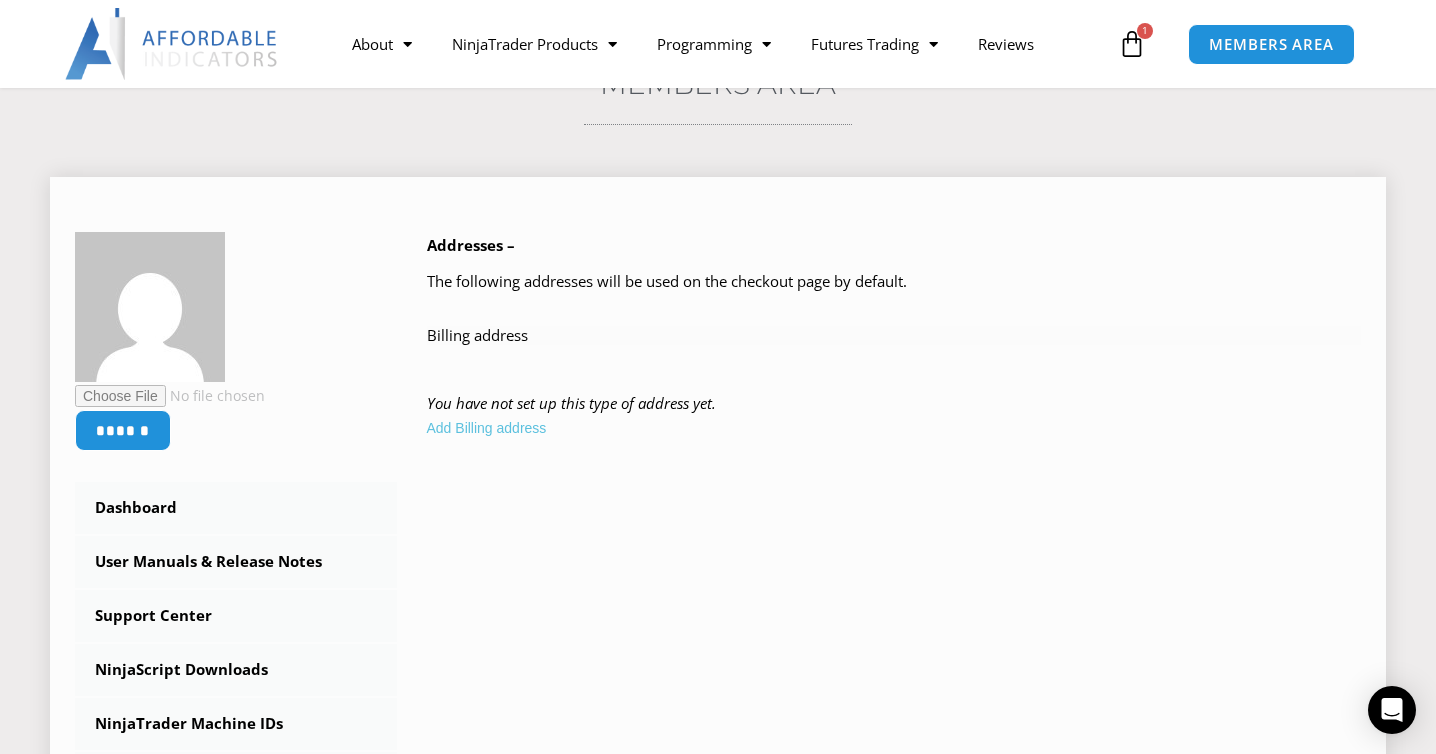 click on "Add Billing address" at bounding box center [487, 428] 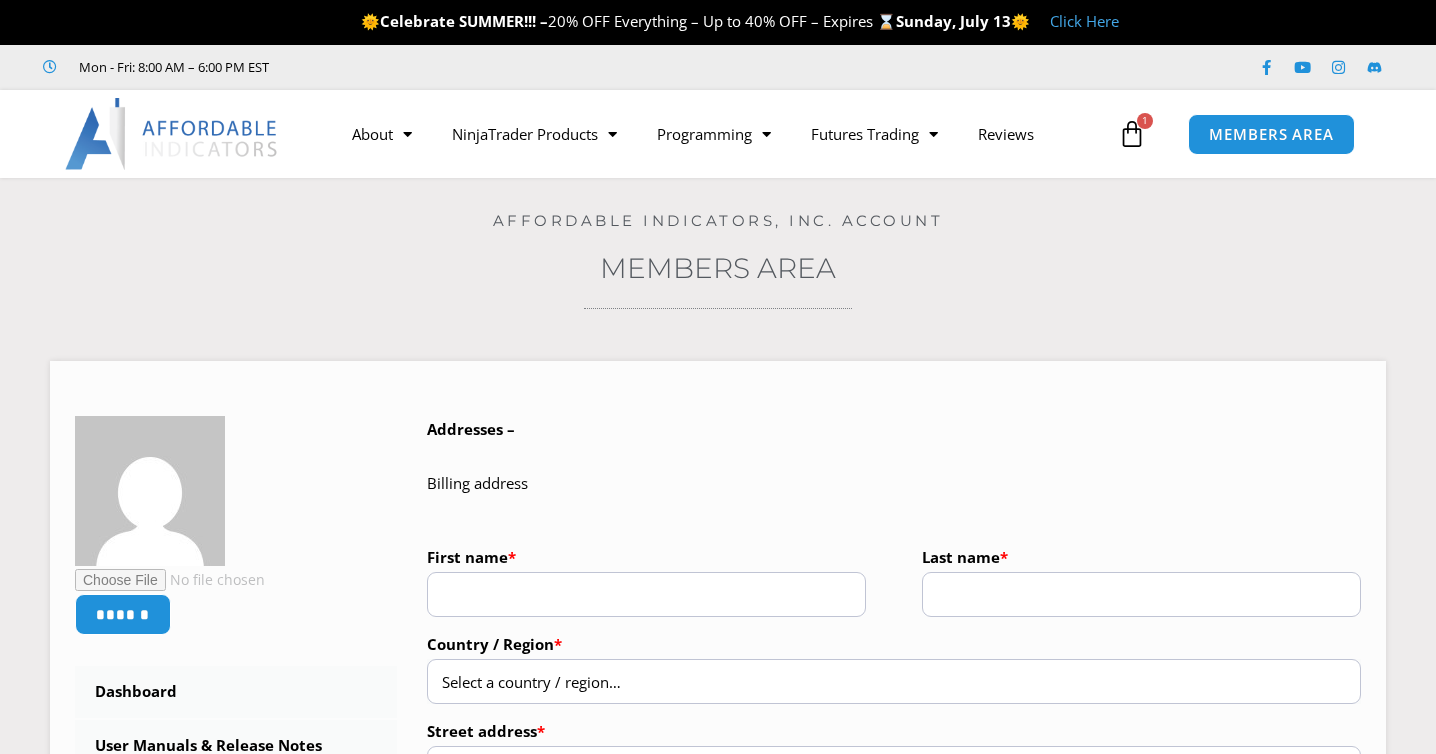 scroll, scrollTop: 0, scrollLeft: 0, axis: both 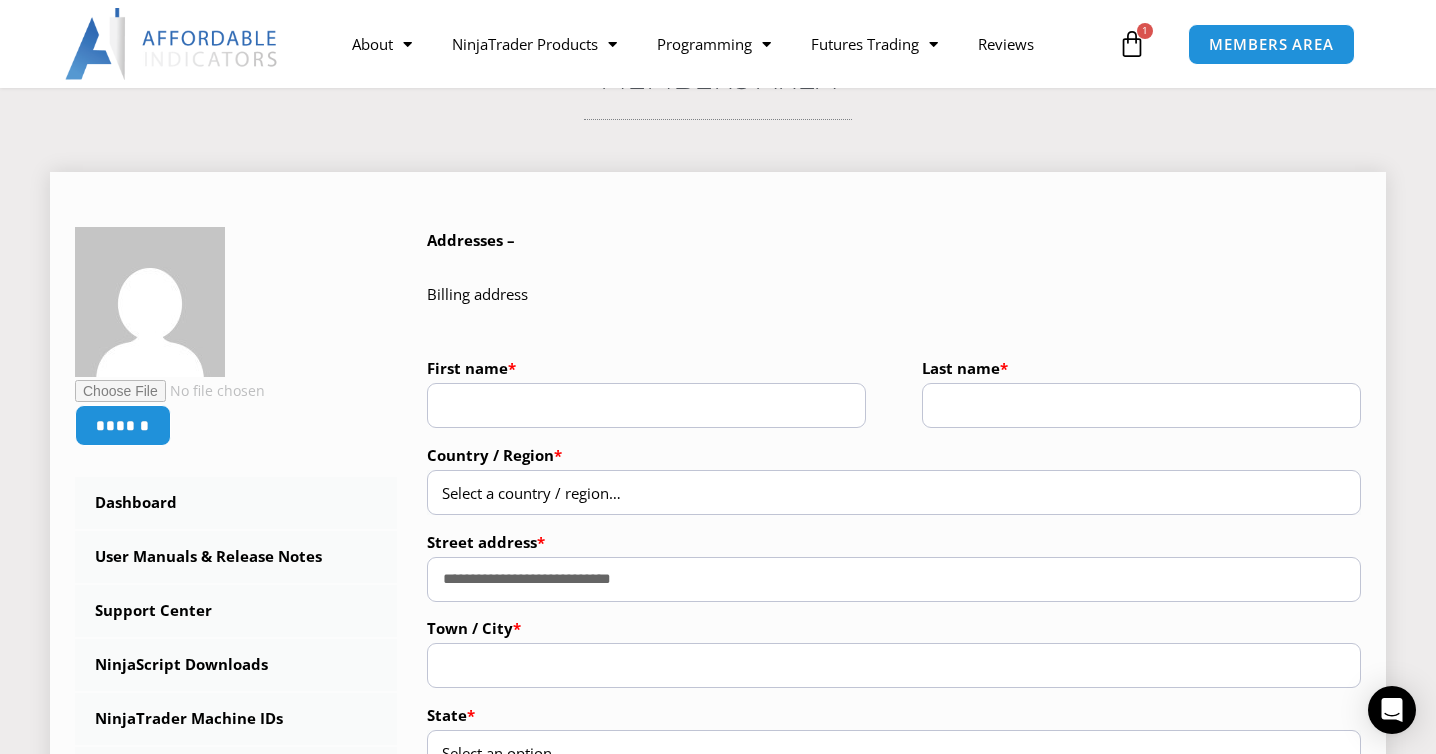 click on "First name  *" at bounding box center [646, 405] 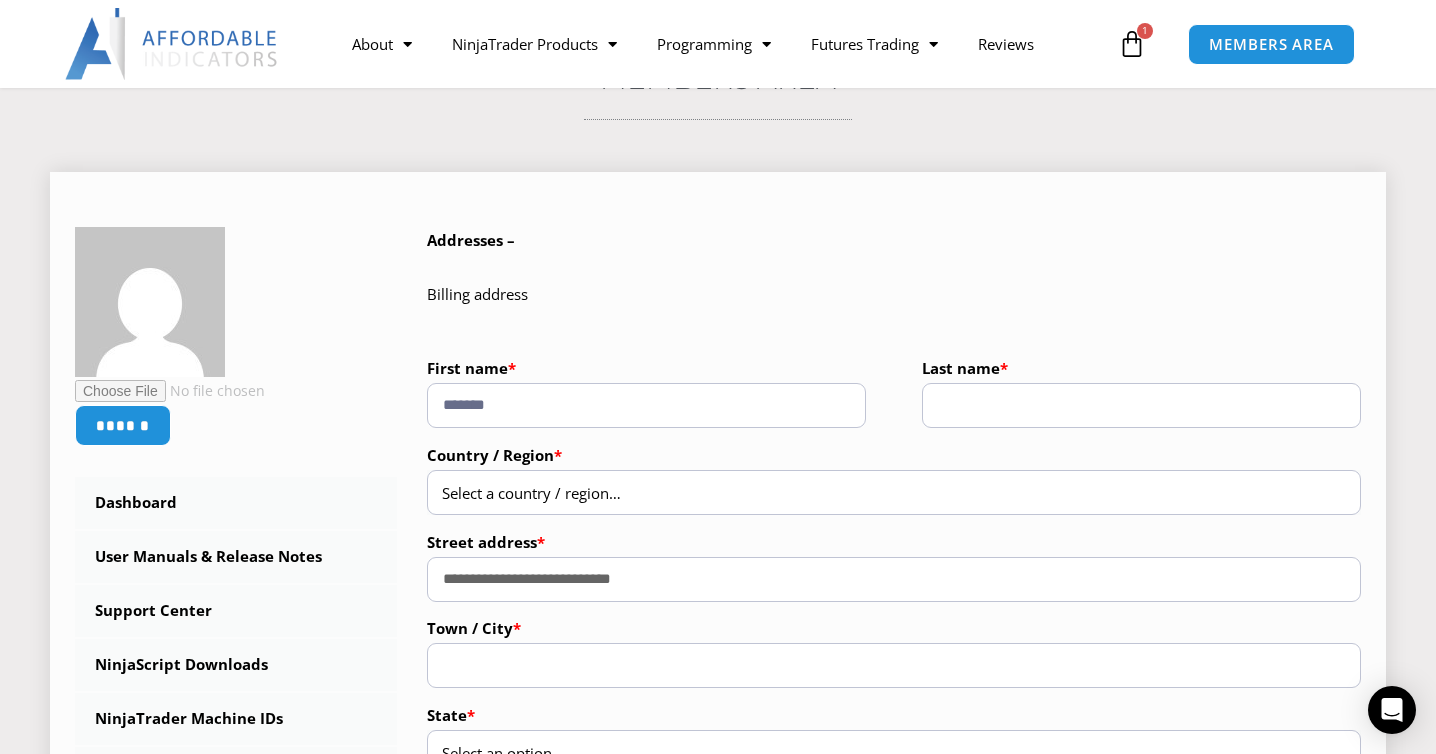 type on "******" 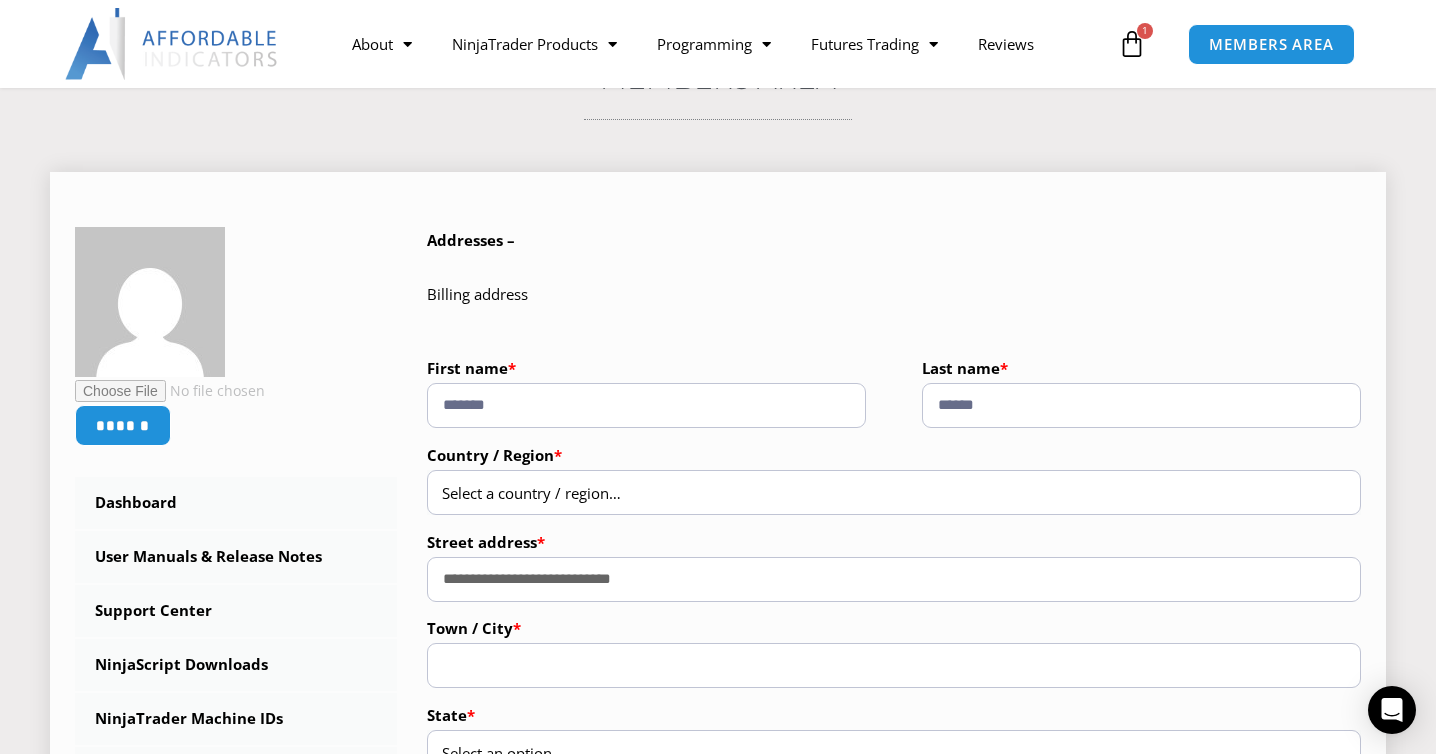 type on "**********" 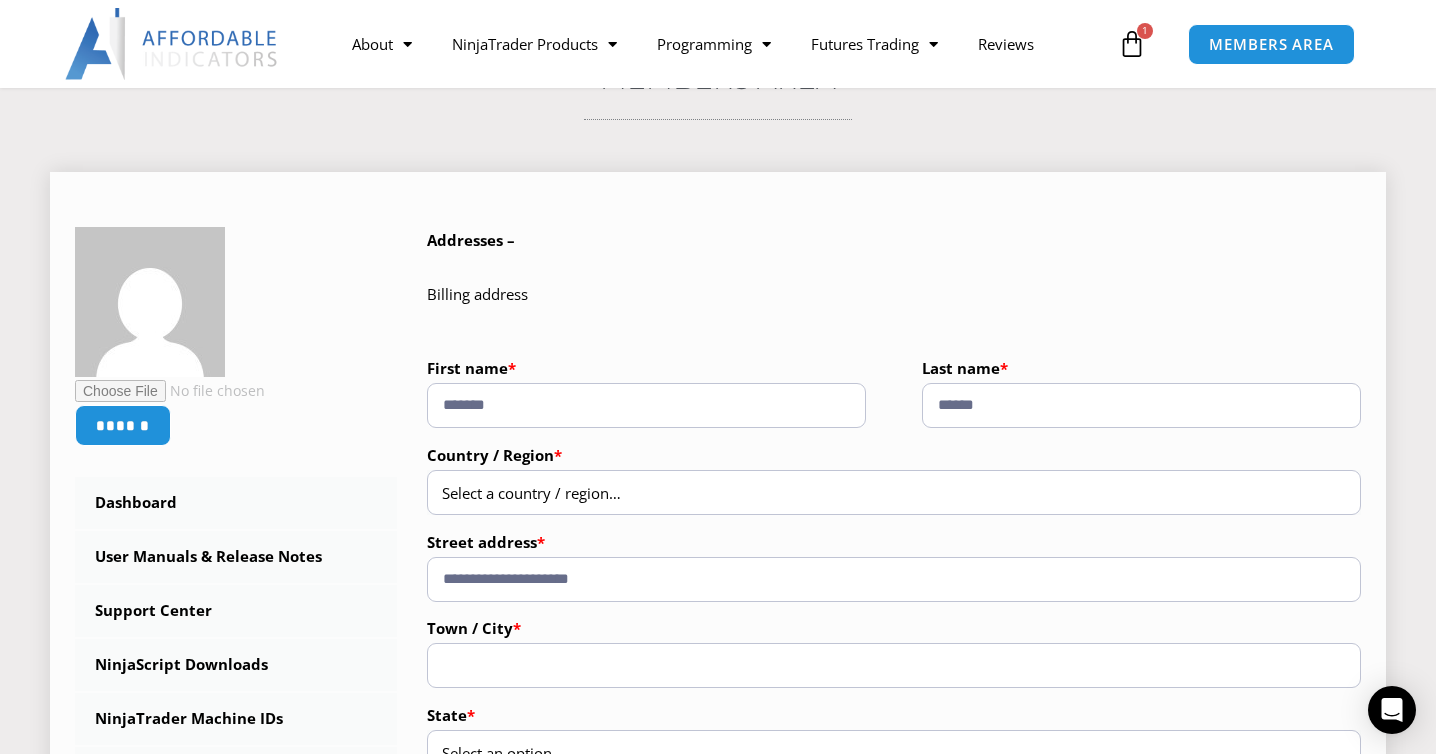type on "**********" 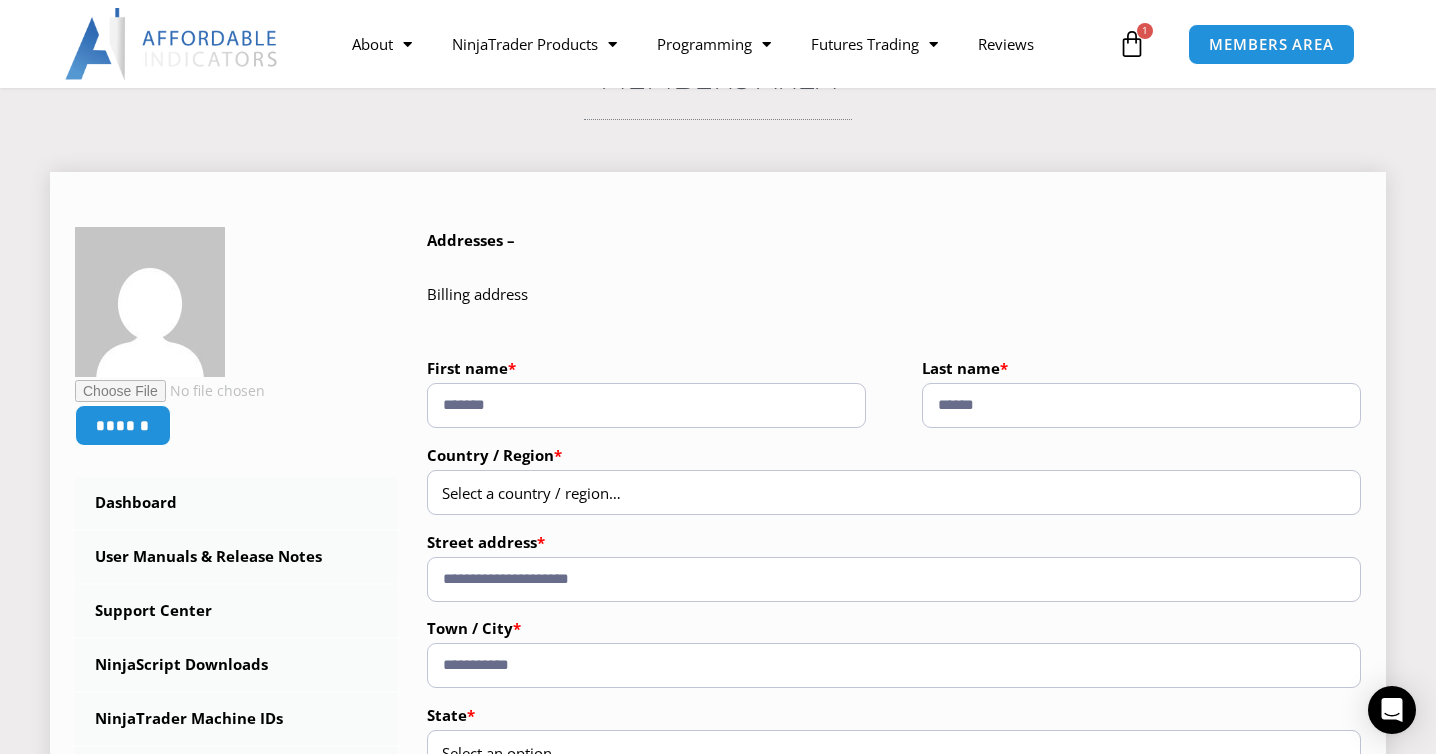 type on "*****" 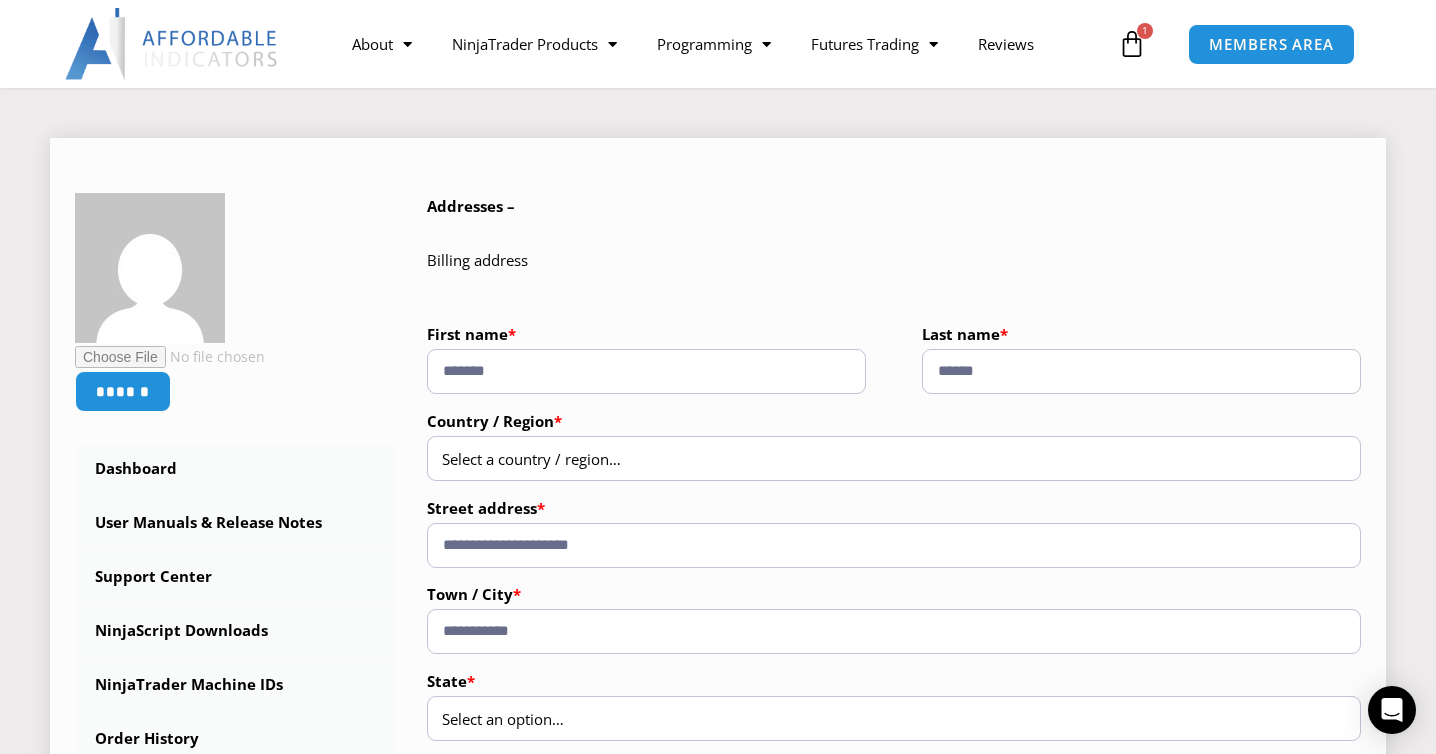 scroll, scrollTop: 226, scrollLeft: 0, axis: vertical 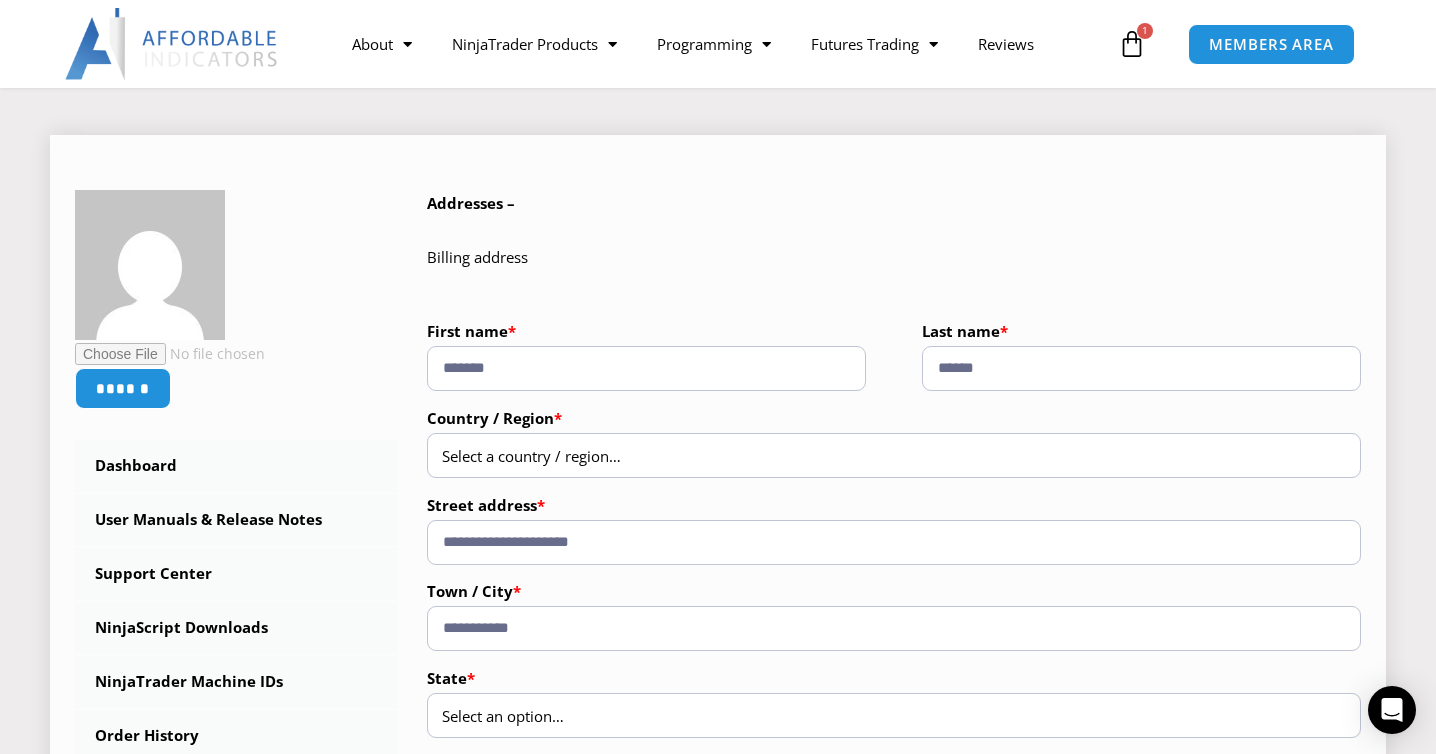 click on "Select a country / region…" at bounding box center [531, 456] 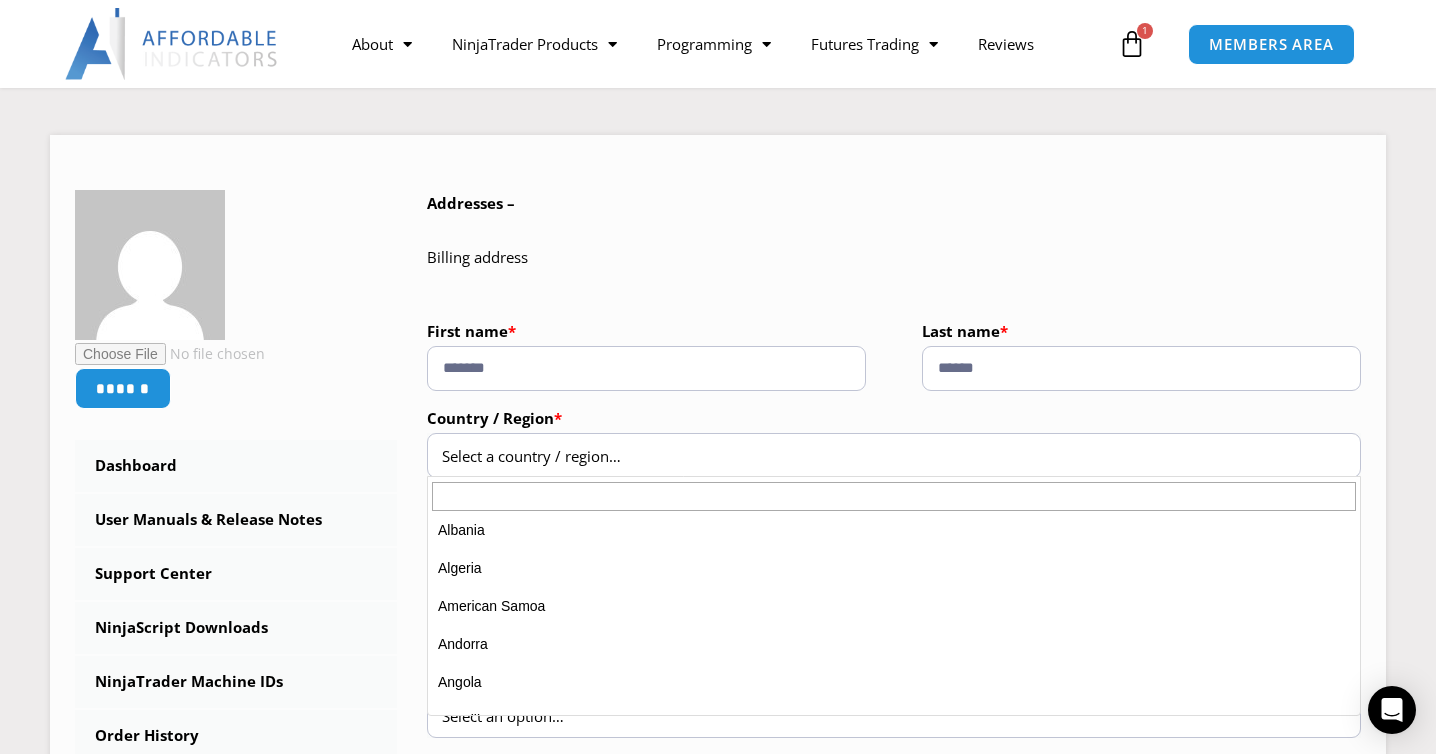 scroll, scrollTop: 109, scrollLeft: 0, axis: vertical 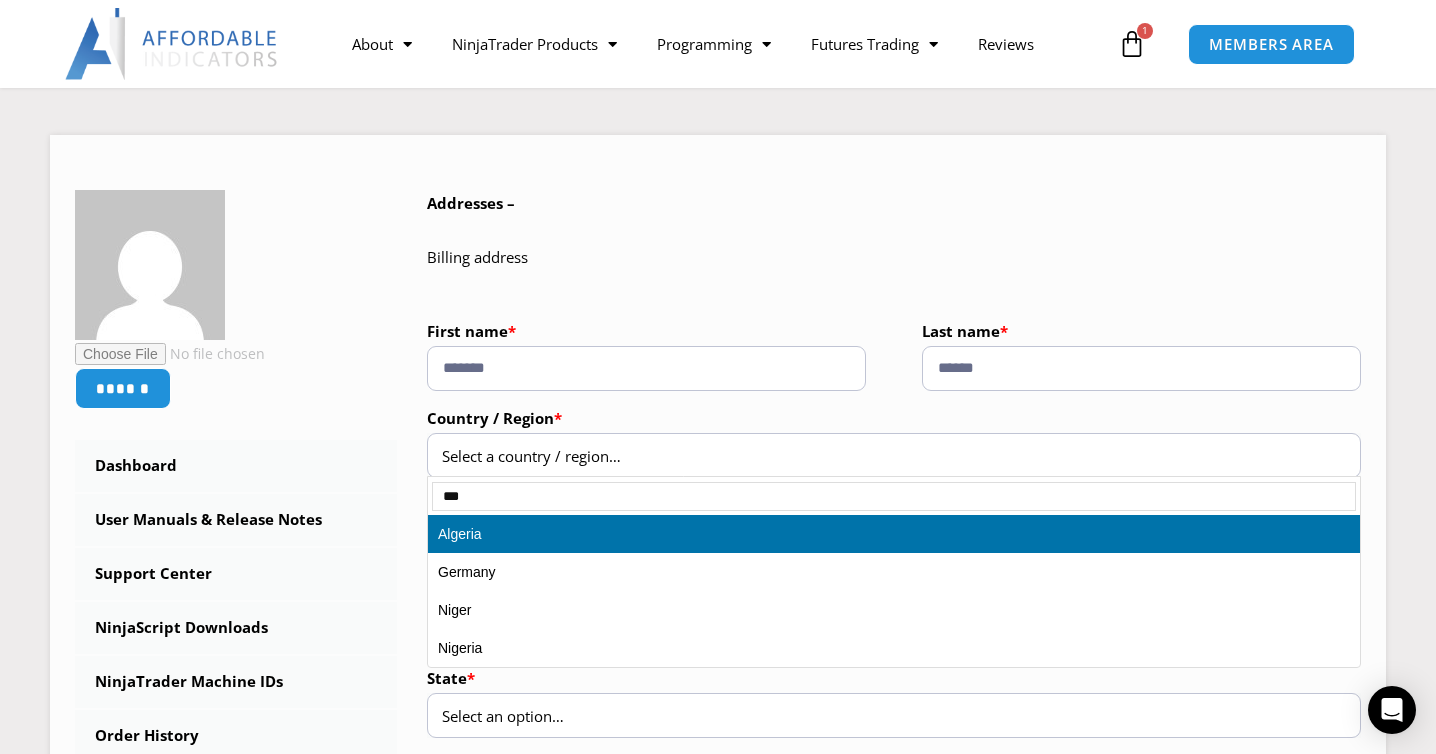 type on "***" 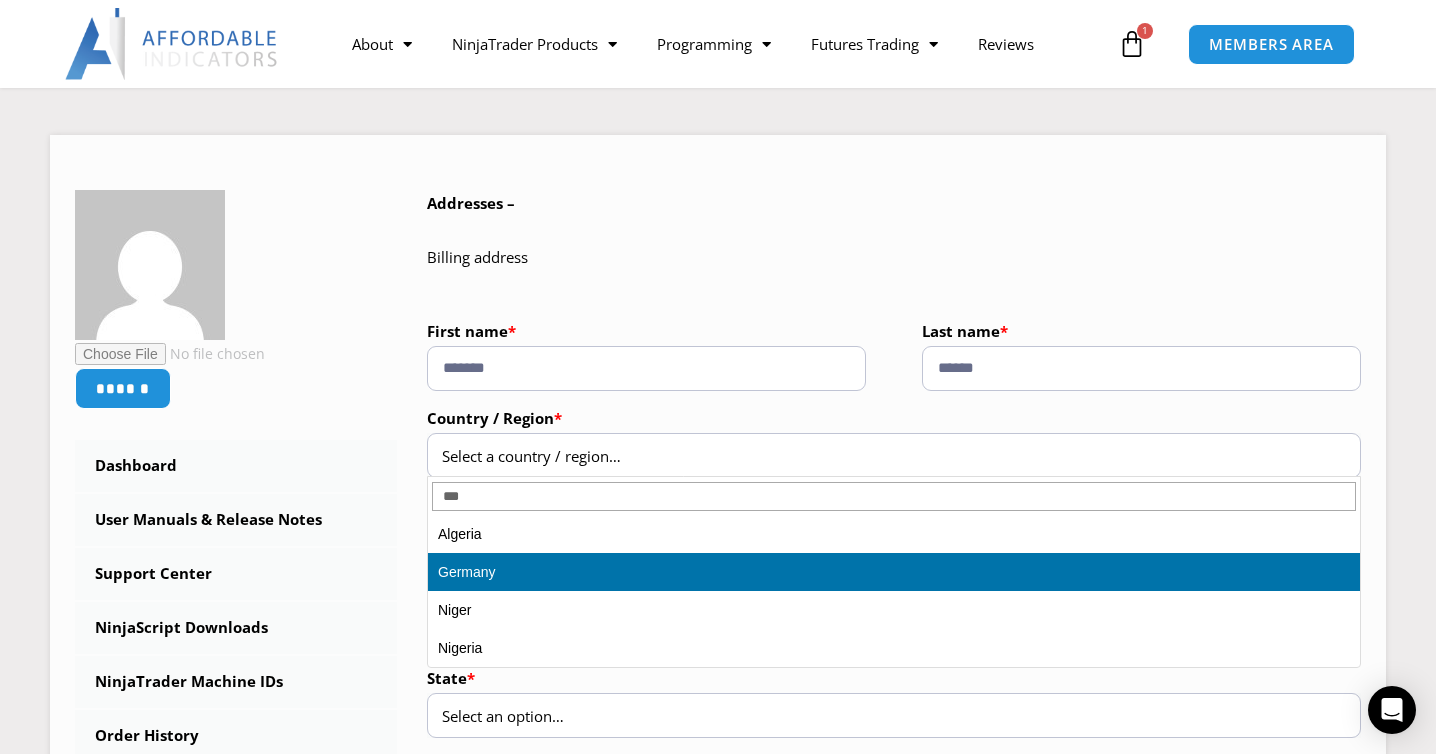 select on "**" 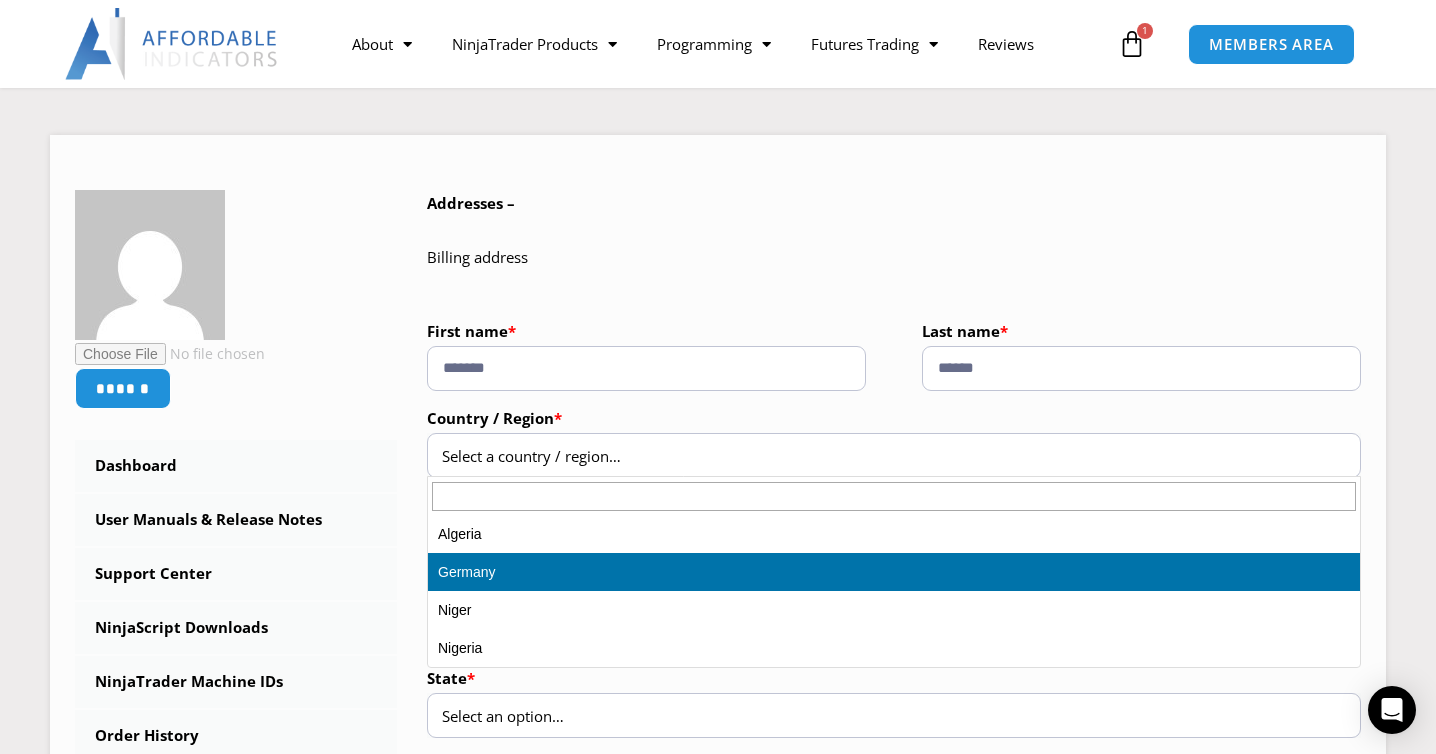 select on "**" 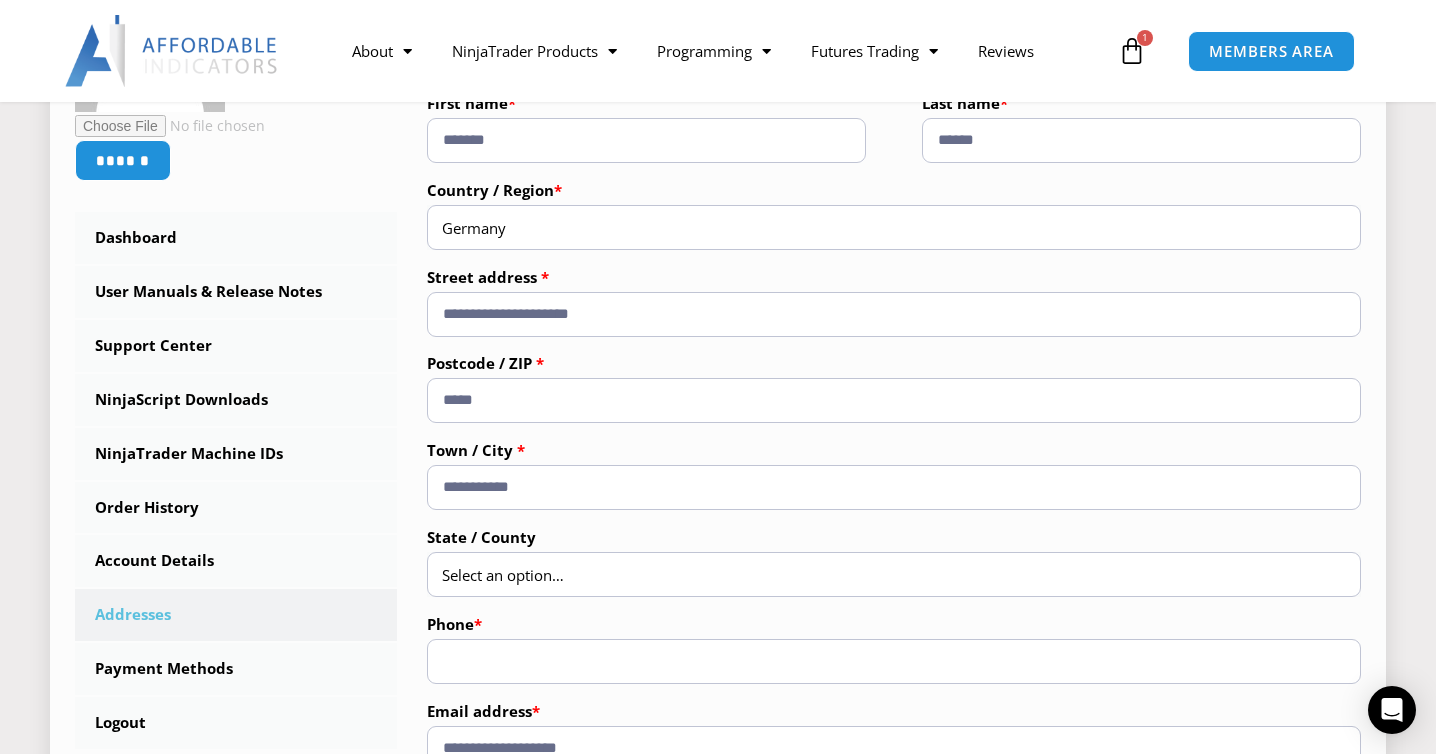 scroll, scrollTop: 575, scrollLeft: 0, axis: vertical 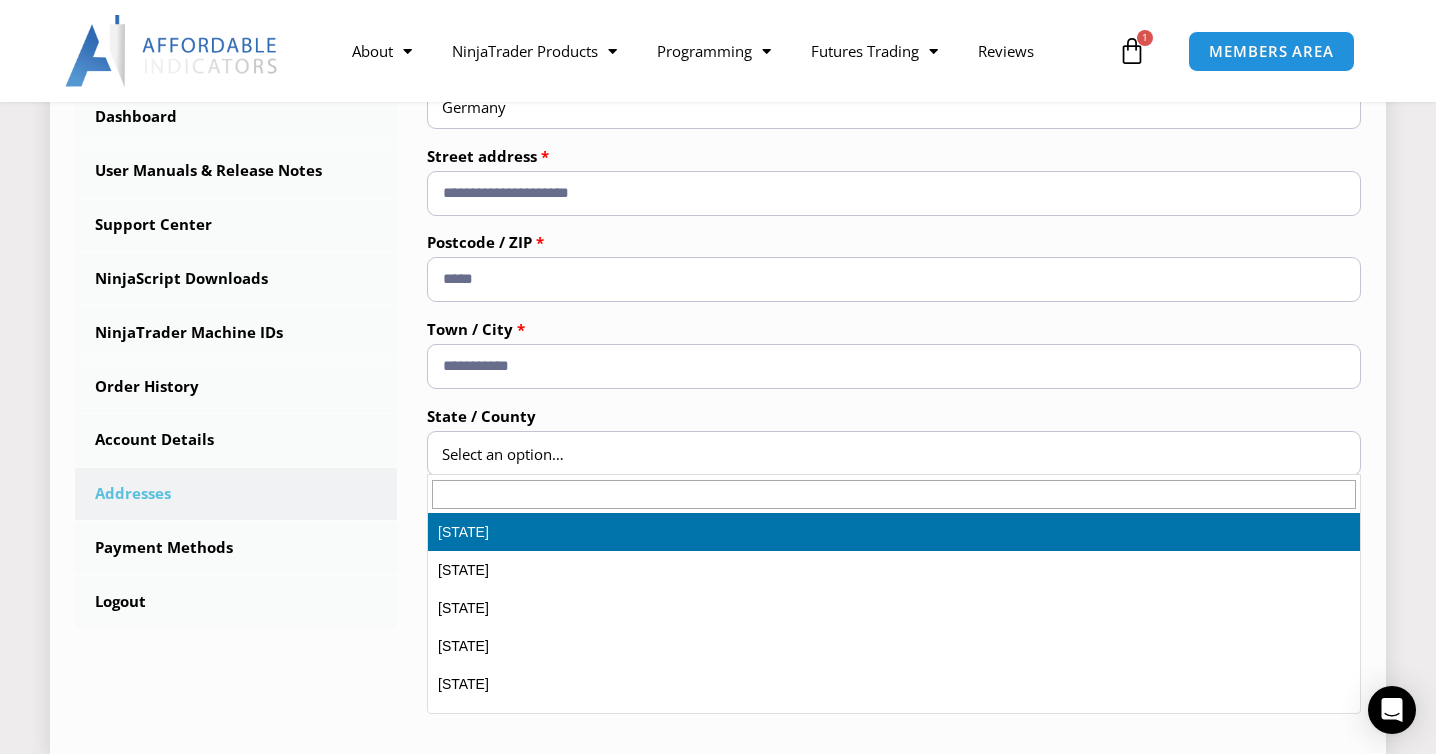 click on "Select an option…" at bounding box center [503, 454] 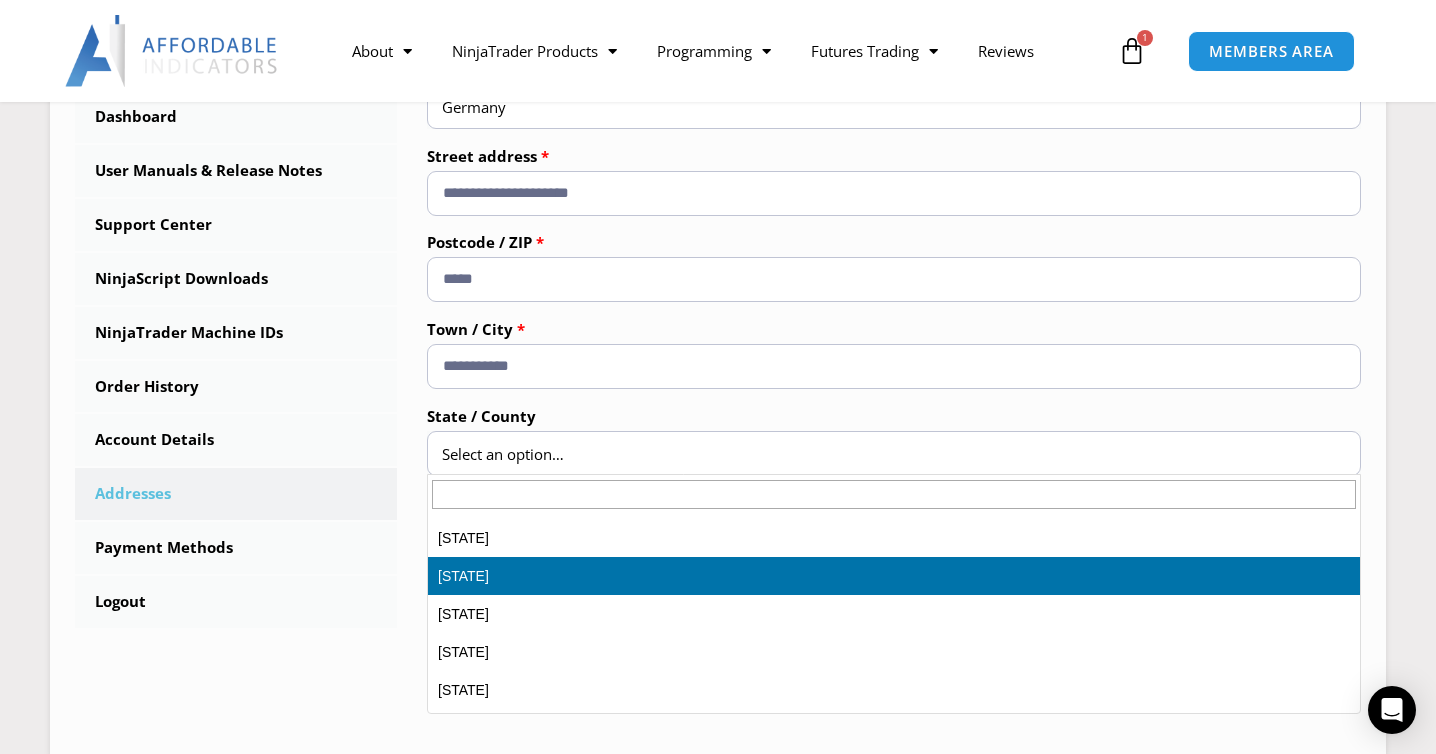 scroll, scrollTop: 374, scrollLeft: 0, axis: vertical 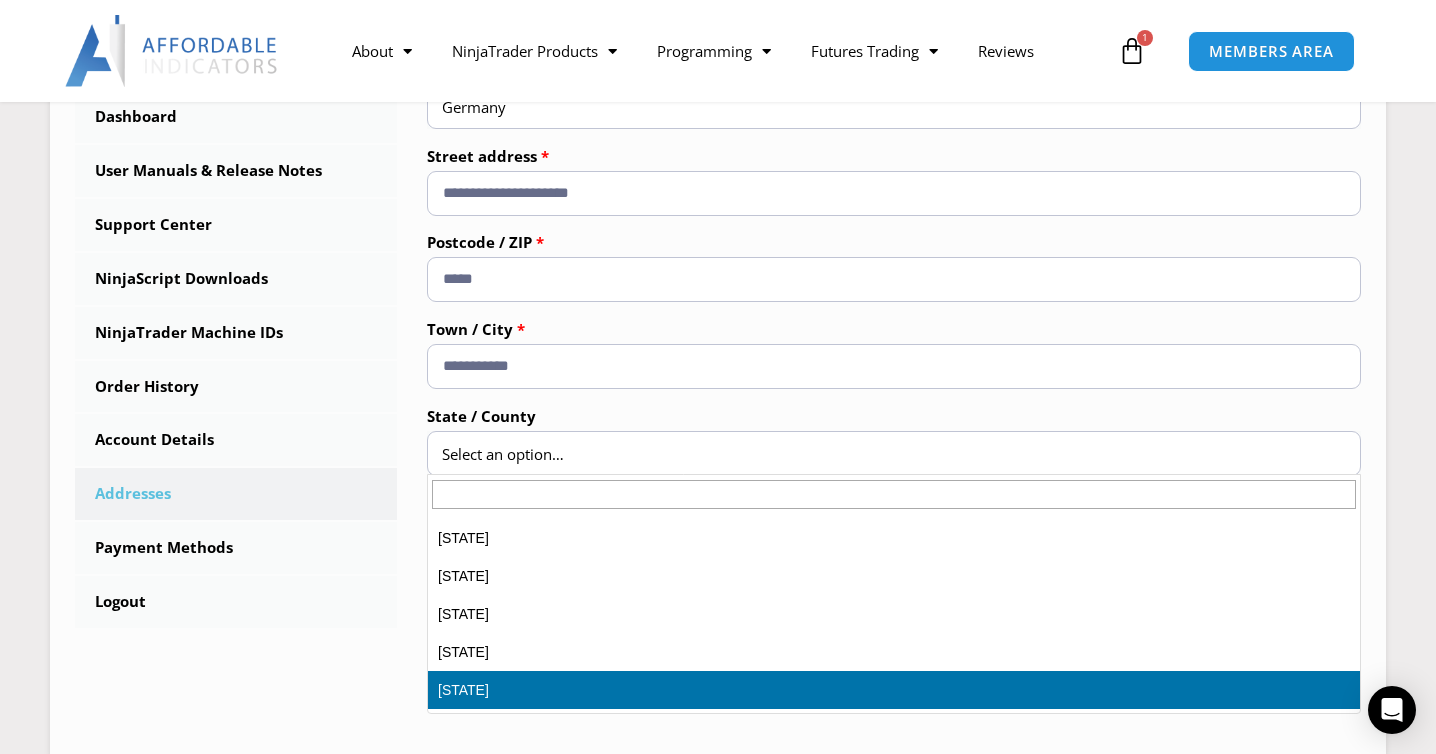 select on "*****" 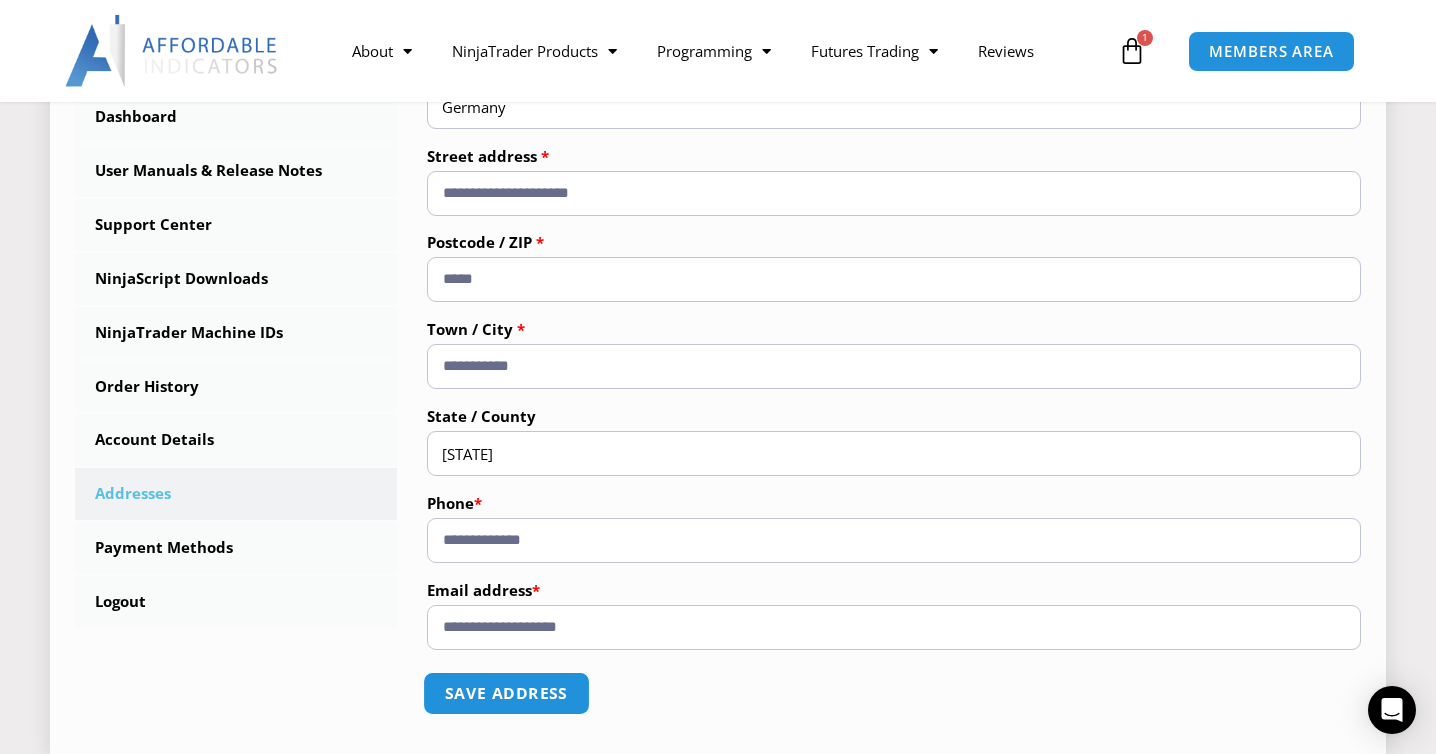 type on "**********" 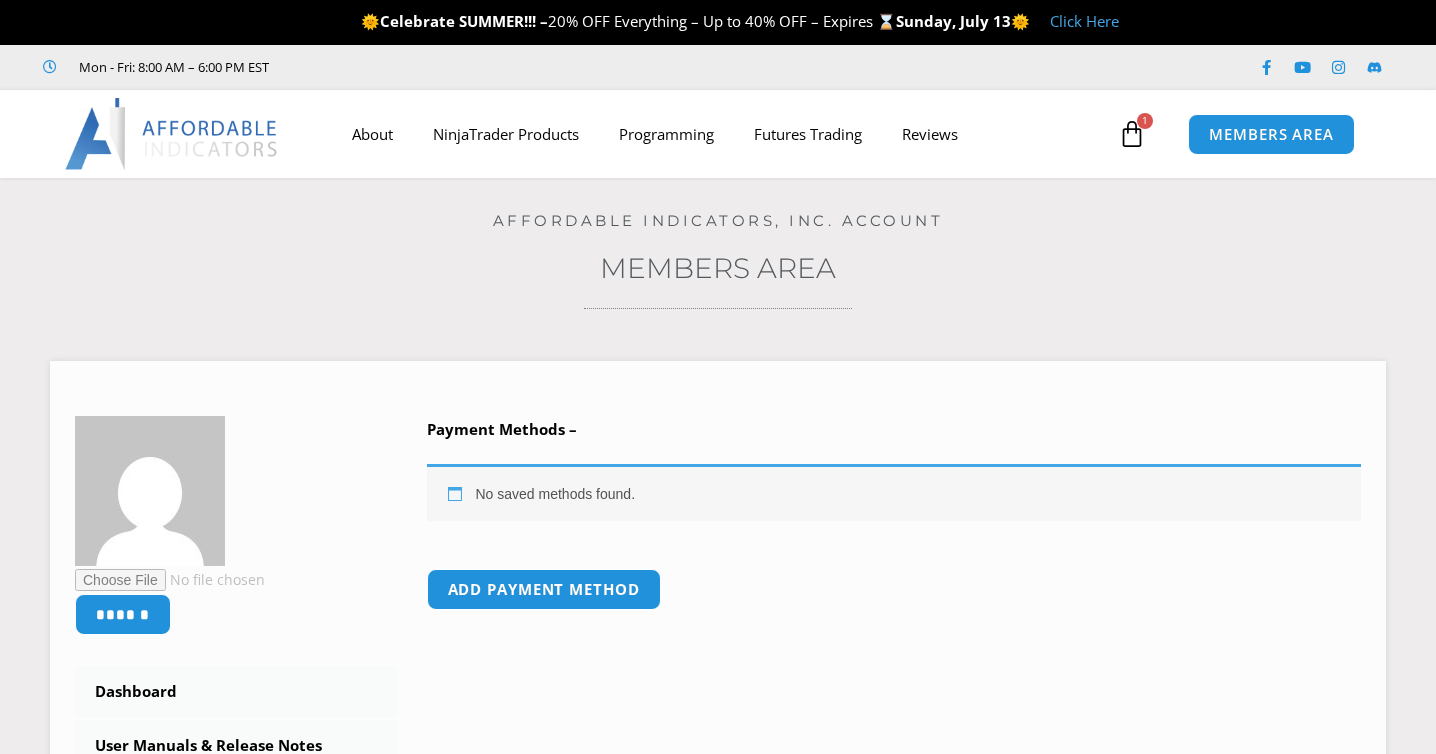 scroll, scrollTop: 0, scrollLeft: 0, axis: both 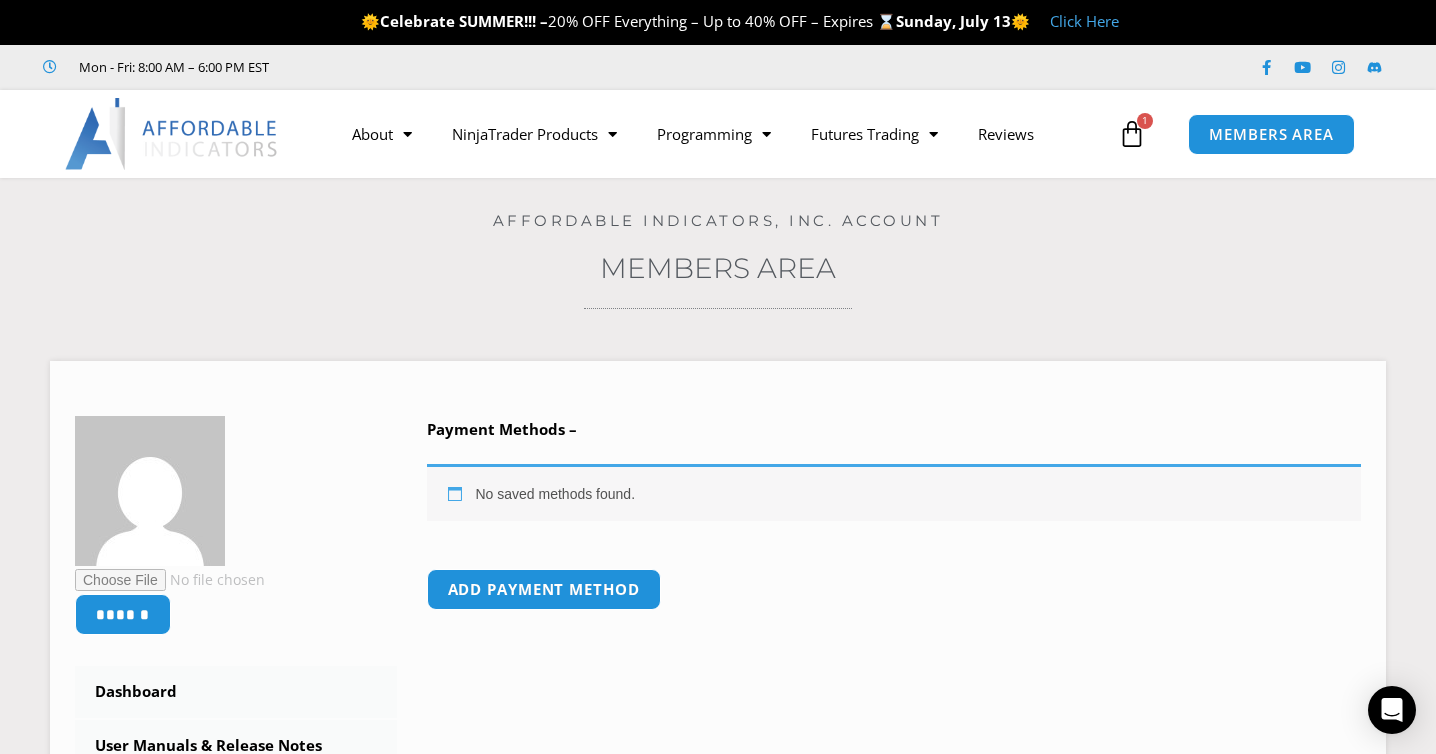 click at bounding box center (1132, 134) 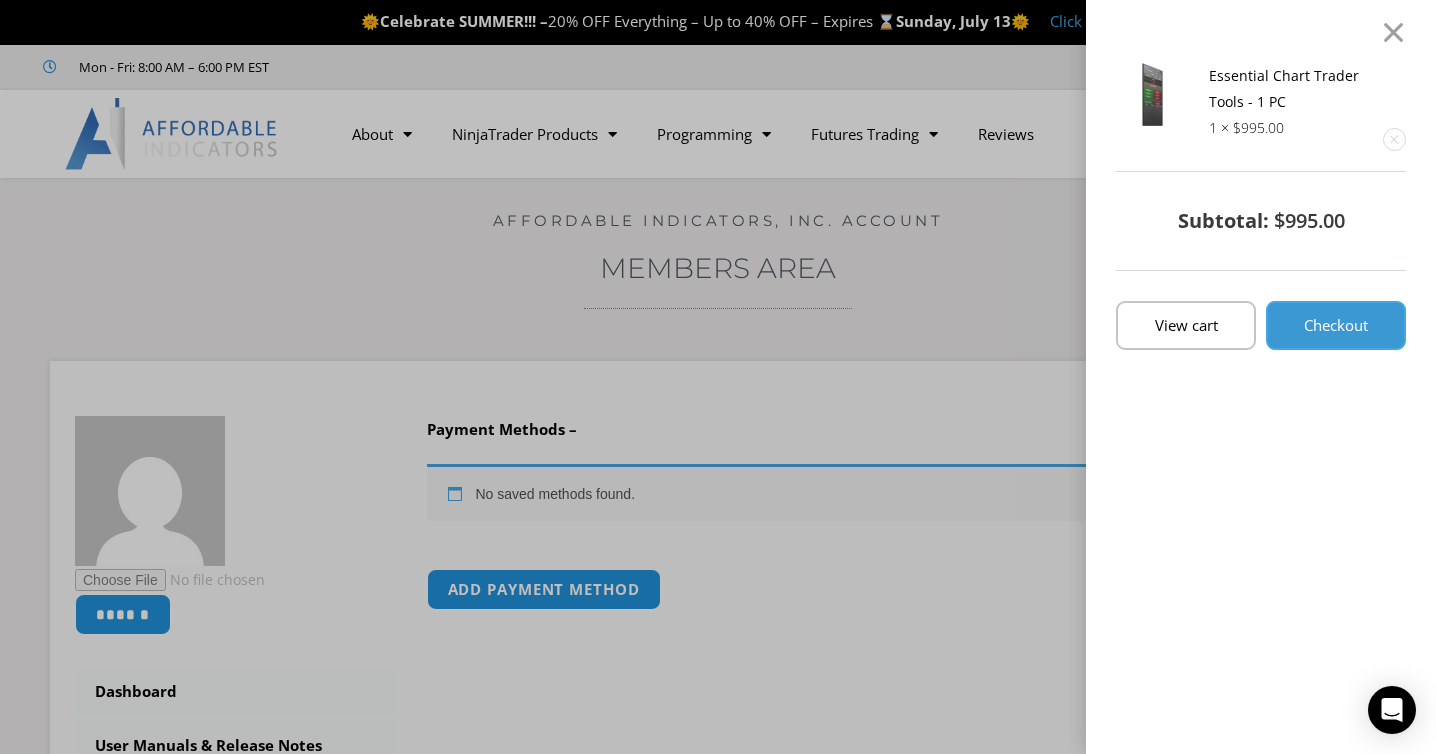 click on "Checkout" at bounding box center [1336, 325] 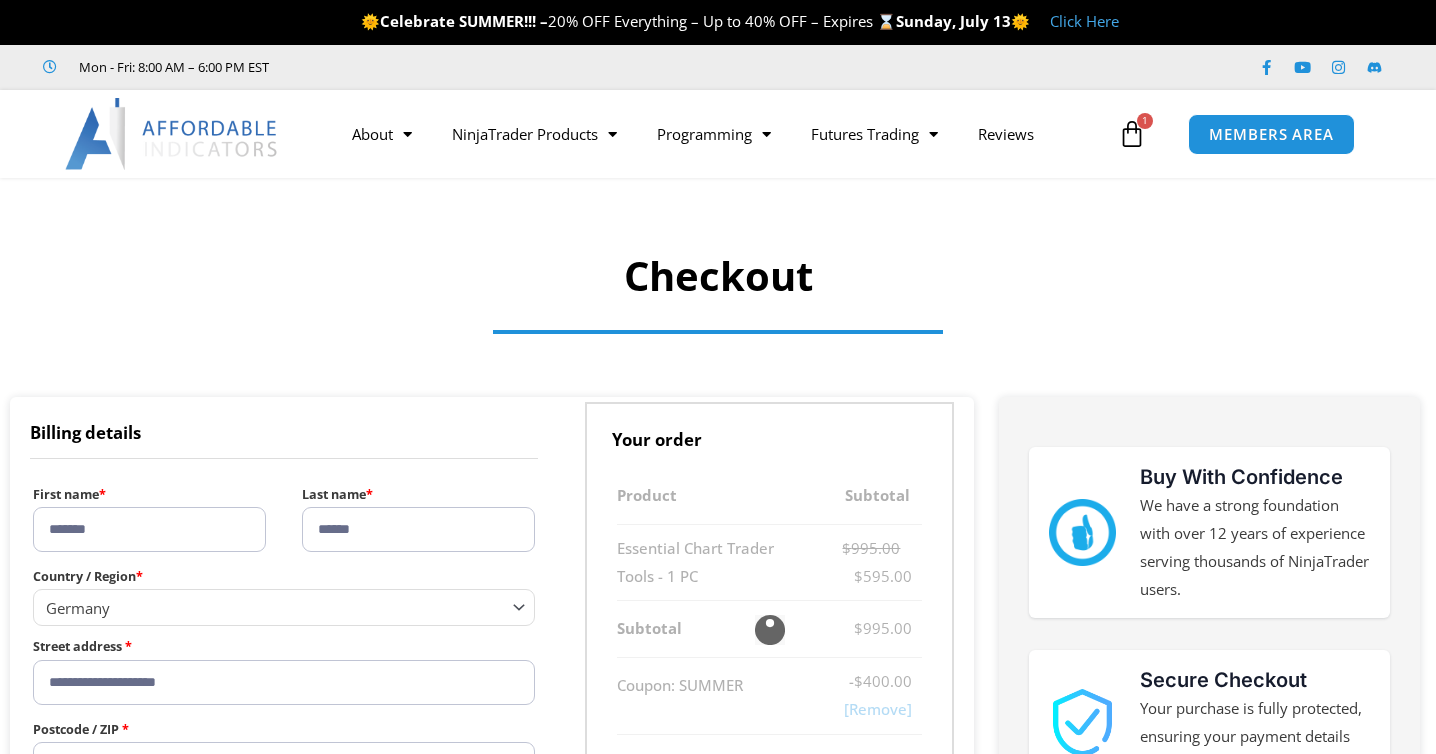 select on "*****" 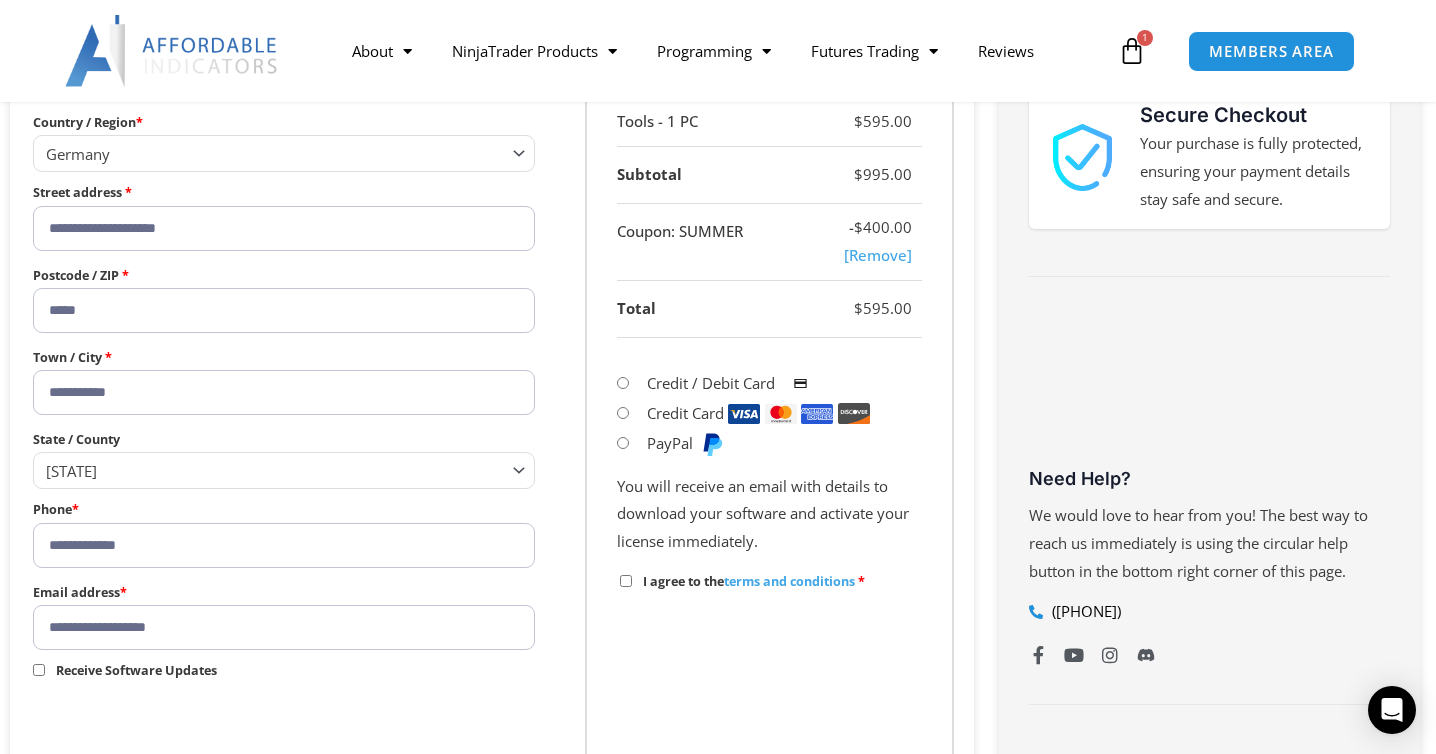 scroll, scrollTop: 719, scrollLeft: 0, axis: vertical 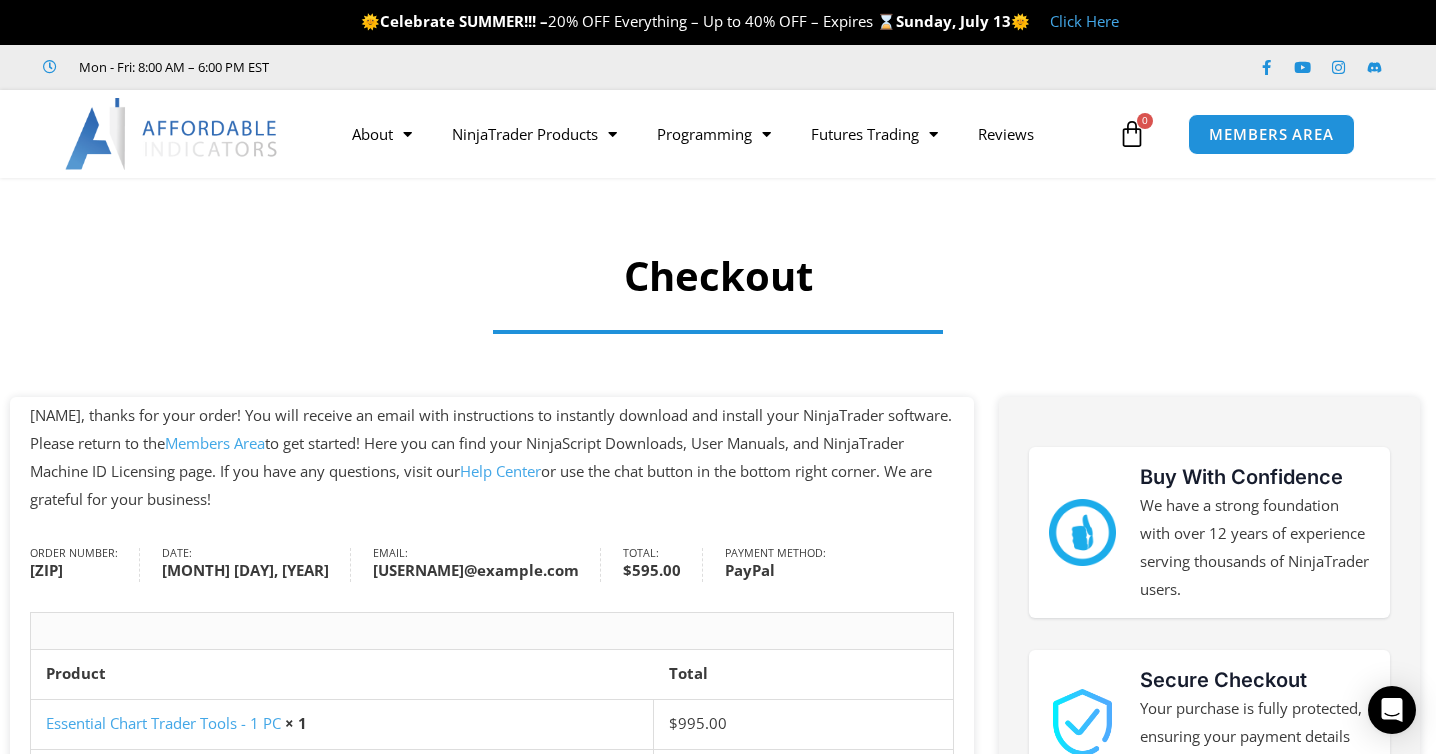 click on "Members Area" at bounding box center (215, 443) 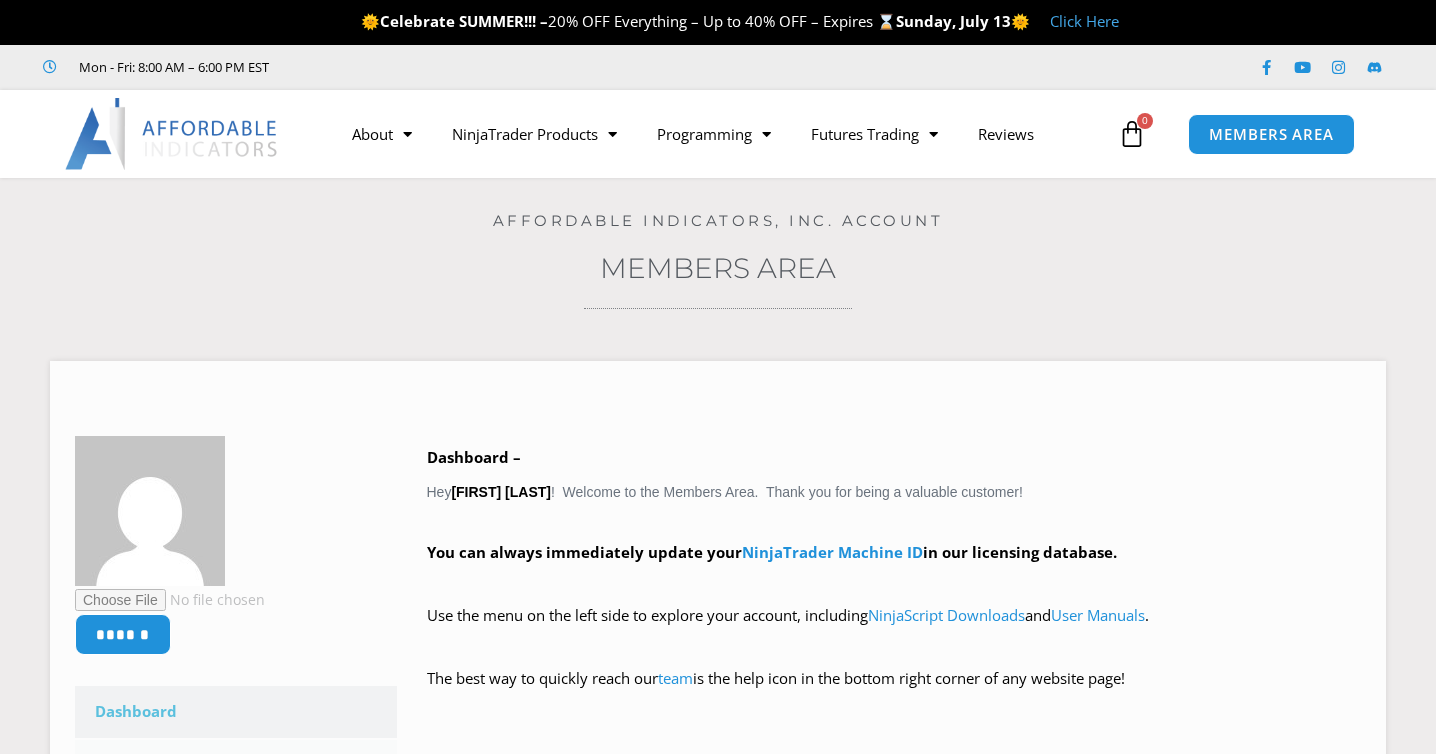 scroll, scrollTop: 0, scrollLeft: 0, axis: both 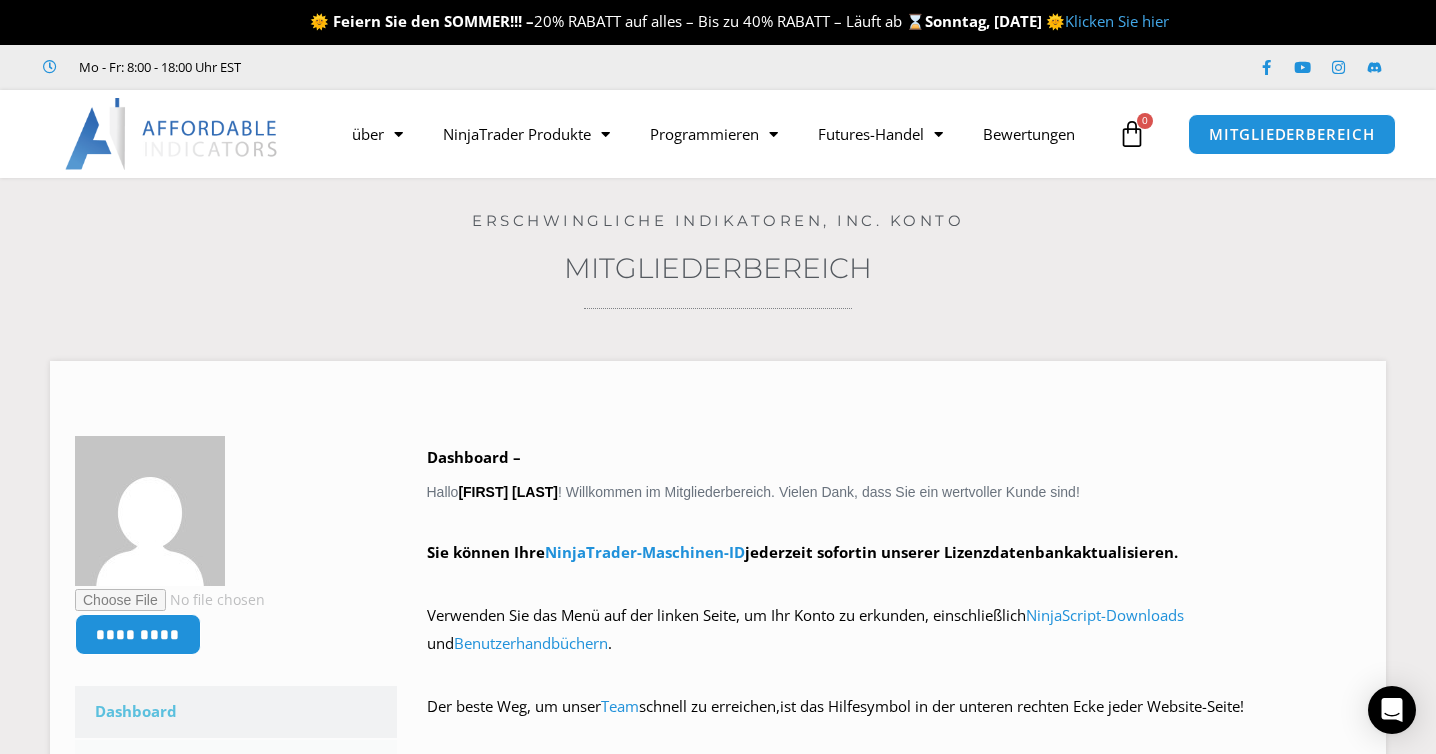 click on "Mitgliederbereich" at bounding box center [718, 268] 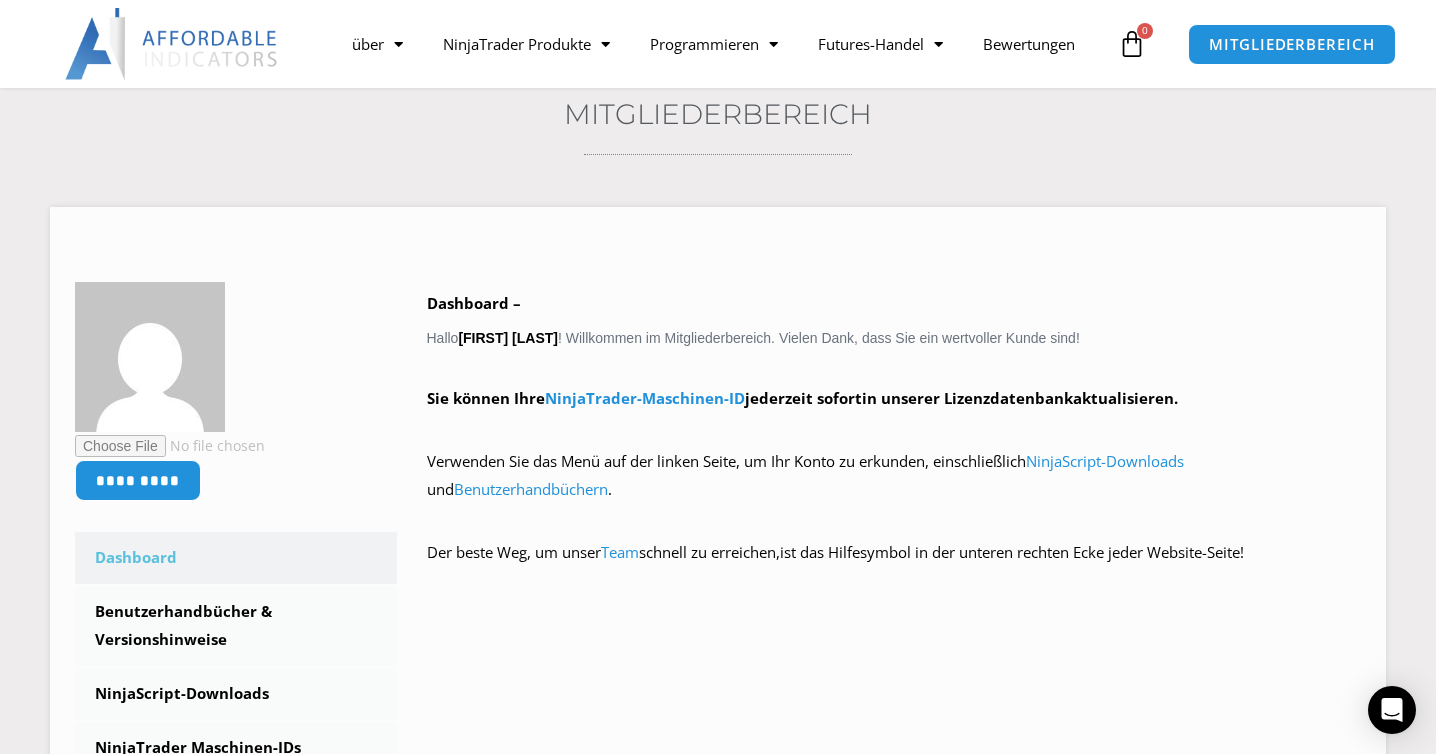 scroll, scrollTop: 165, scrollLeft: 0, axis: vertical 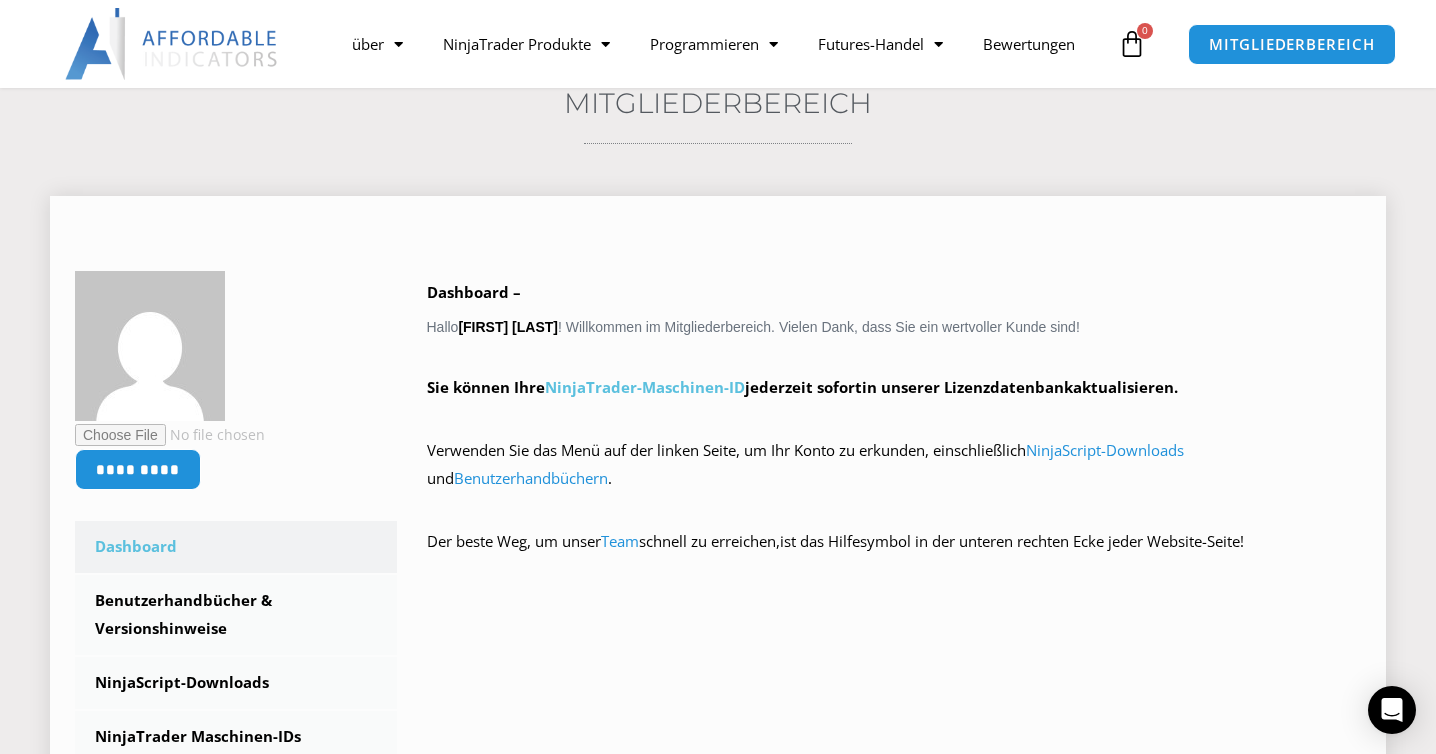 click on "NinjaTrader-Maschinen-ID" at bounding box center (645, 387) 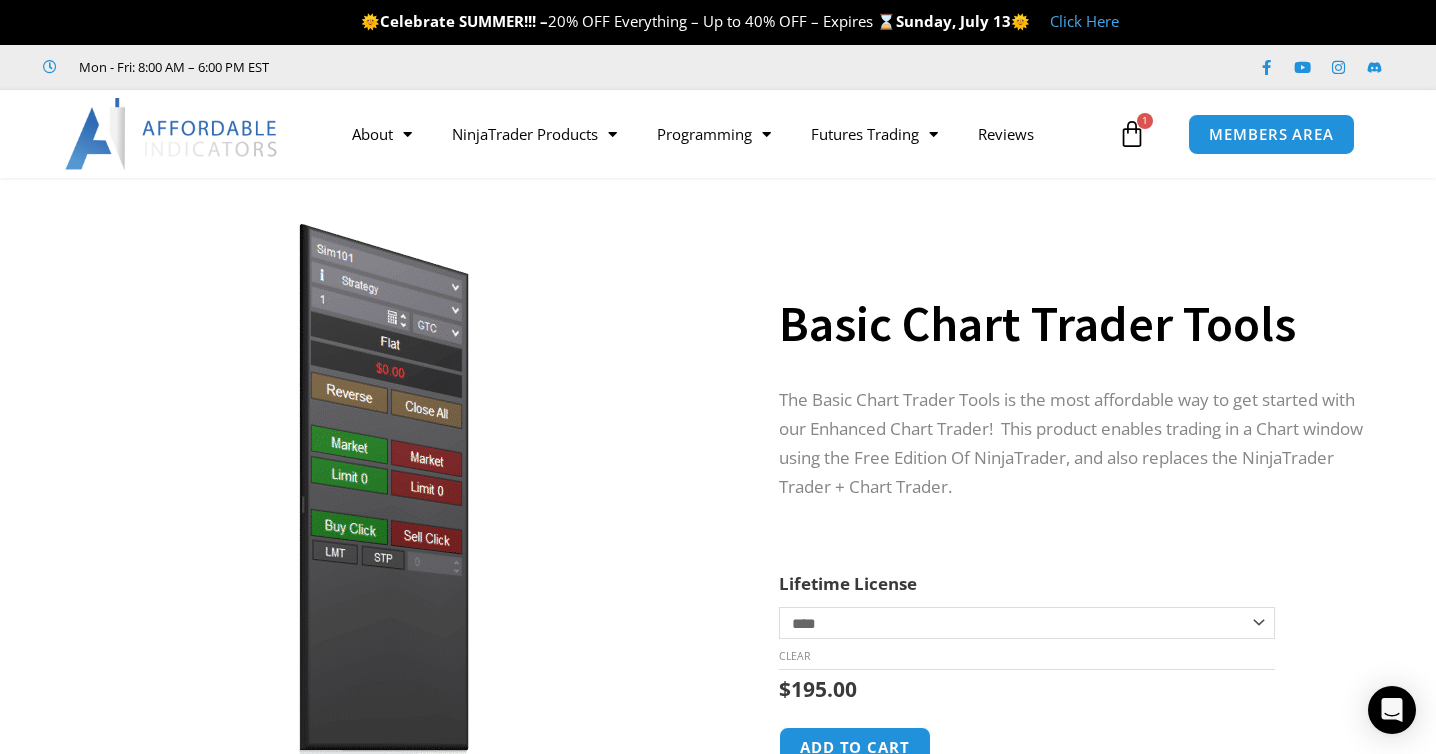 scroll, scrollTop: 0, scrollLeft: 0, axis: both 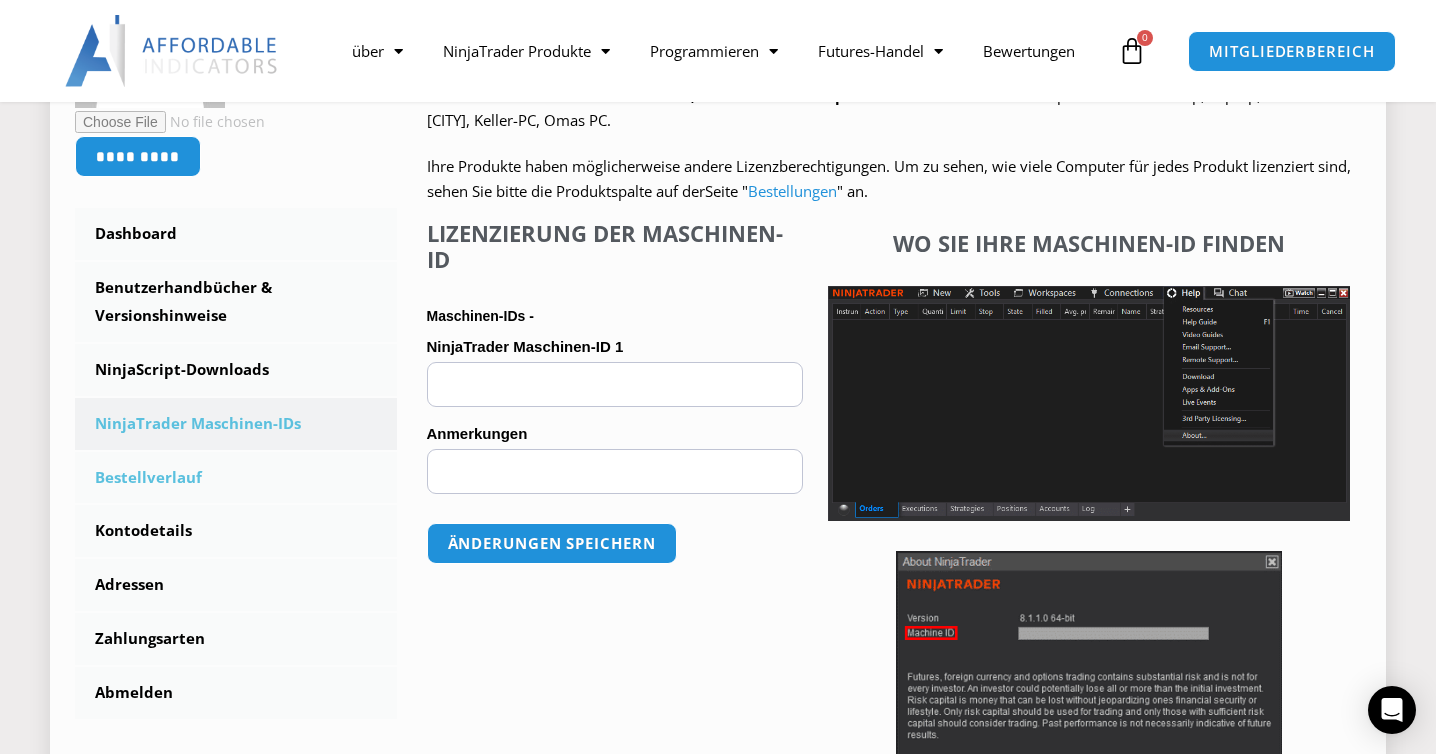 click on "Bestellverlauf" at bounding box center (236, 478) 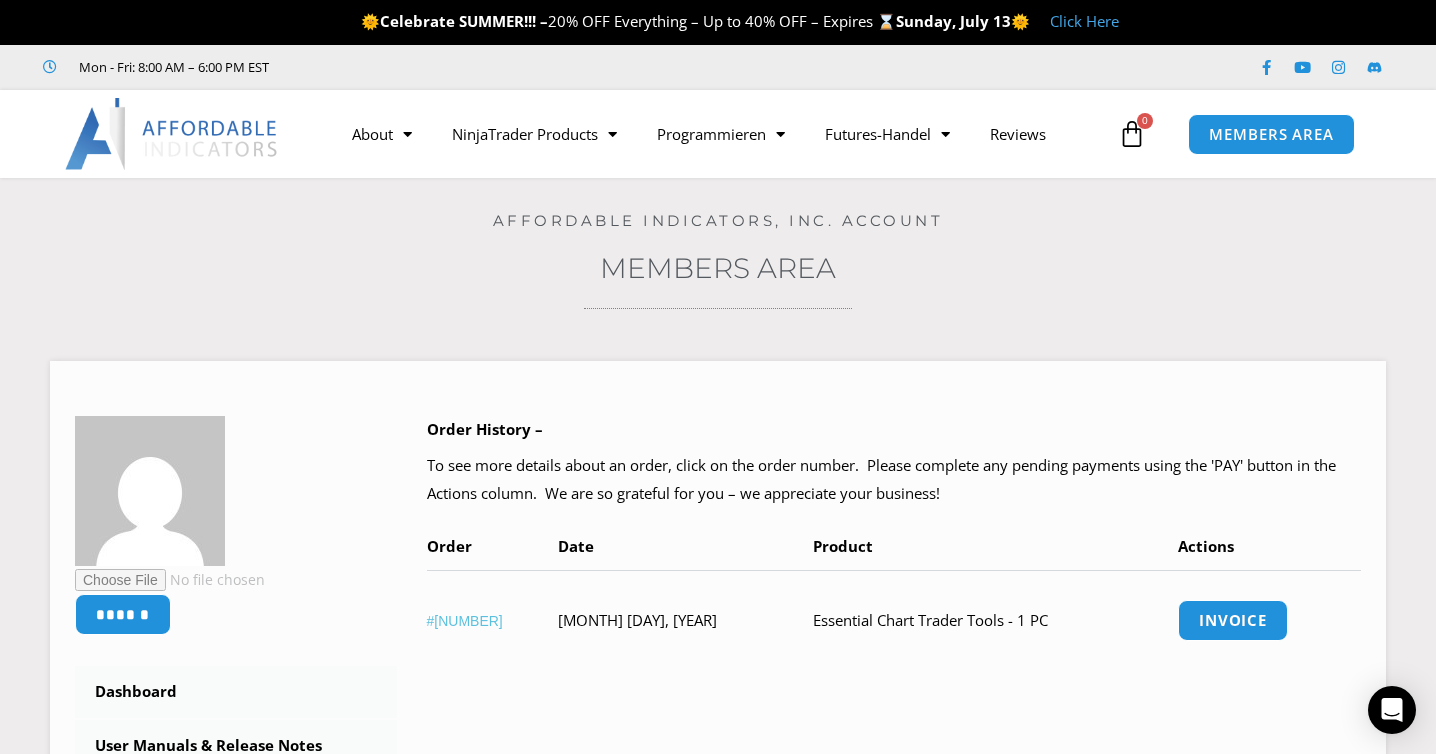 scroll, scrollTop: 0, scrollLeft: 0, axis: both 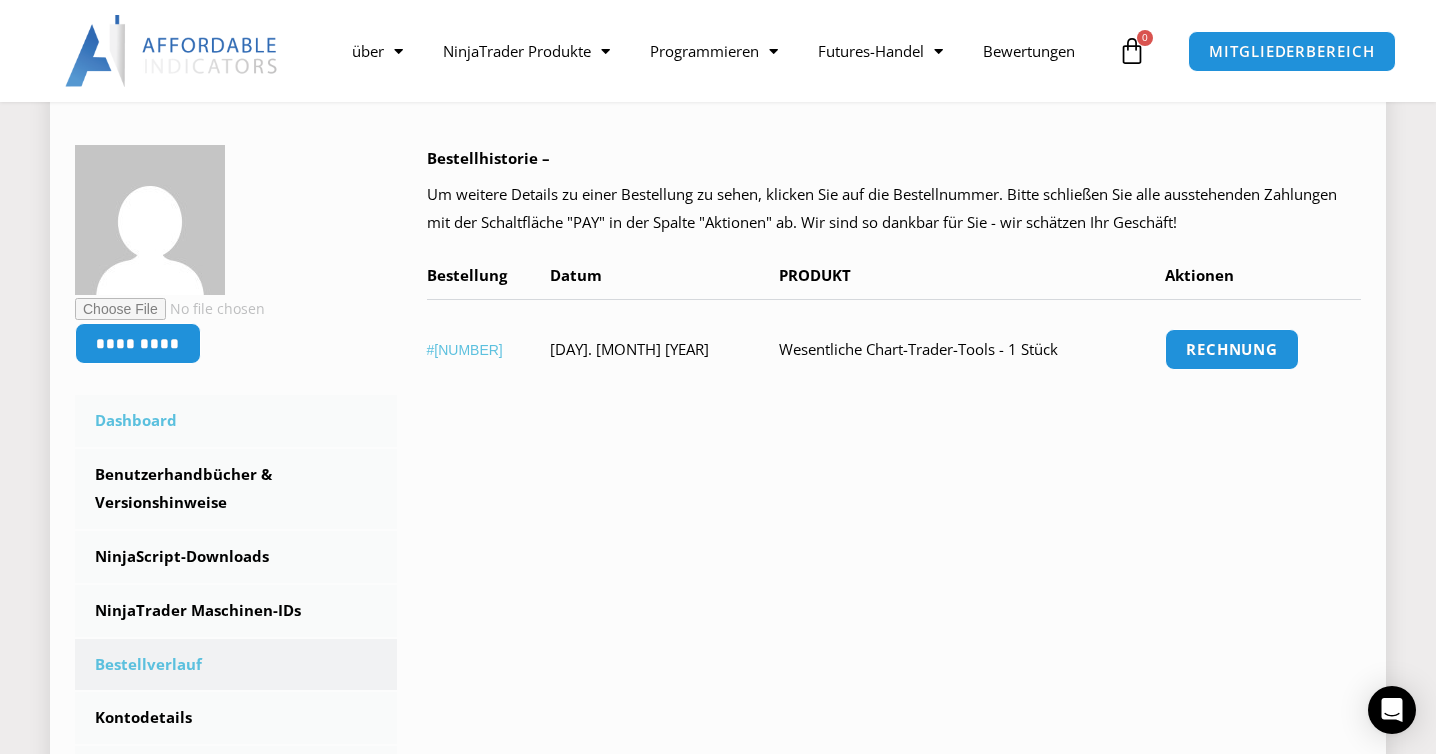 click on "Dashboard" at bounding box center (236, 421) 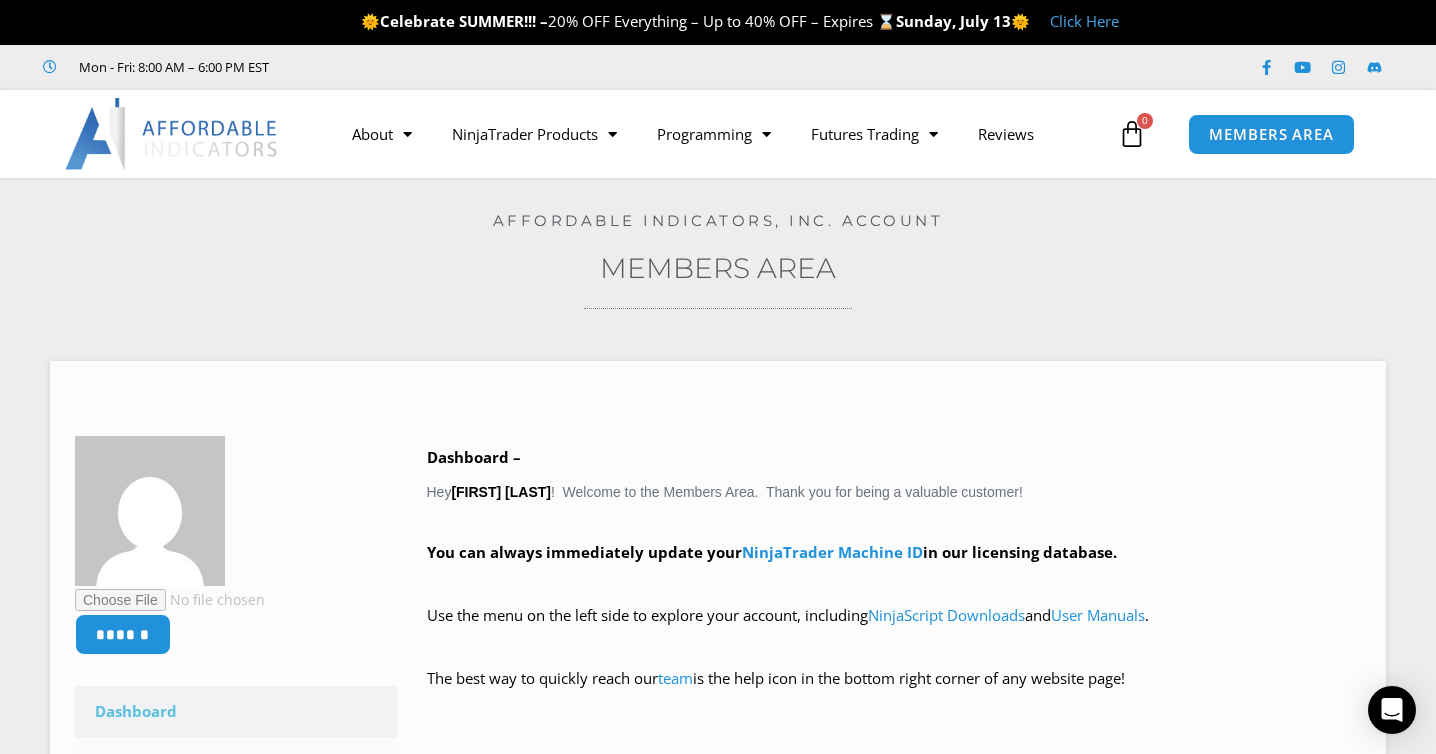 scroll, scrollTop: 0, scrollLeft: 0, axis: both 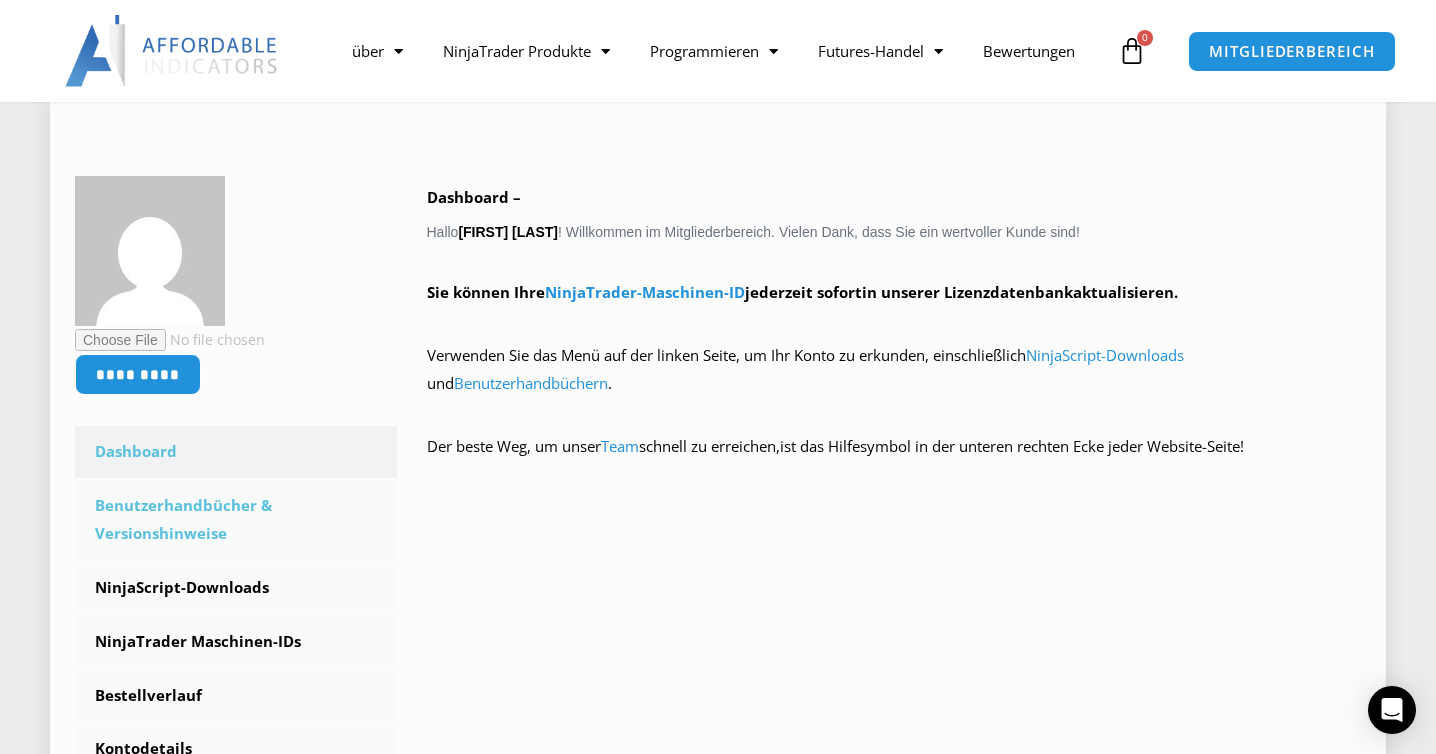 click on "Benutzerhandbücher & Versionshinweise" at bounding box center (236, 520) 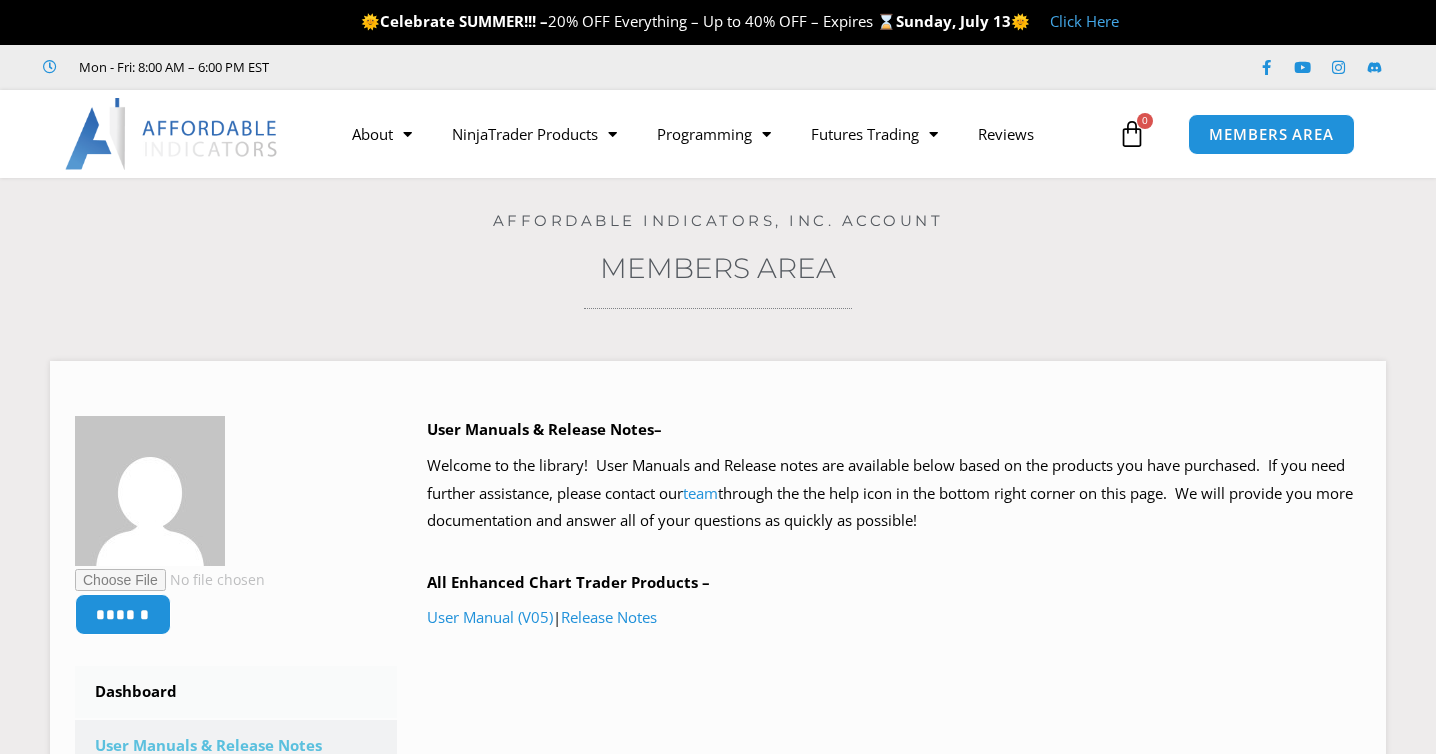 scroll, scrollTop: 0, scrollLeft: 0, axis: both 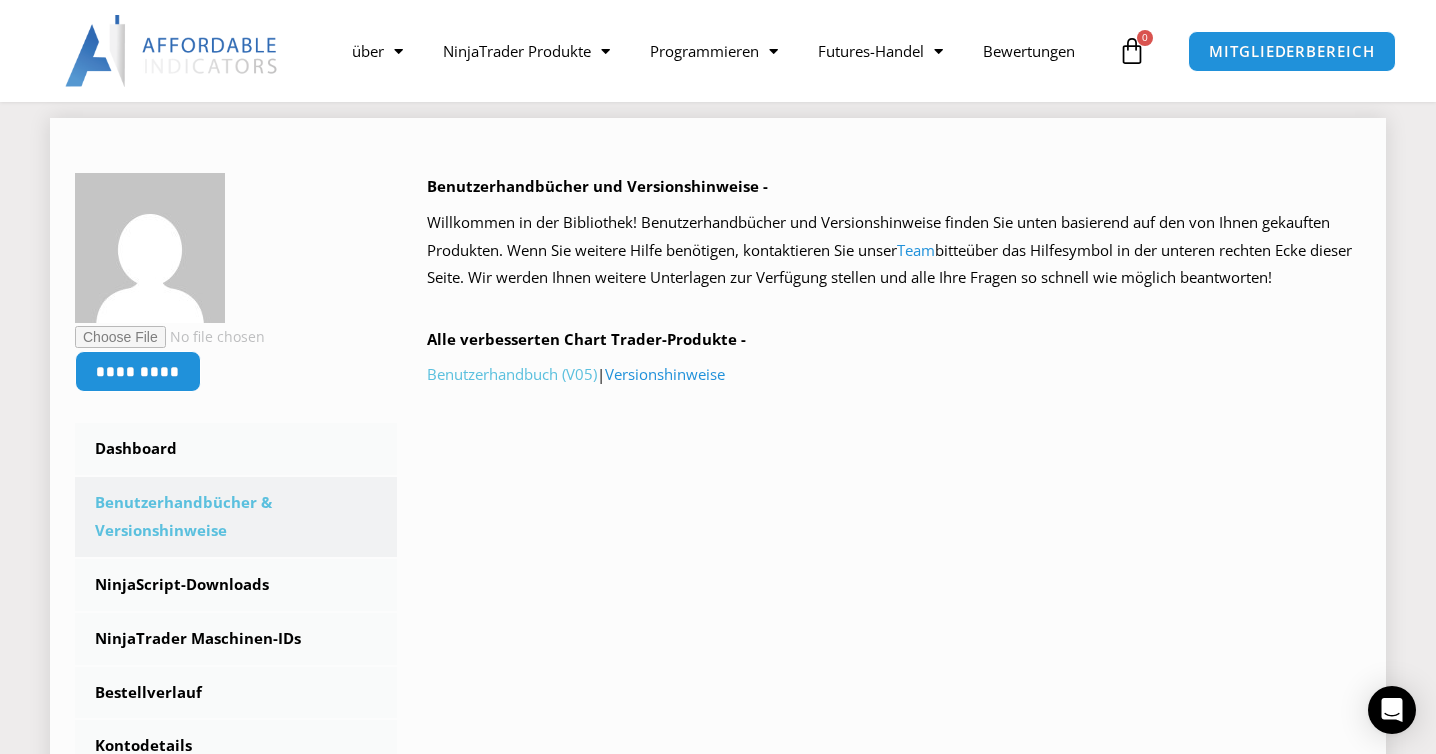 click on "Benutzerhandbuch (V05)" at bounding box center (512, 374) 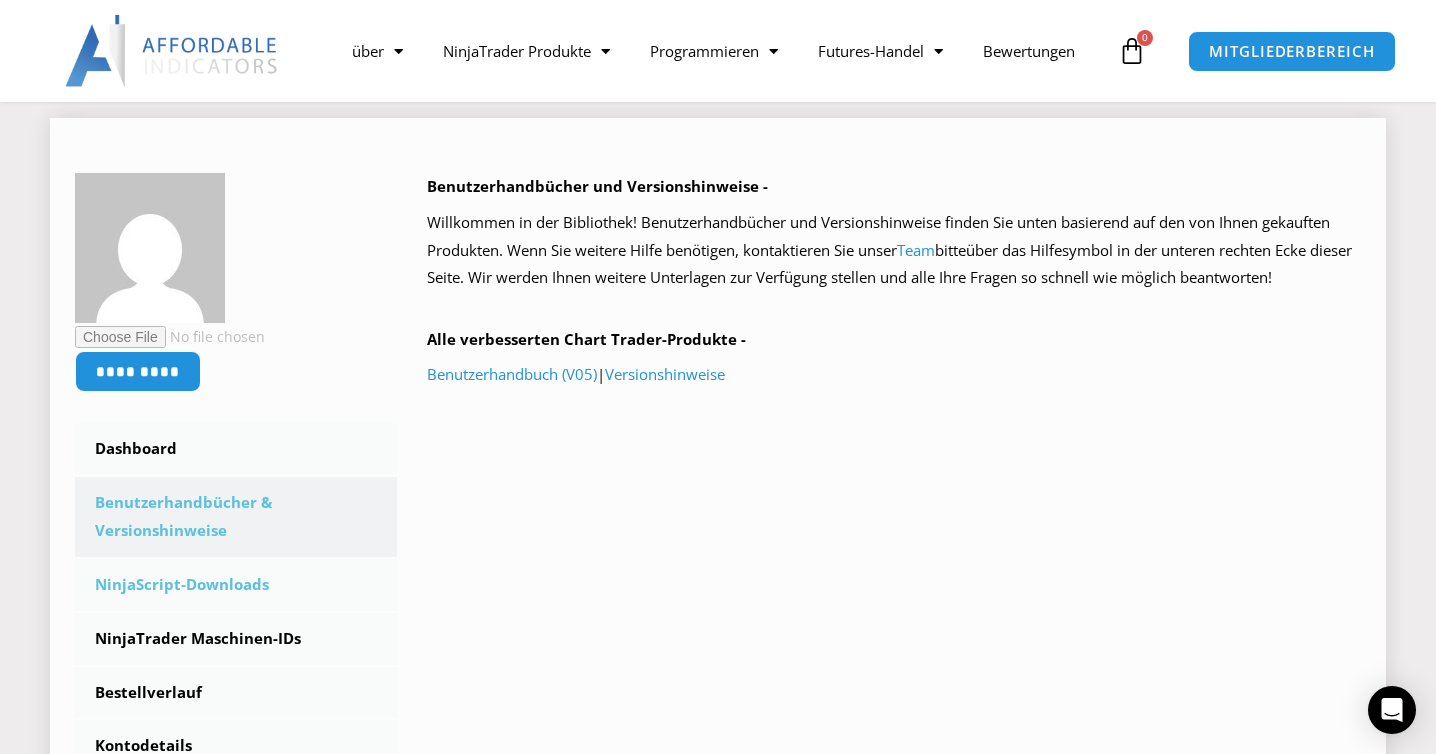 click on "NinjaScript-Downloads" at bounding box center (236, 585) 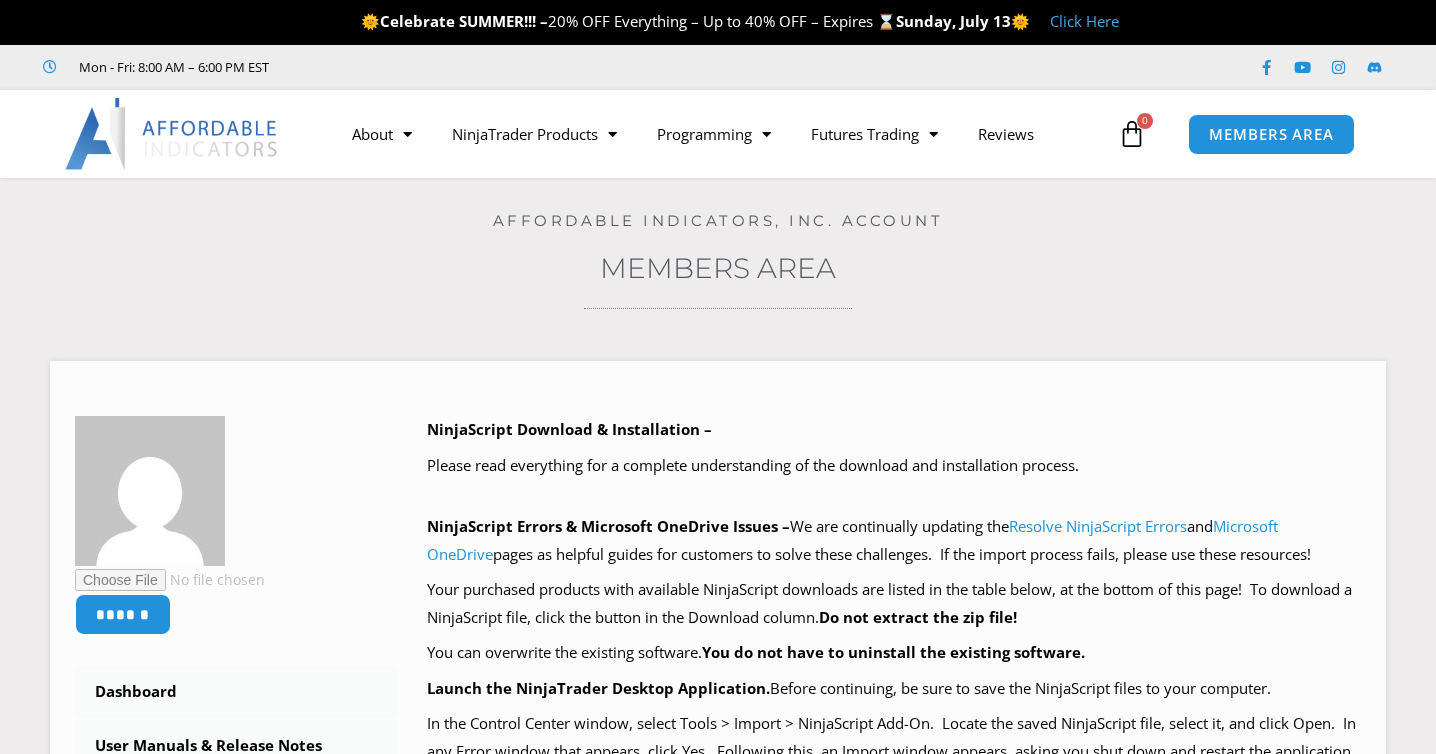 scroll, scrollTop: 0, scrollLeft: 0, axis: both 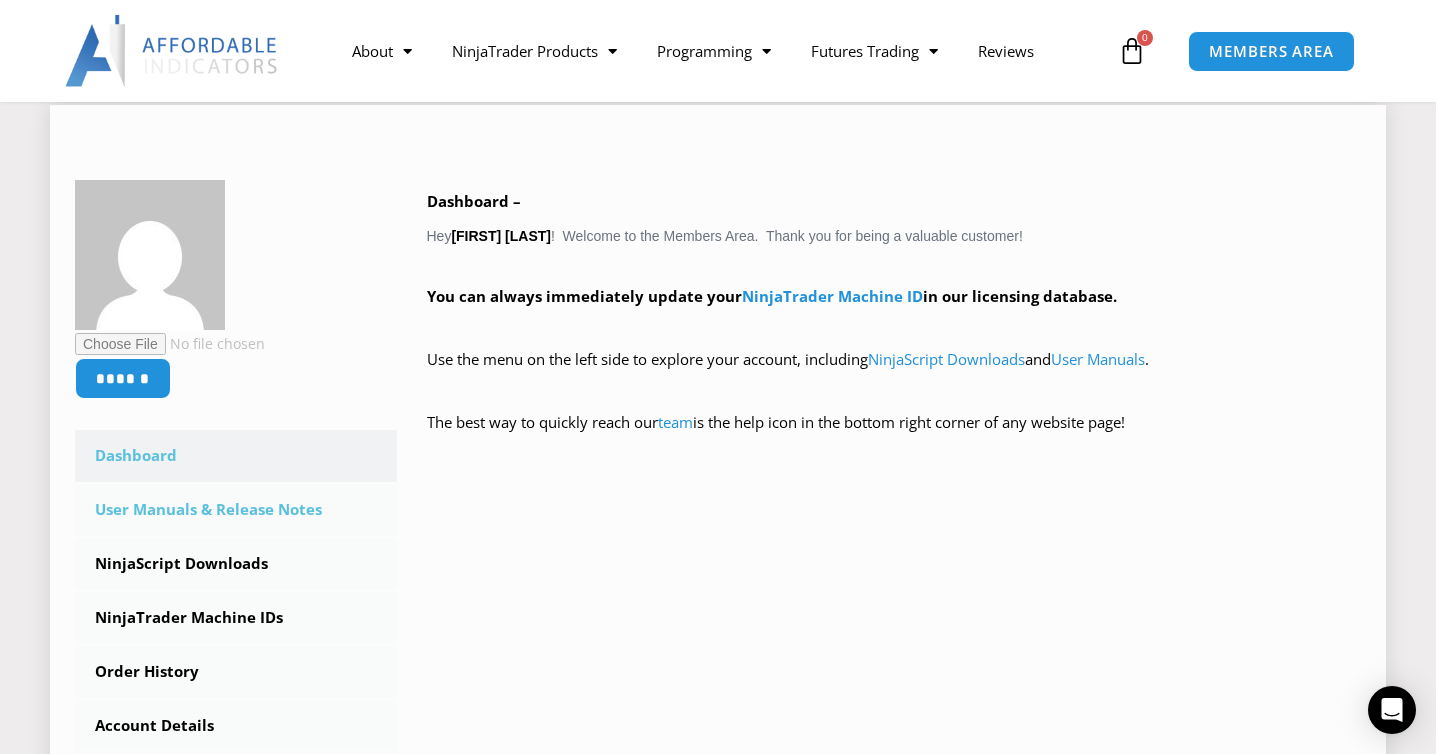 click on "User Manuals & Release Notes" at bounding box center [236, 510] 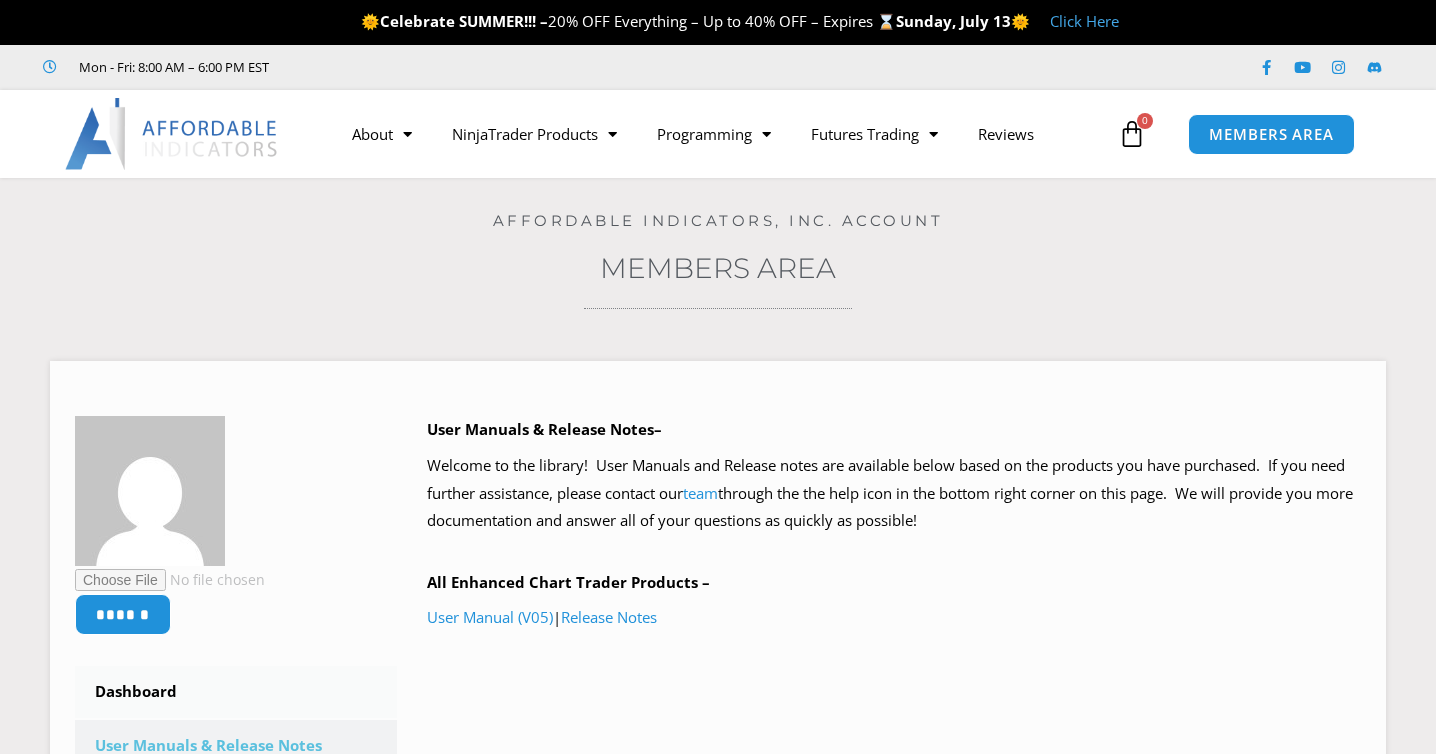scroll, scrollTop: 0, scrollLeft: 0, axis: both 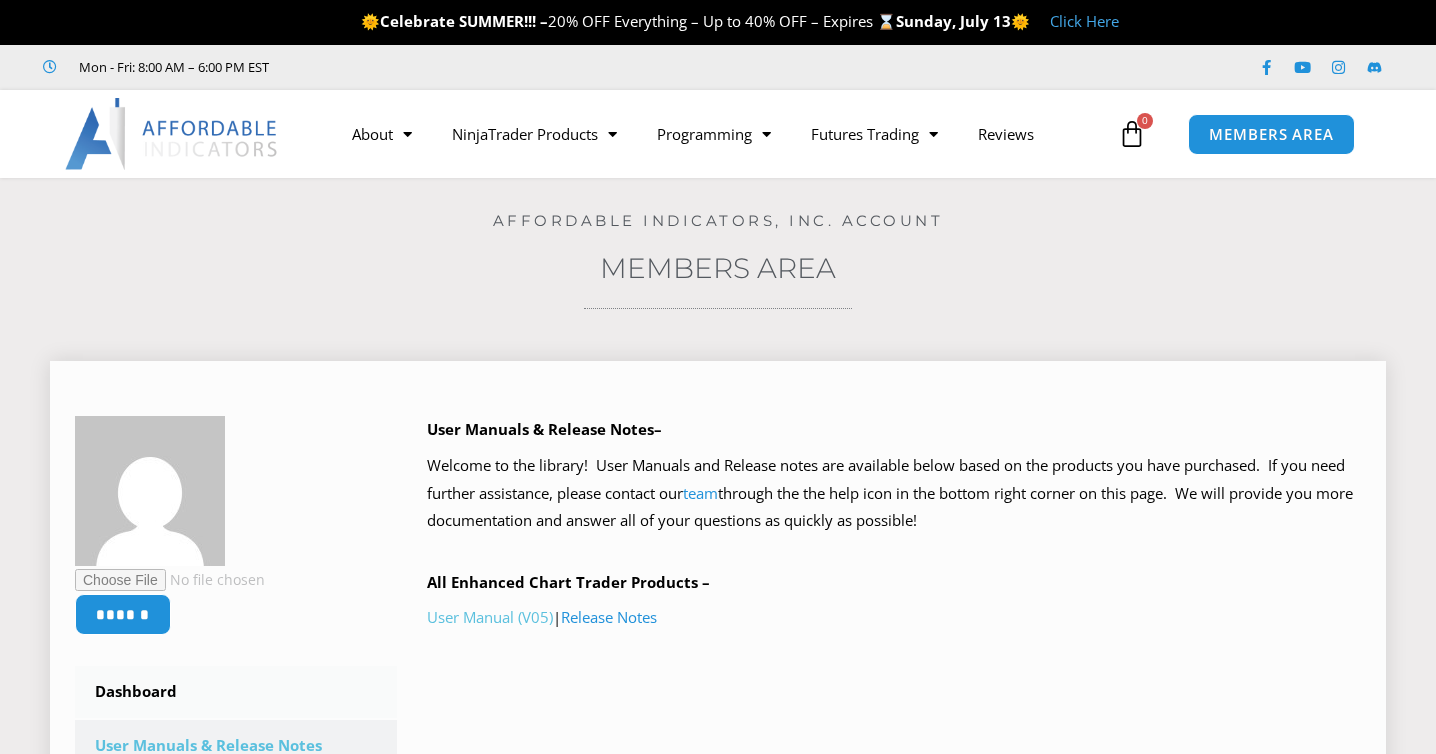 click on "User Manual (V05)" at bounding box center [490, 617] 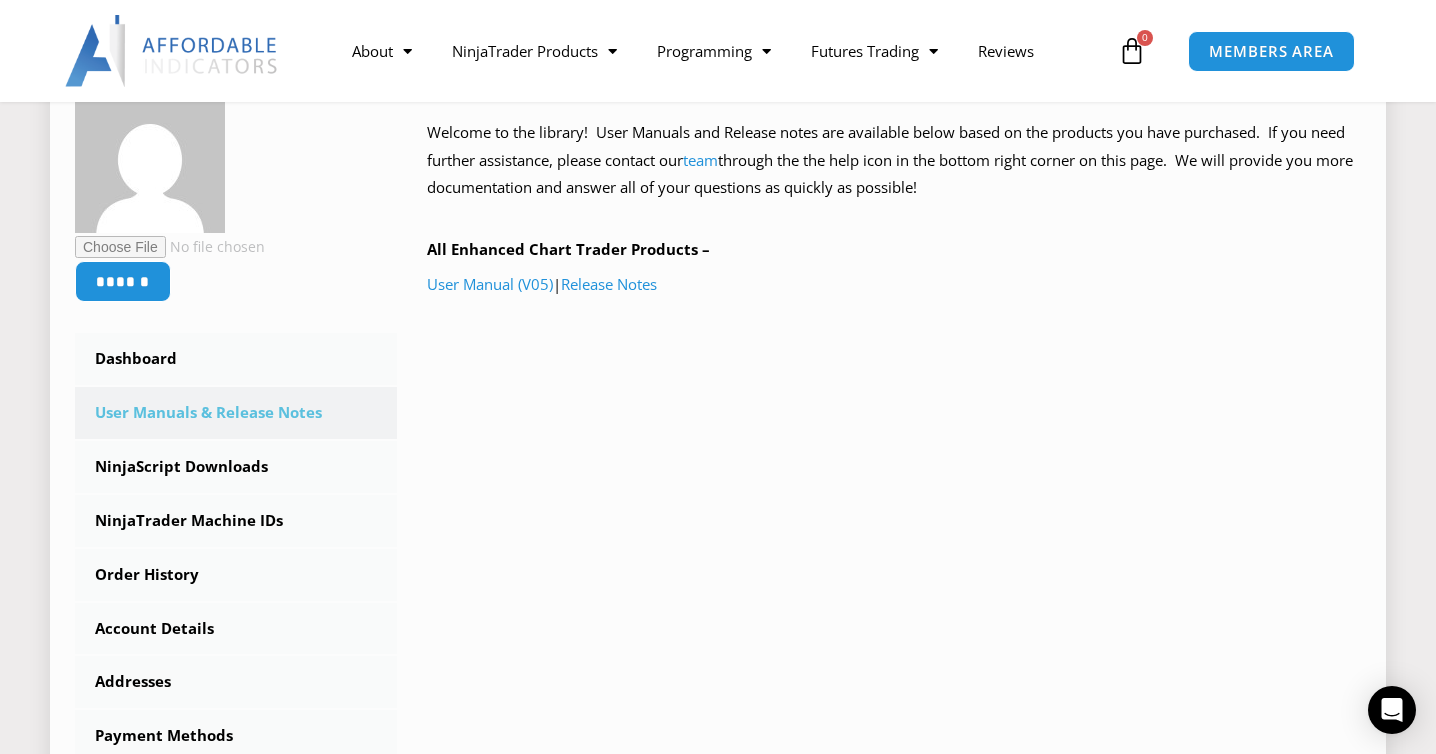 scroll, scrollTop: 333, scrollLeft: 0, axis: vertical 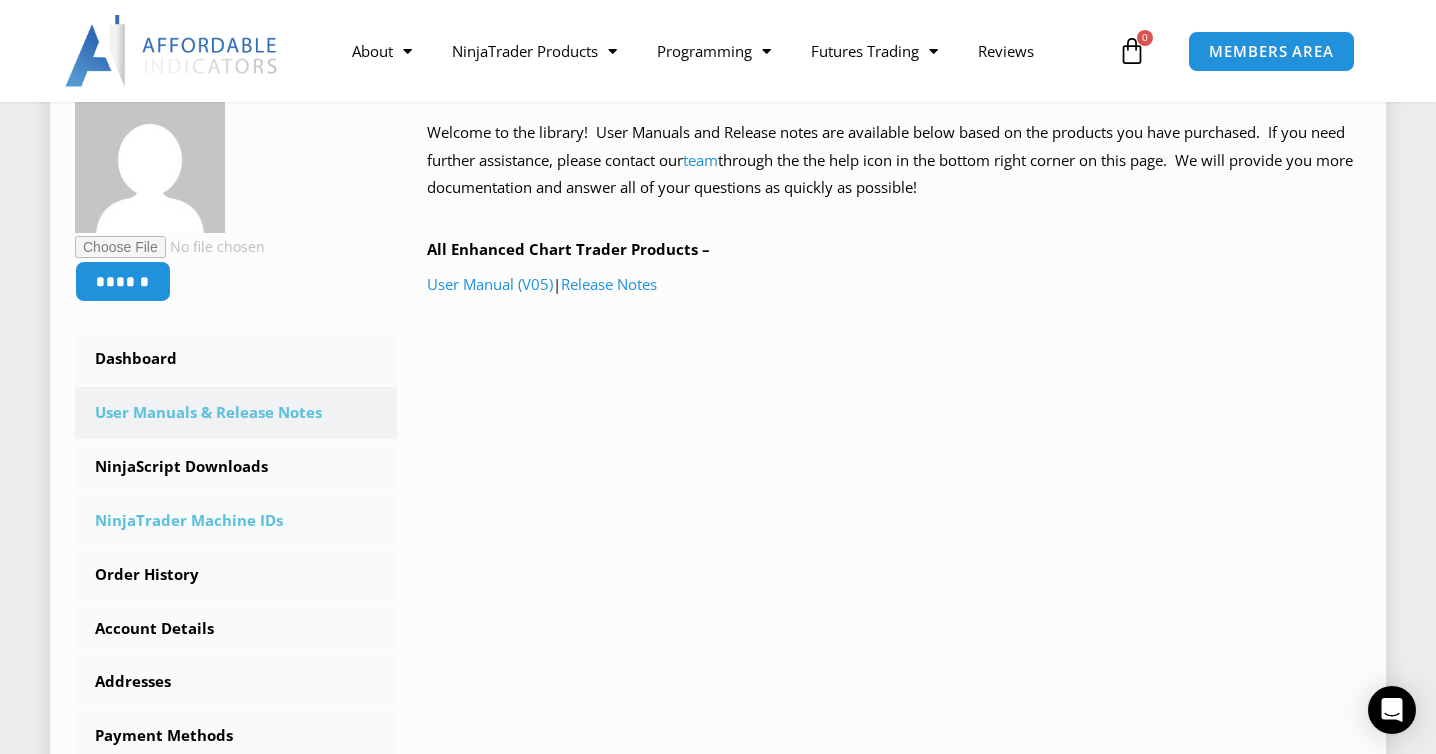 click on "NinjaTrader Machine IDs" at bounding box center (236, 521) 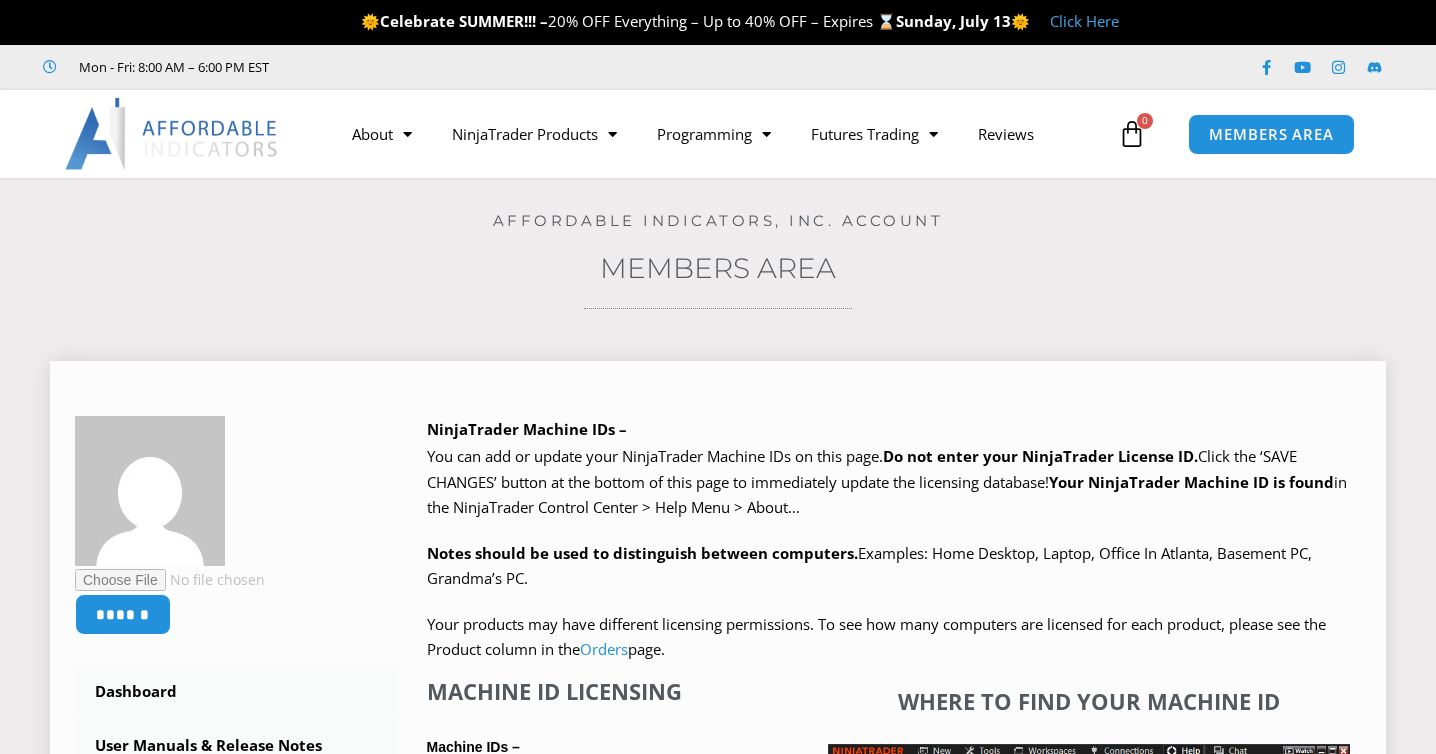 scroll, scrollTop: 0, scrollLeft: 0, axis: both 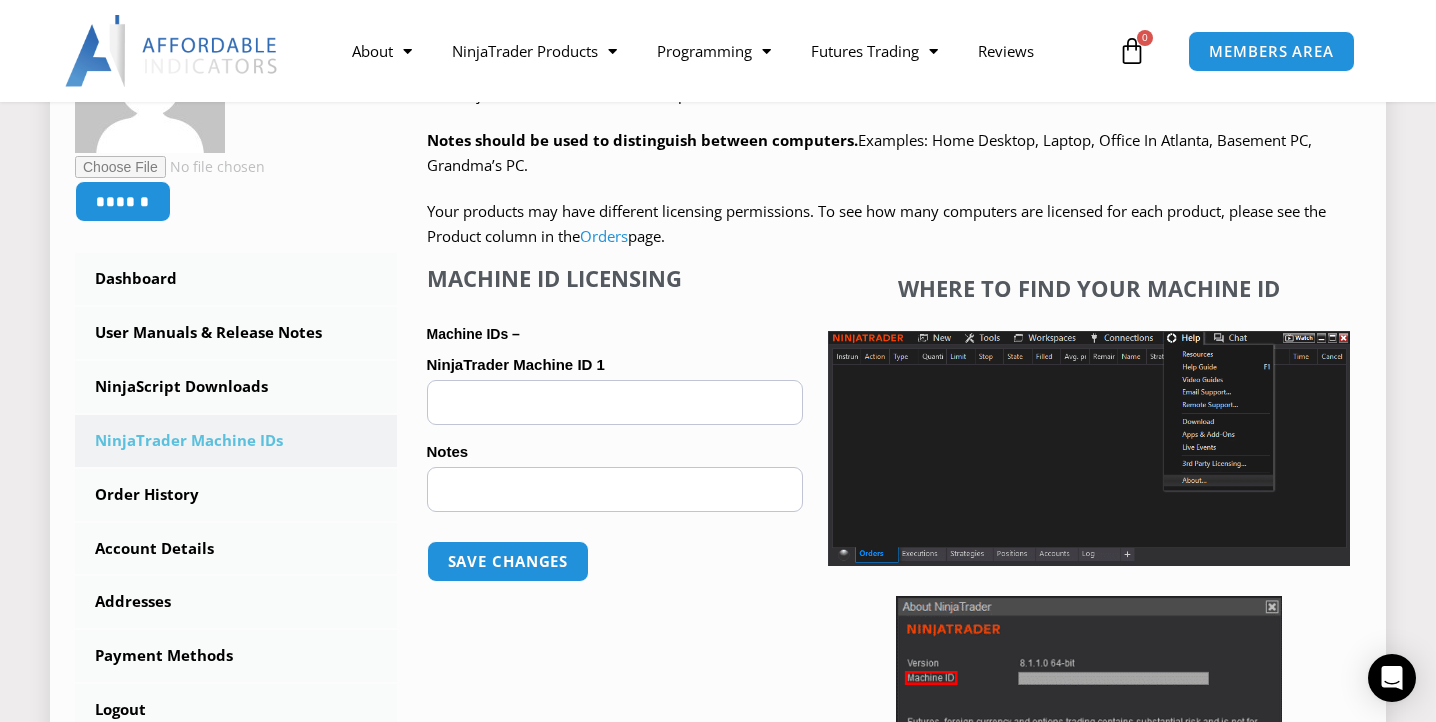 click on "NinjaTrader Machine ID 1  (optional)" at bounding box center (615, 402) 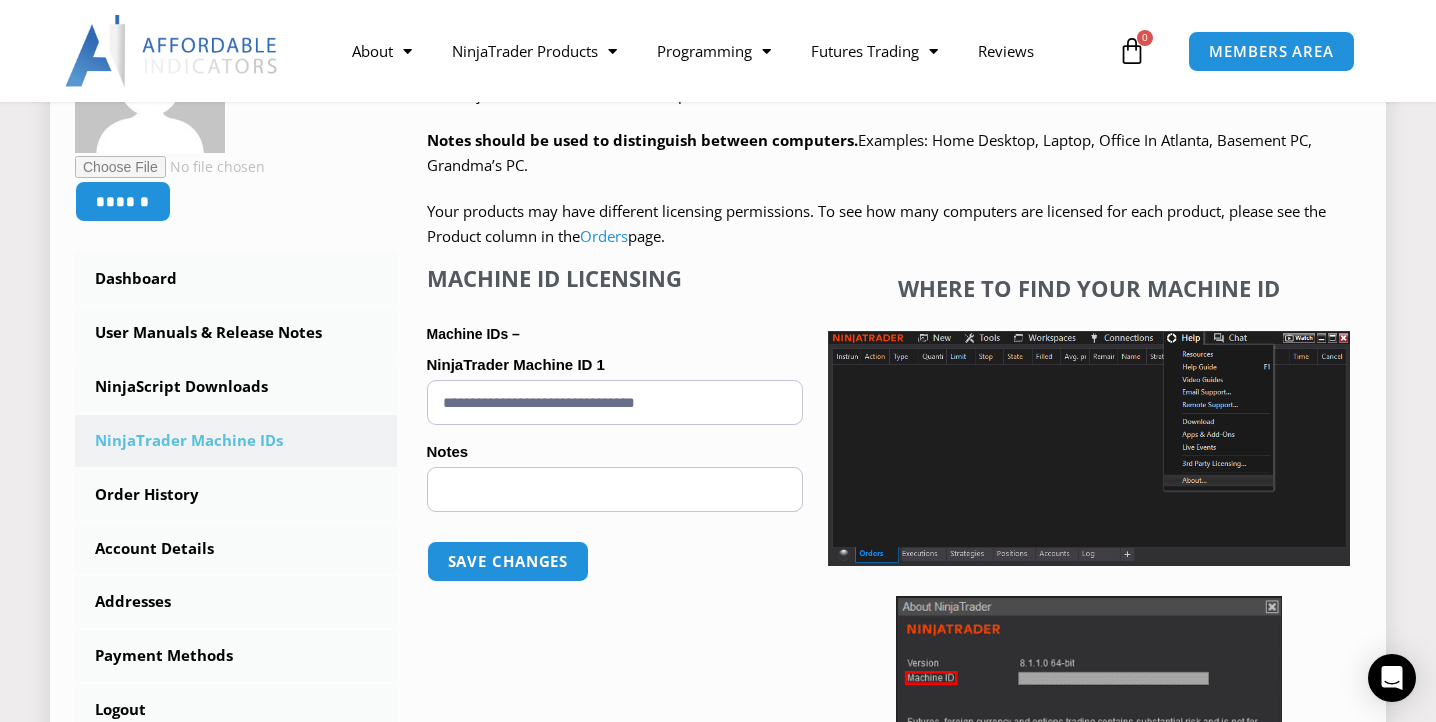 type on "**********" 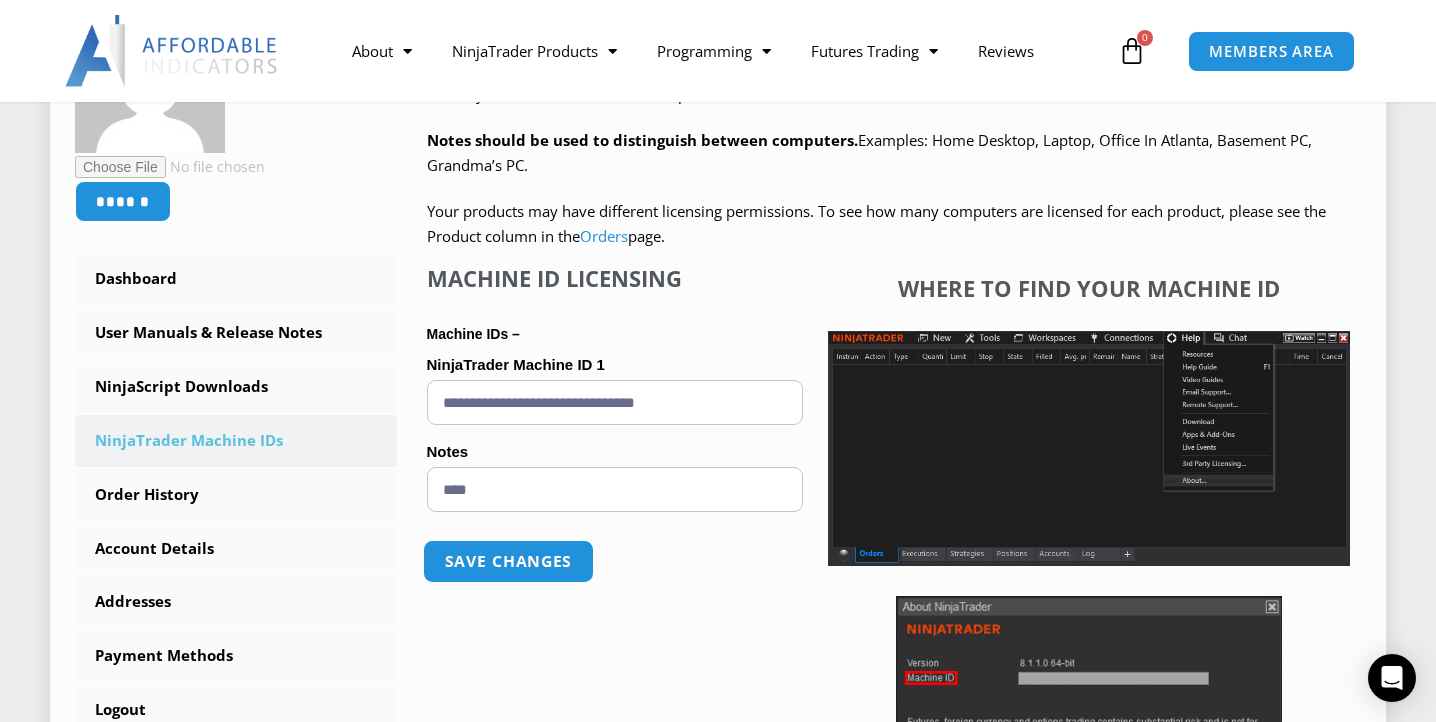 type on "****" 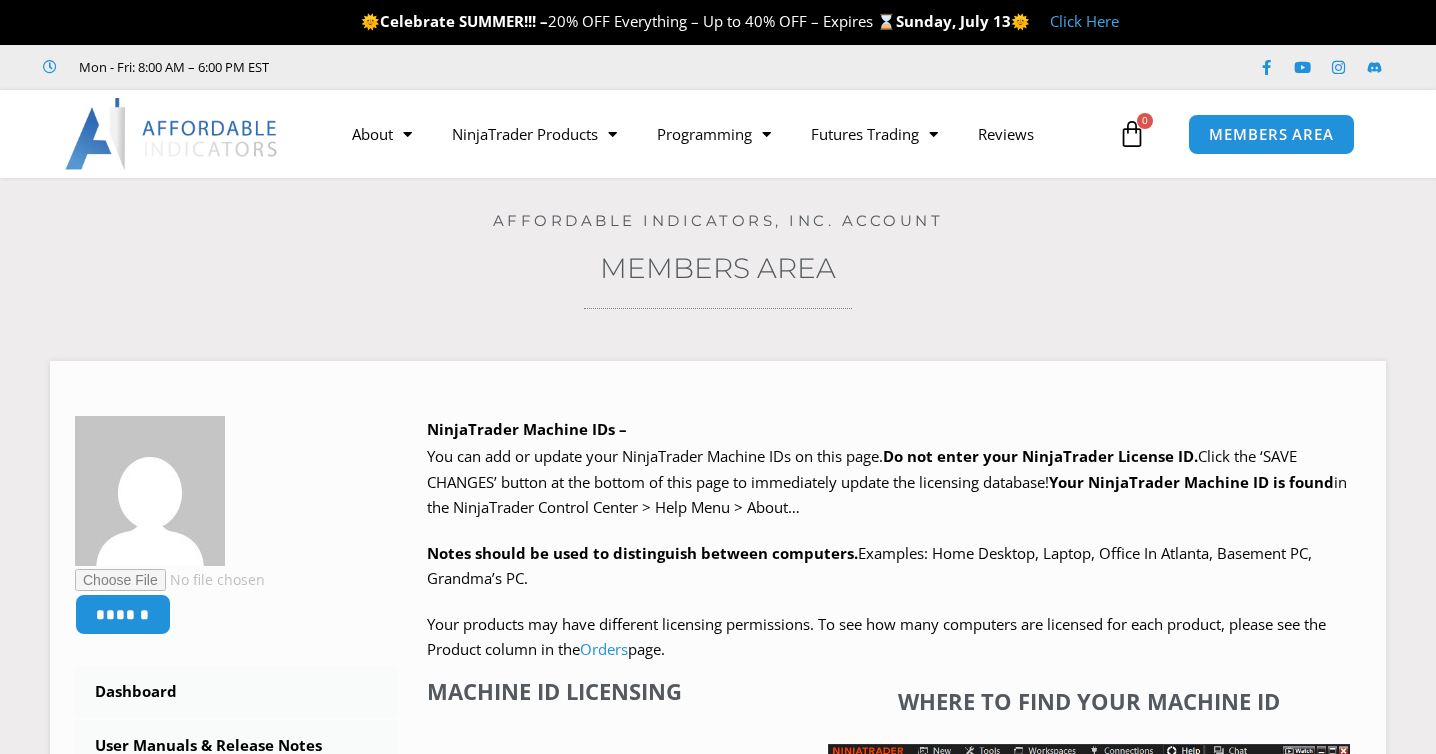 scroll, scrollTop: 0, scrollLeft: 0, axis: both 